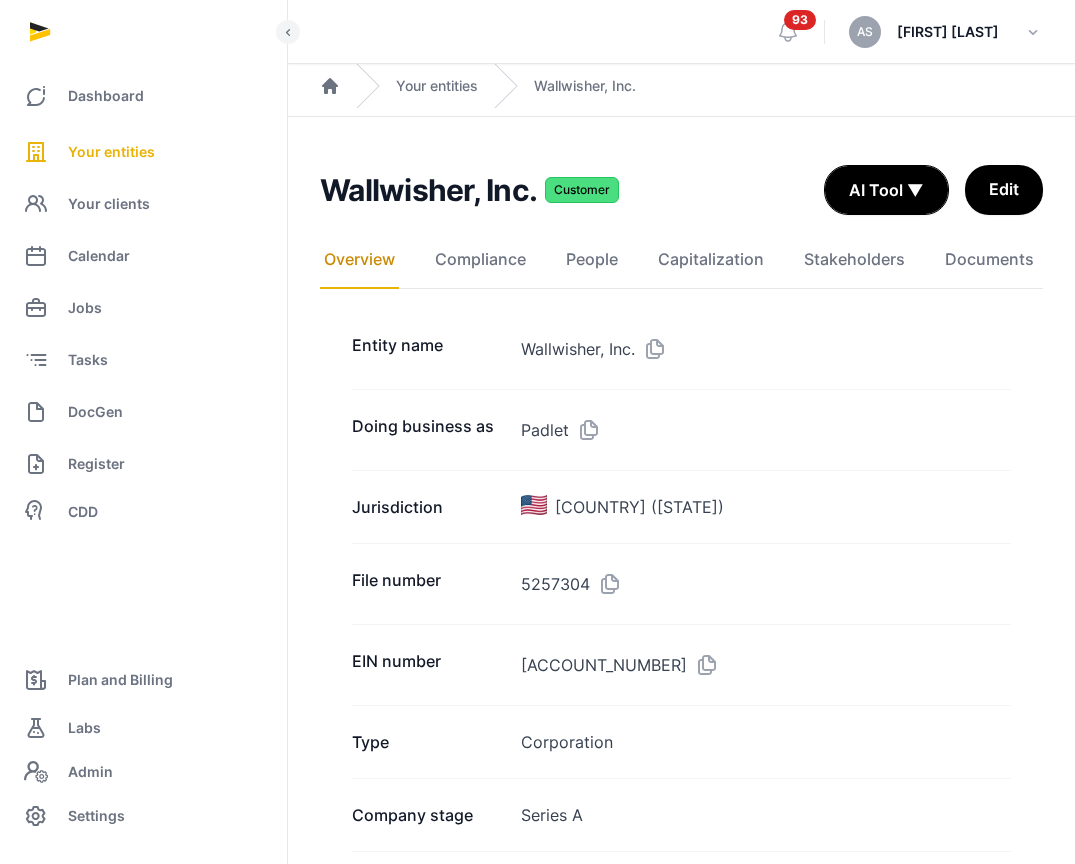scroll, scrollTop: 0, scrollLeft: 0, axis: both 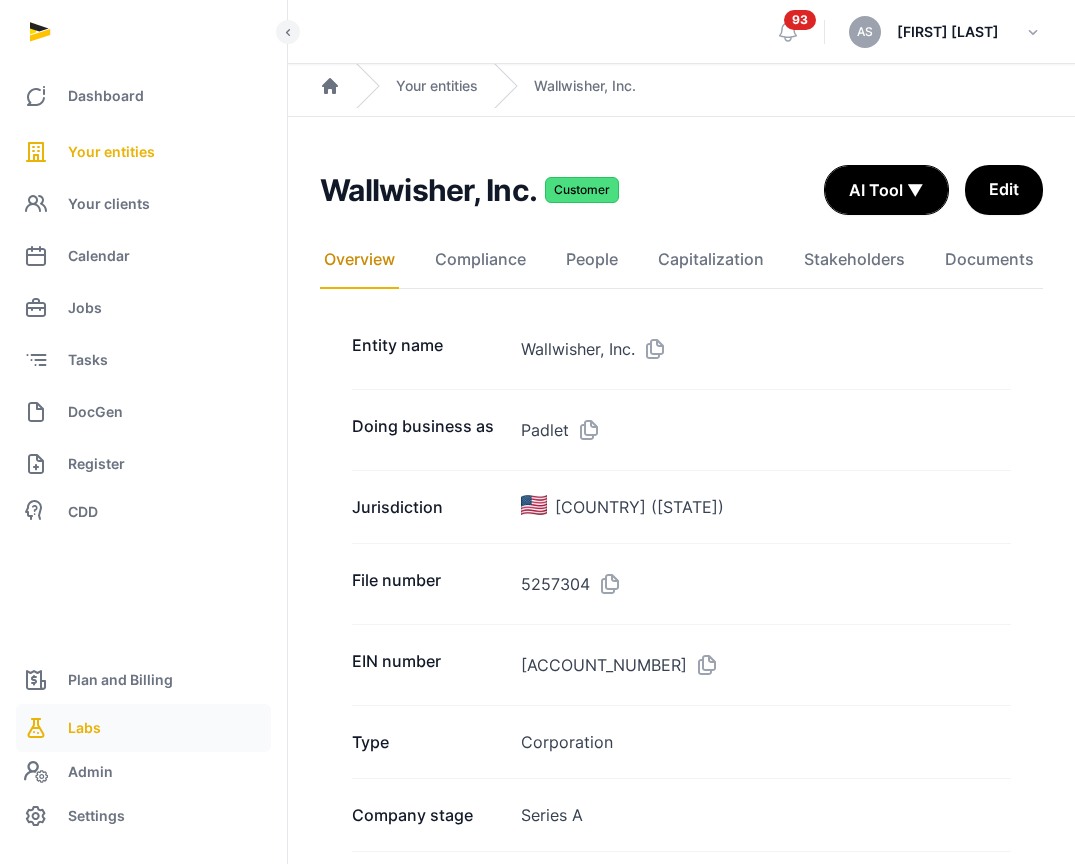 click on "Labs" at bounding box center (143, 728) 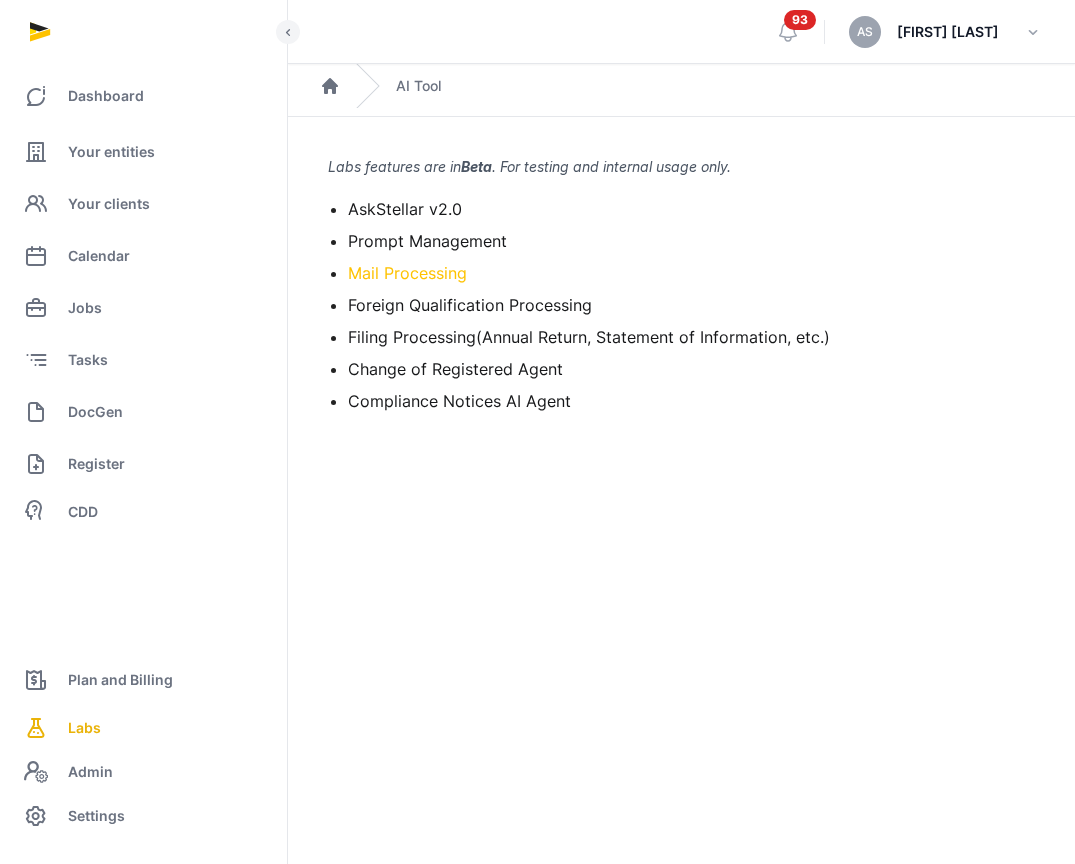 click on "Mail Processing" at bounding box center (407, 273) 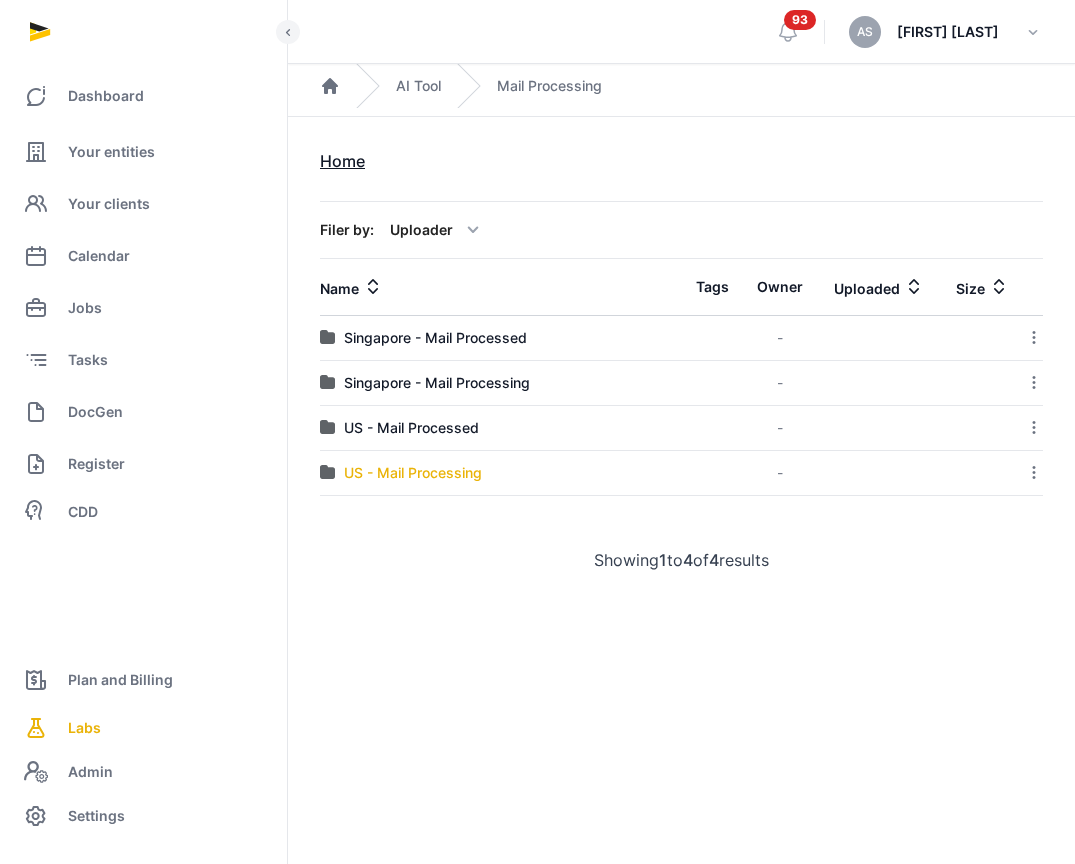 click on "US - Mail Processing" at bounding box center (413, 473) 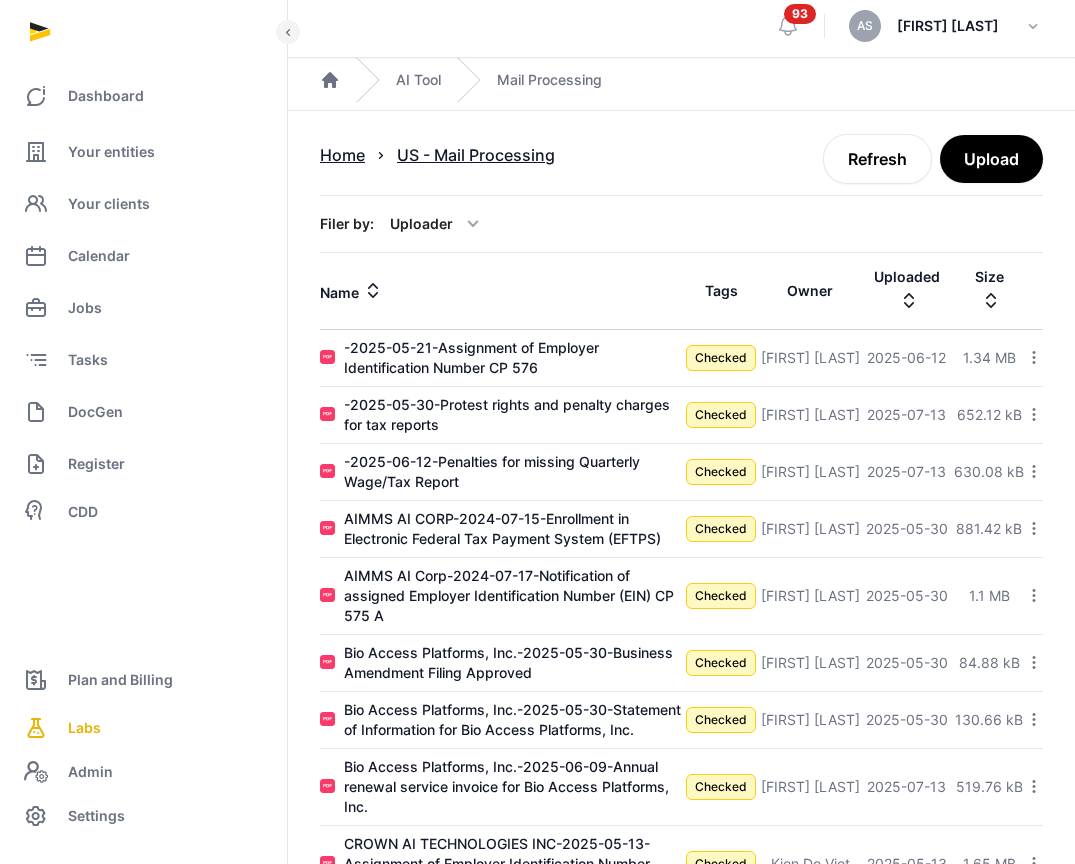 scroll, scrollTop: 0, scrollLeft: 0, axis: both 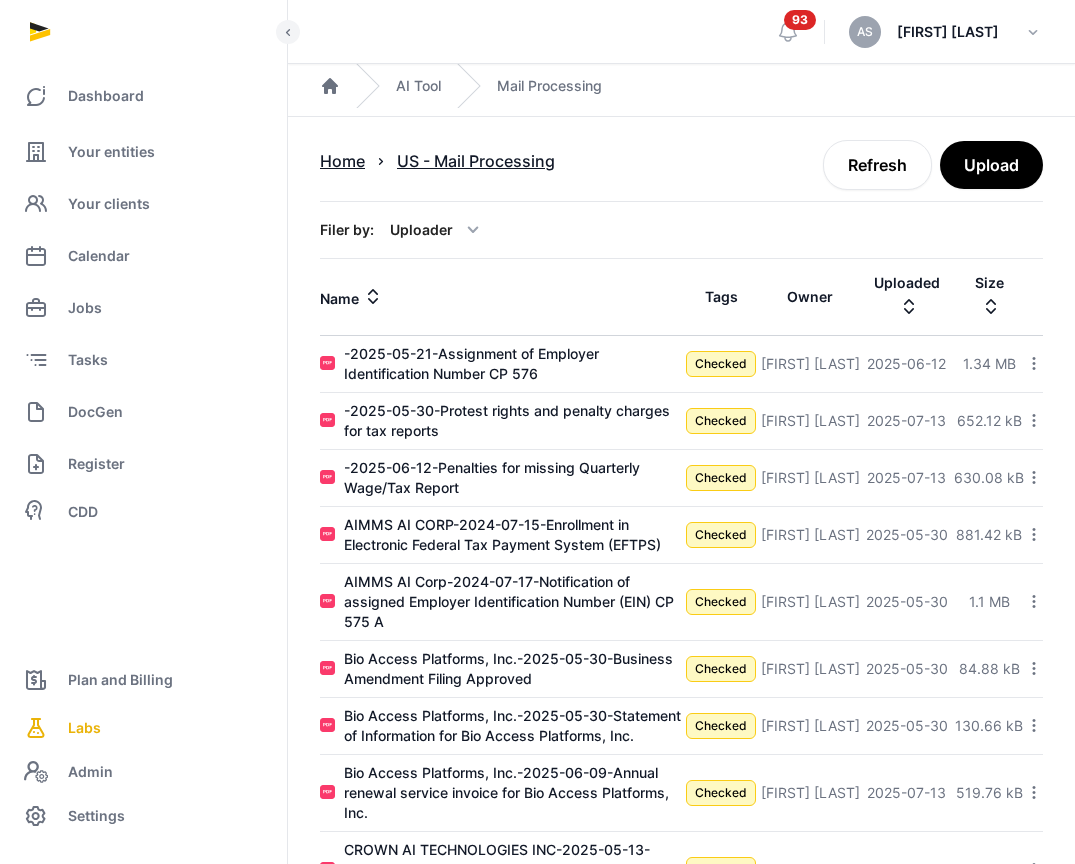 click at bounding box center [909, 307] 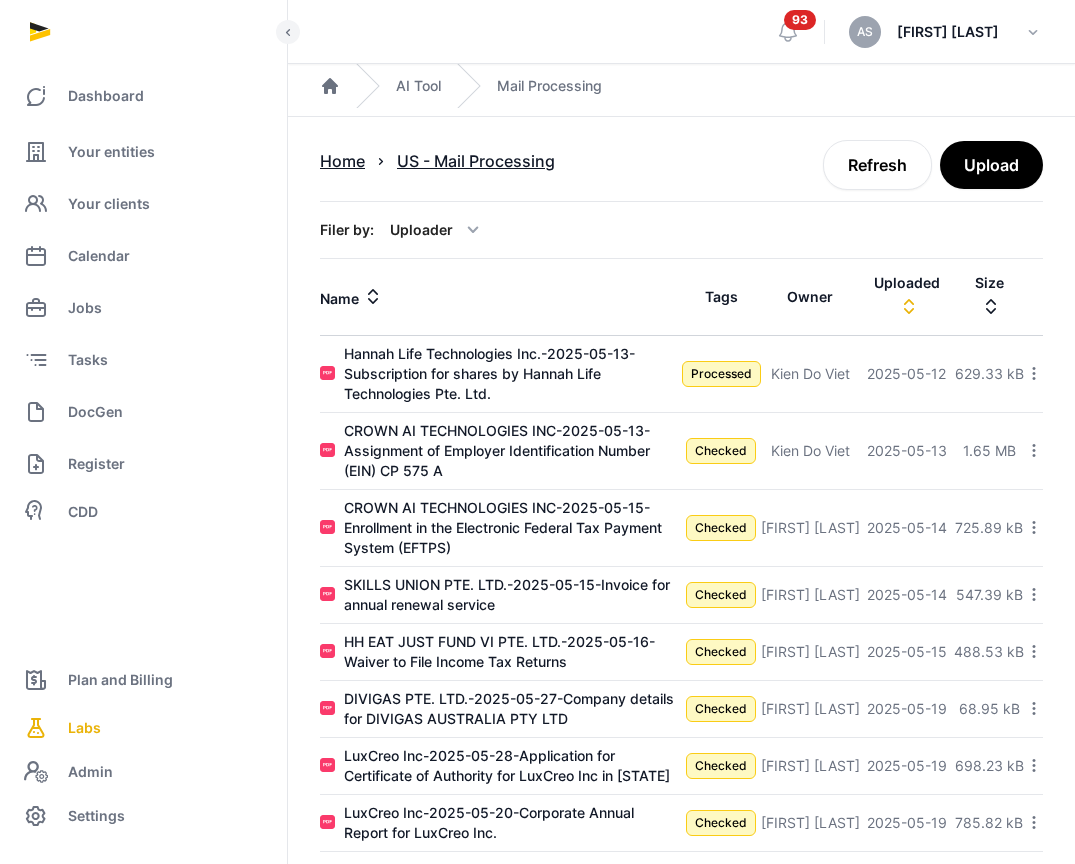 click at bounding box center (909, 307) 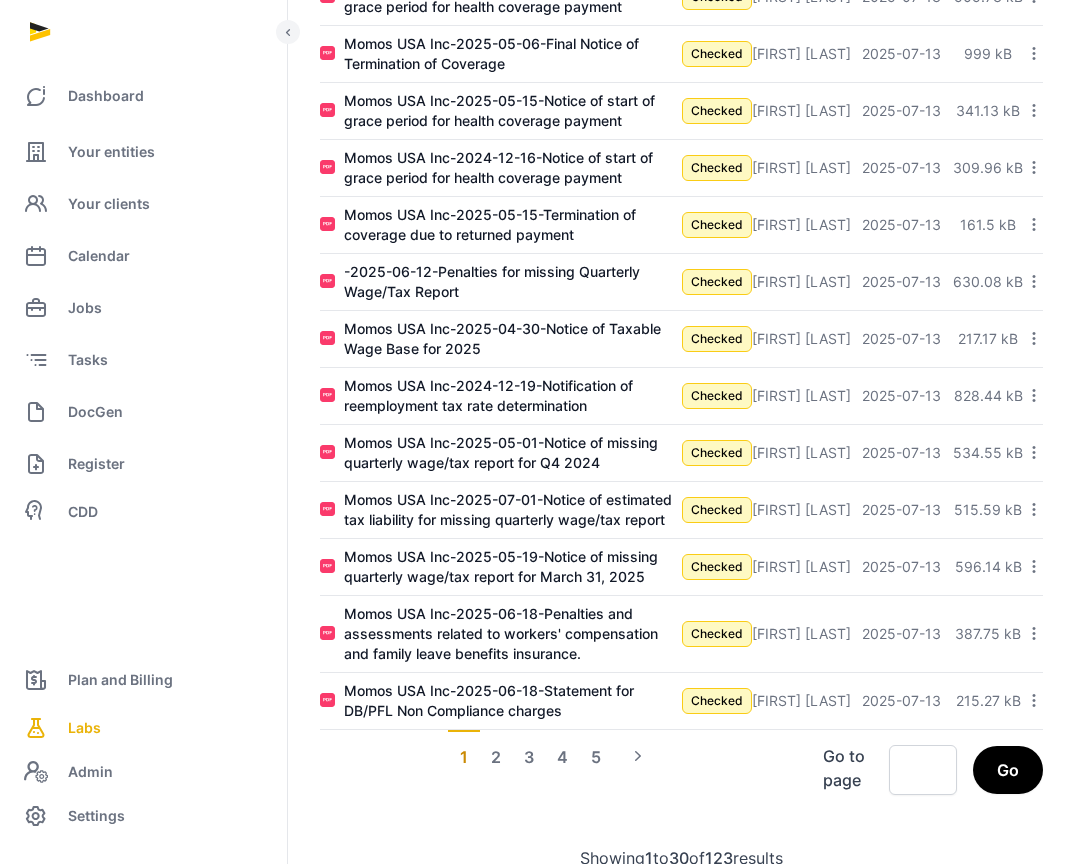 scroll, scrollTop: 1394, scrollLeft: 0, axis: vertical 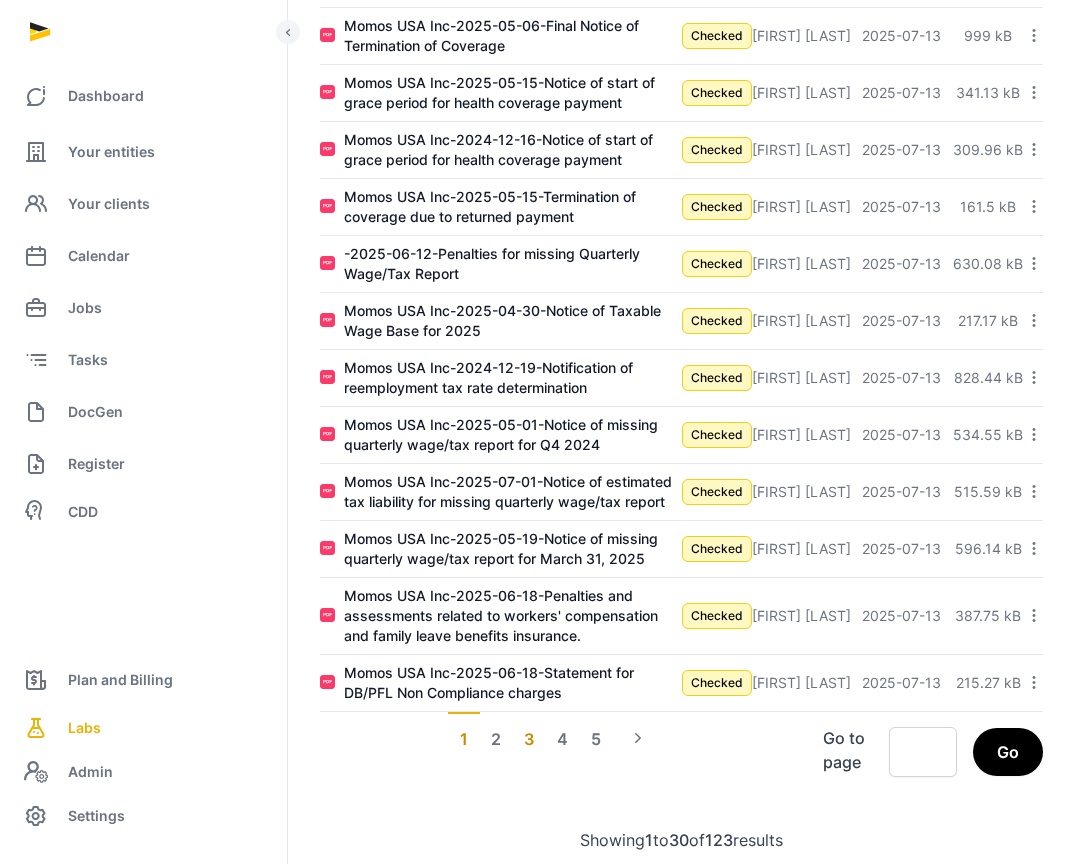 click on "3" 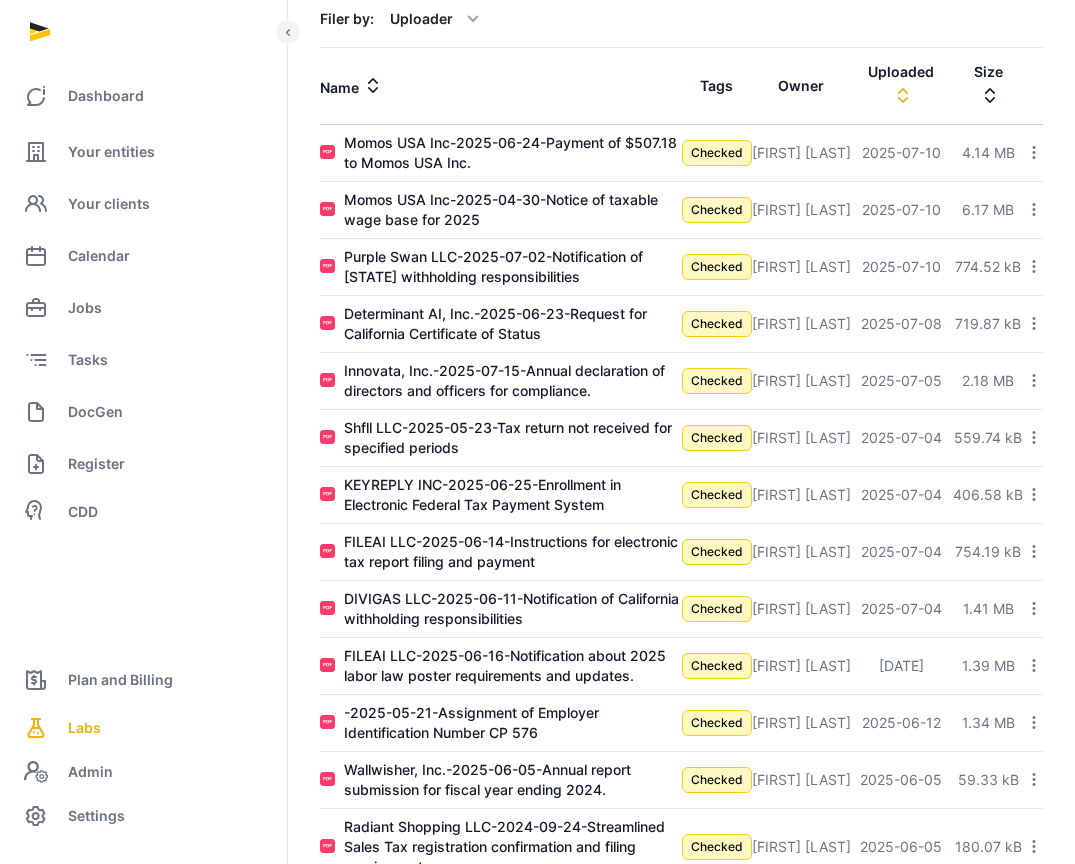 scroll, scrollTop: 217, scrollLeft: 0, axis: vertical 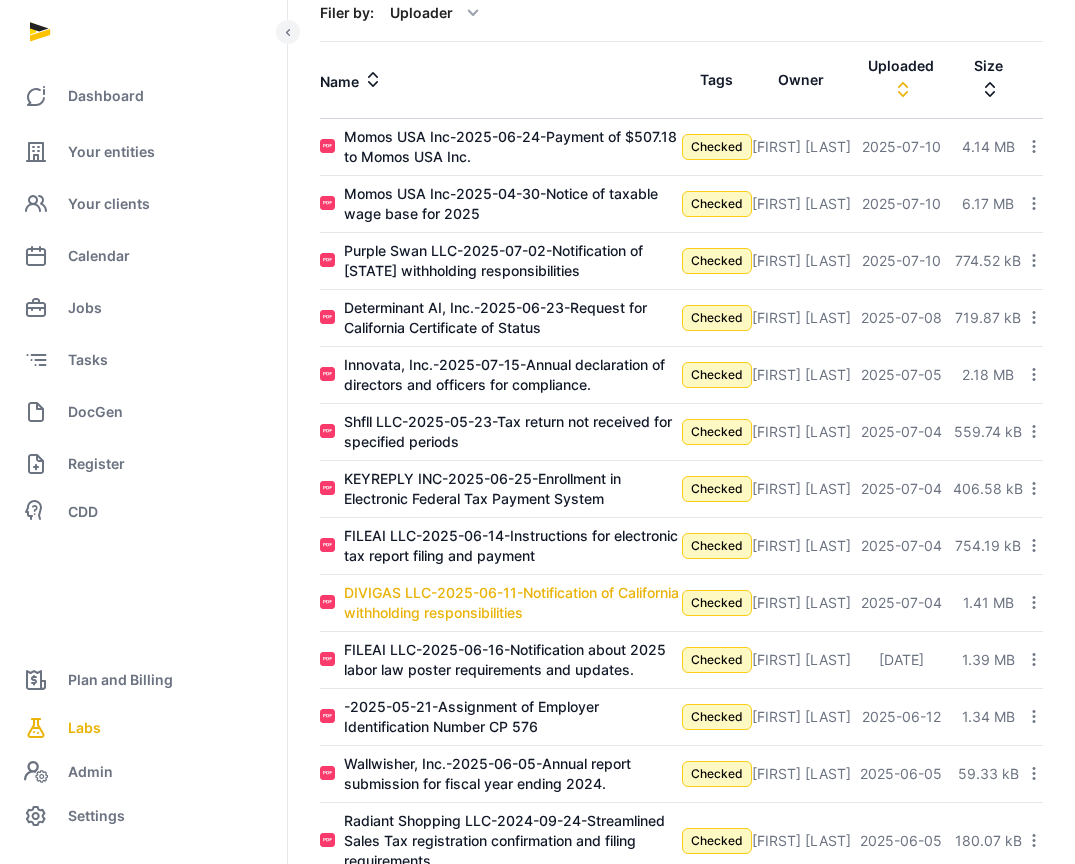 click on "DIVIGAS LLC-2025-06-11-Notification of California withholding responsibilities" at bounding box center [513, 603] 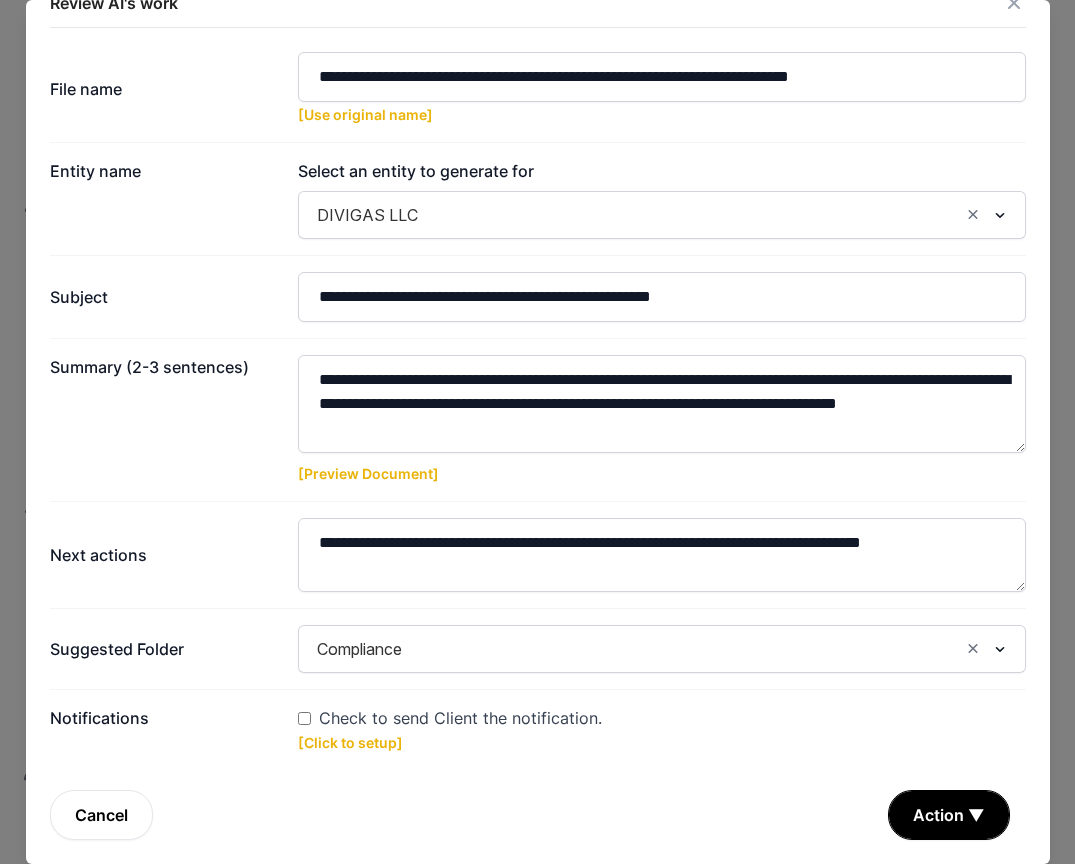 scroll, scrollTop: 0, scrollLeft: 0, axis: both 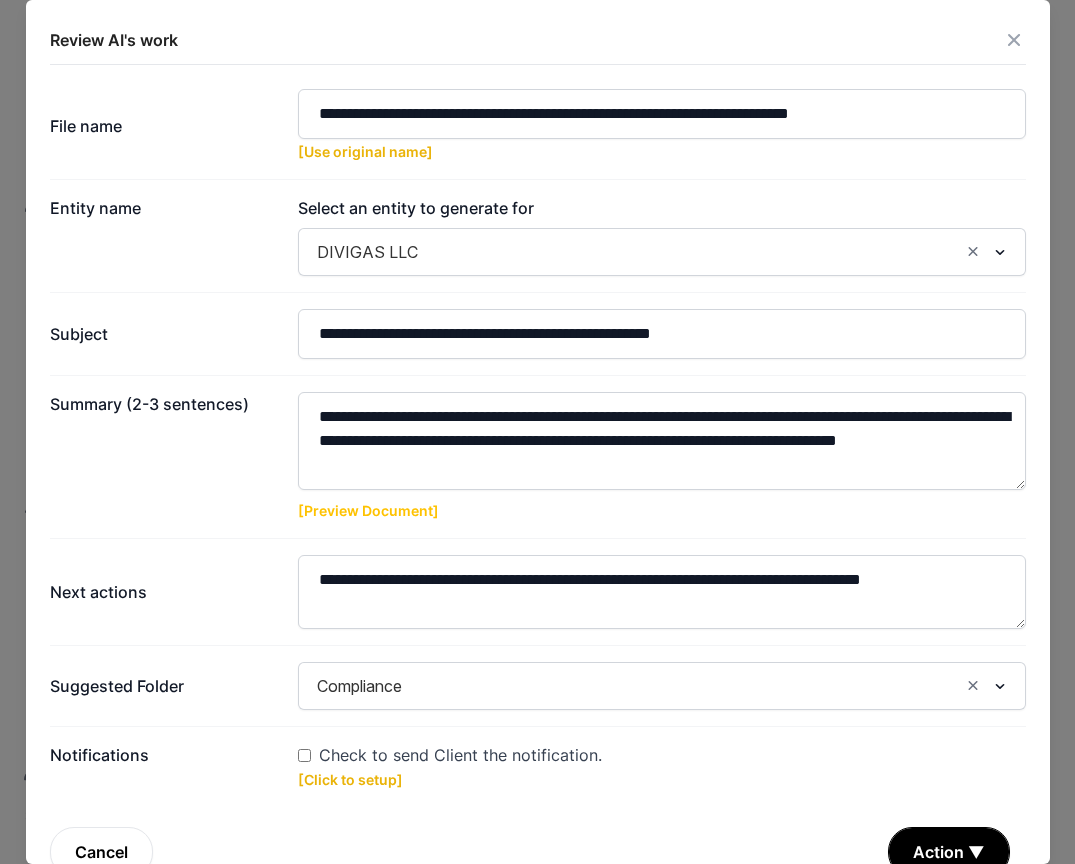 click on "[Preview Document]" at bounding box center [368, 510] 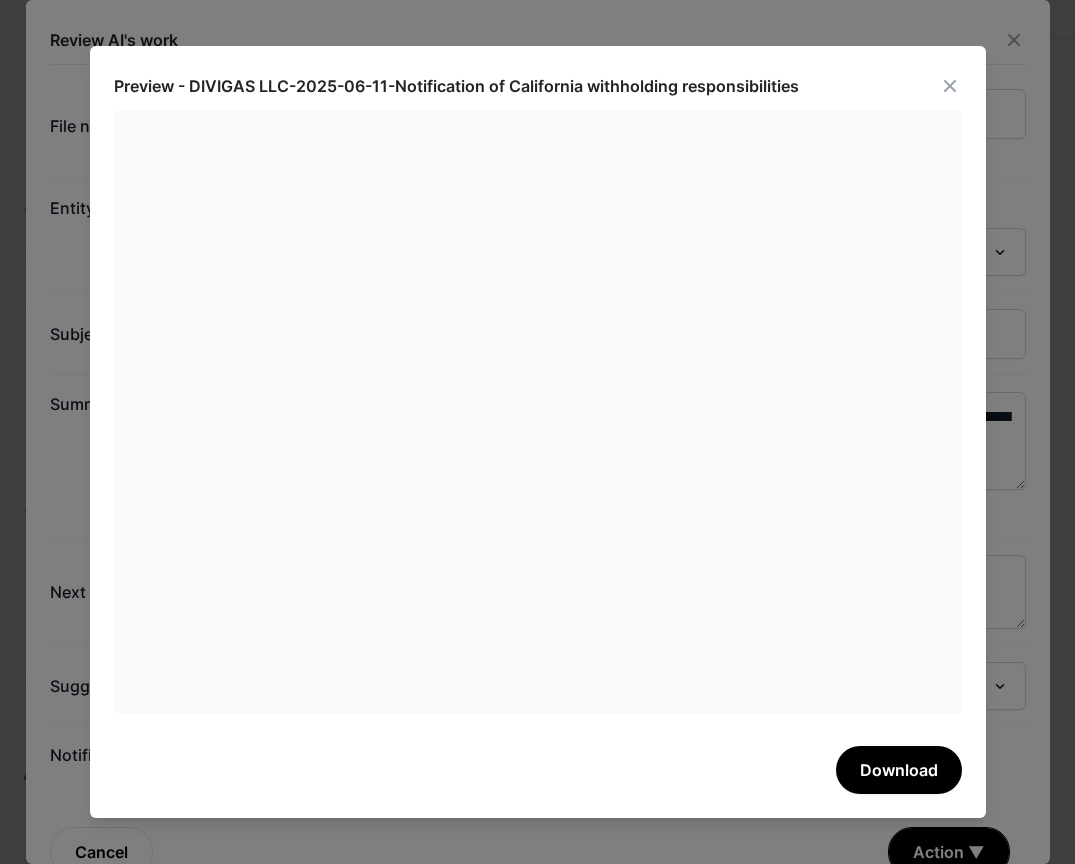 scroll, scrollTop: 77, scrollLeft: 0, axis: vertical 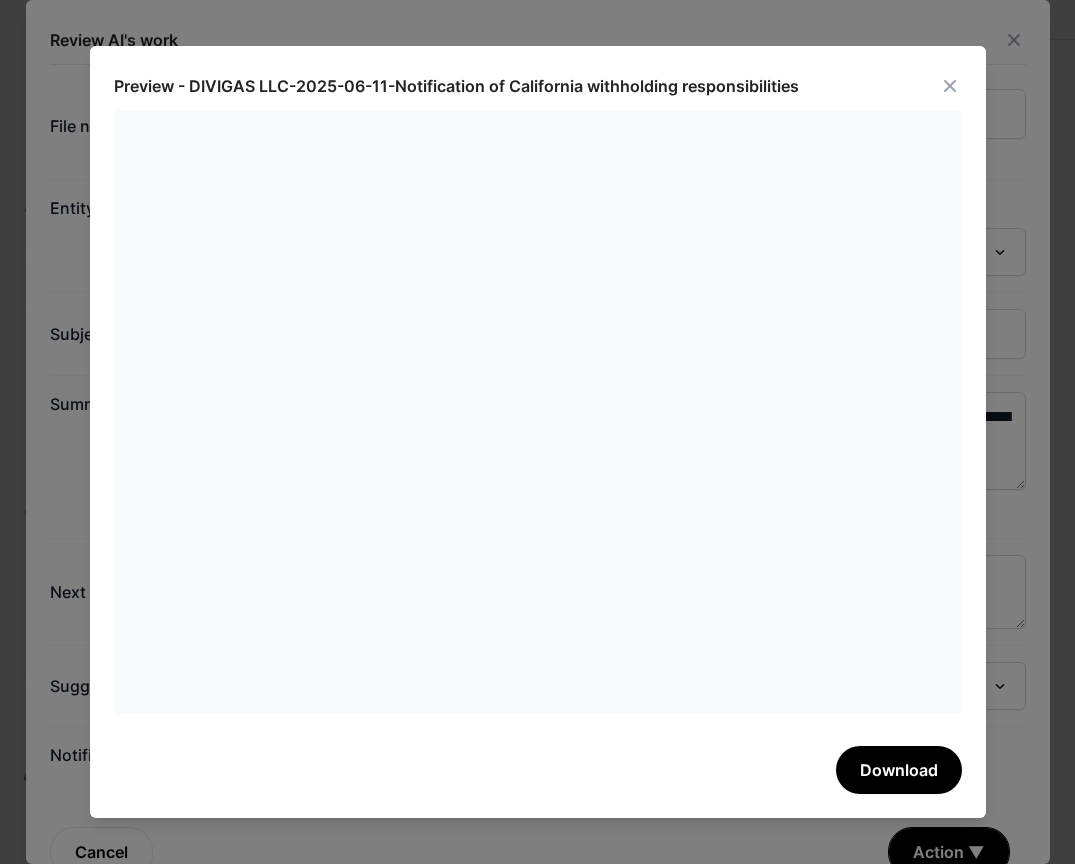 click at bounding box center [950, 86] 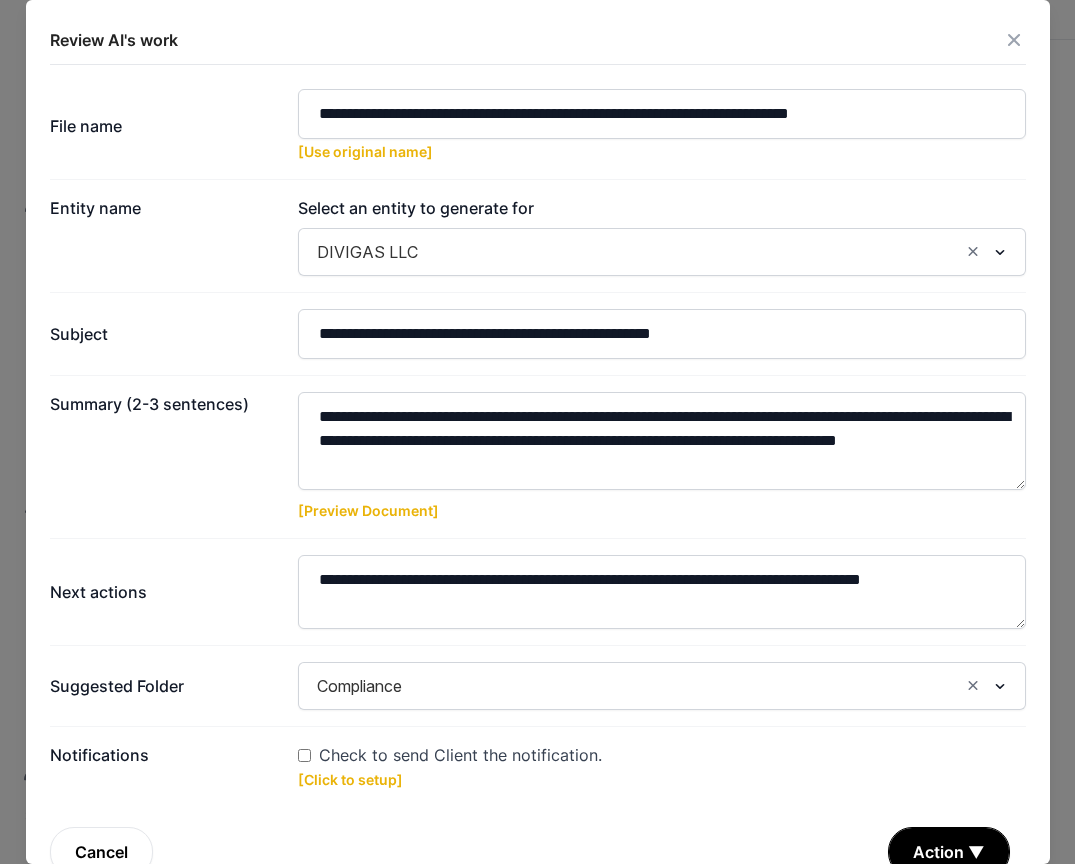 scroll, scrollTop: 37, scrollLeft: 0, axis: vertical 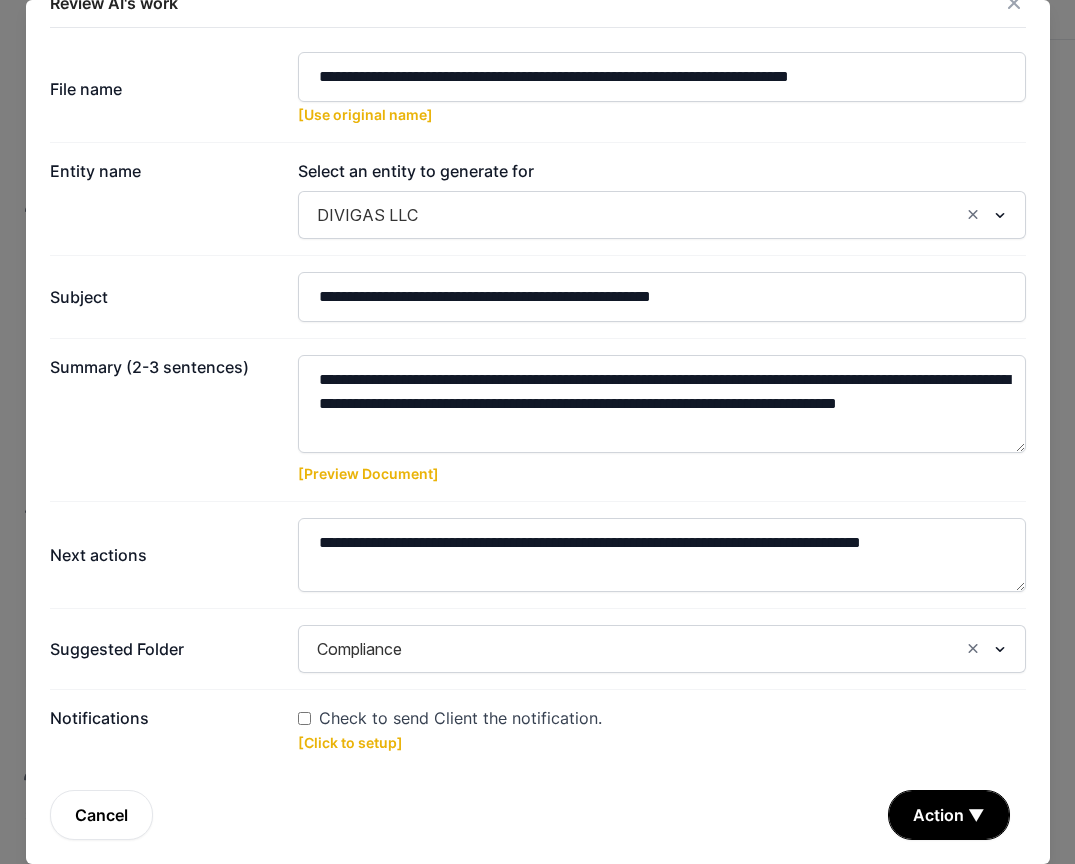 click on "**********" at bounding box center [538, 413] 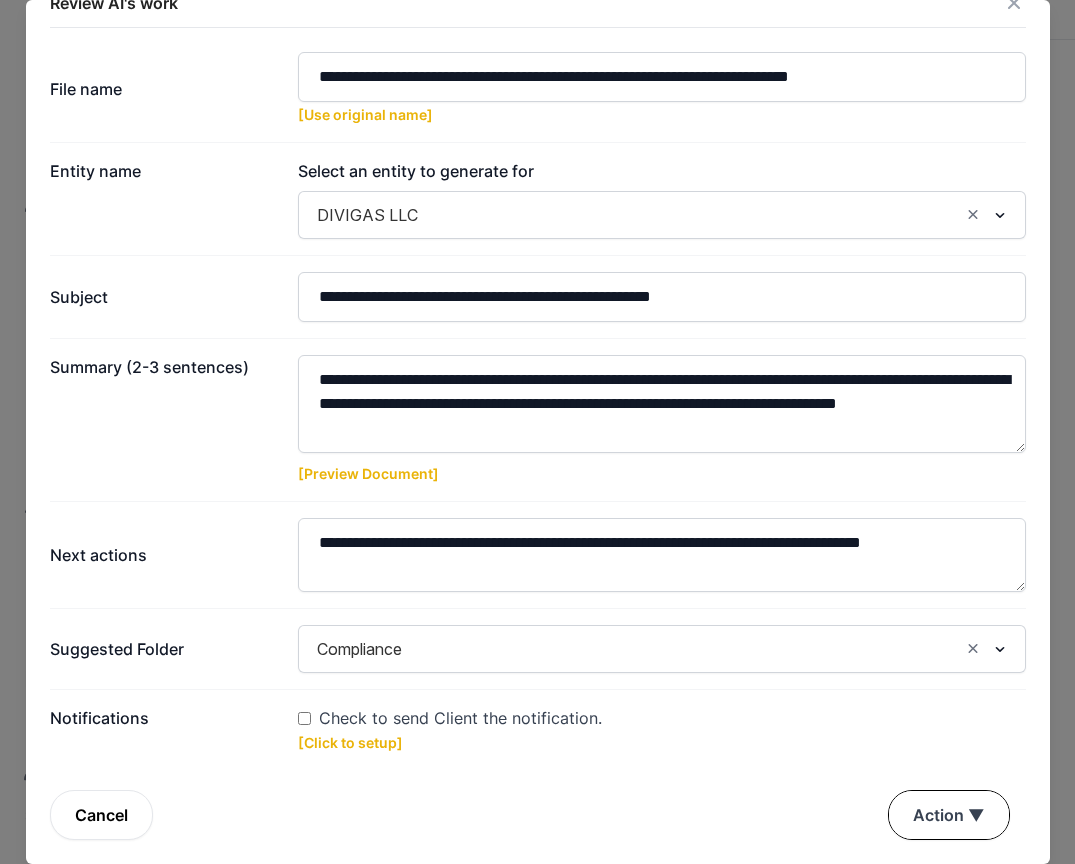 click on "Action ▼" at bounding box center (949, 815) 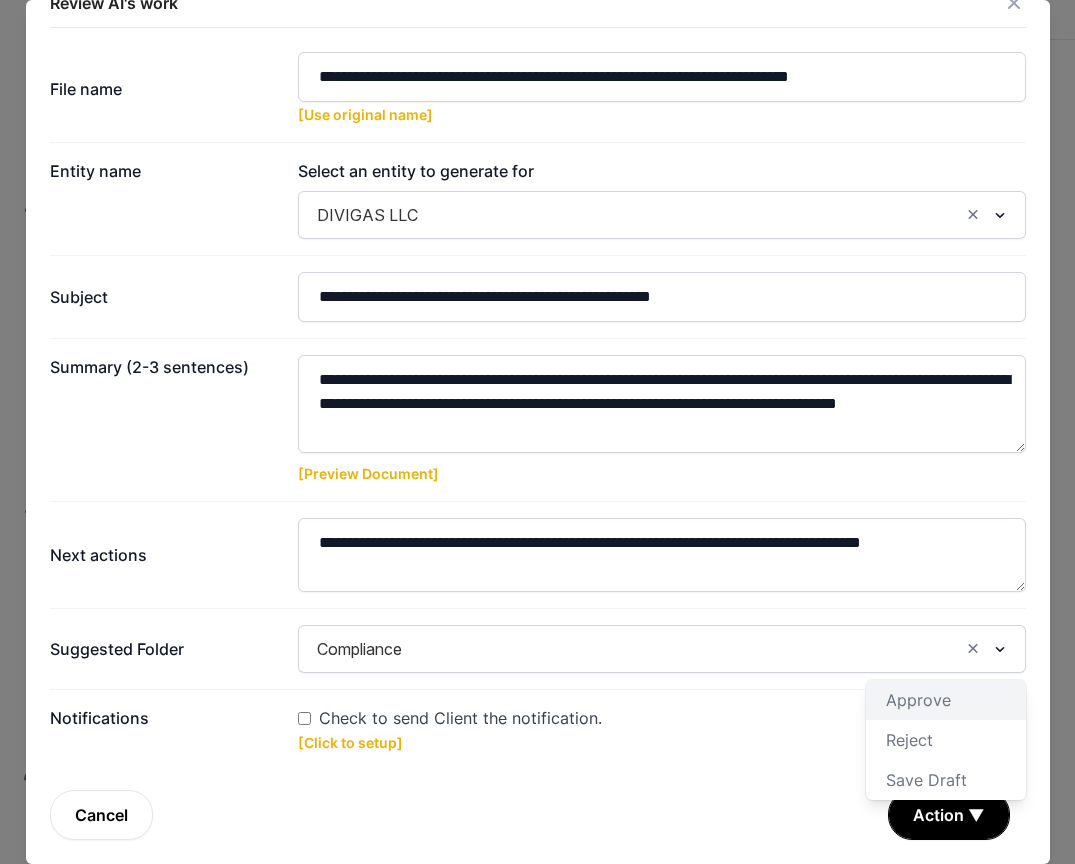 click on "Approve" 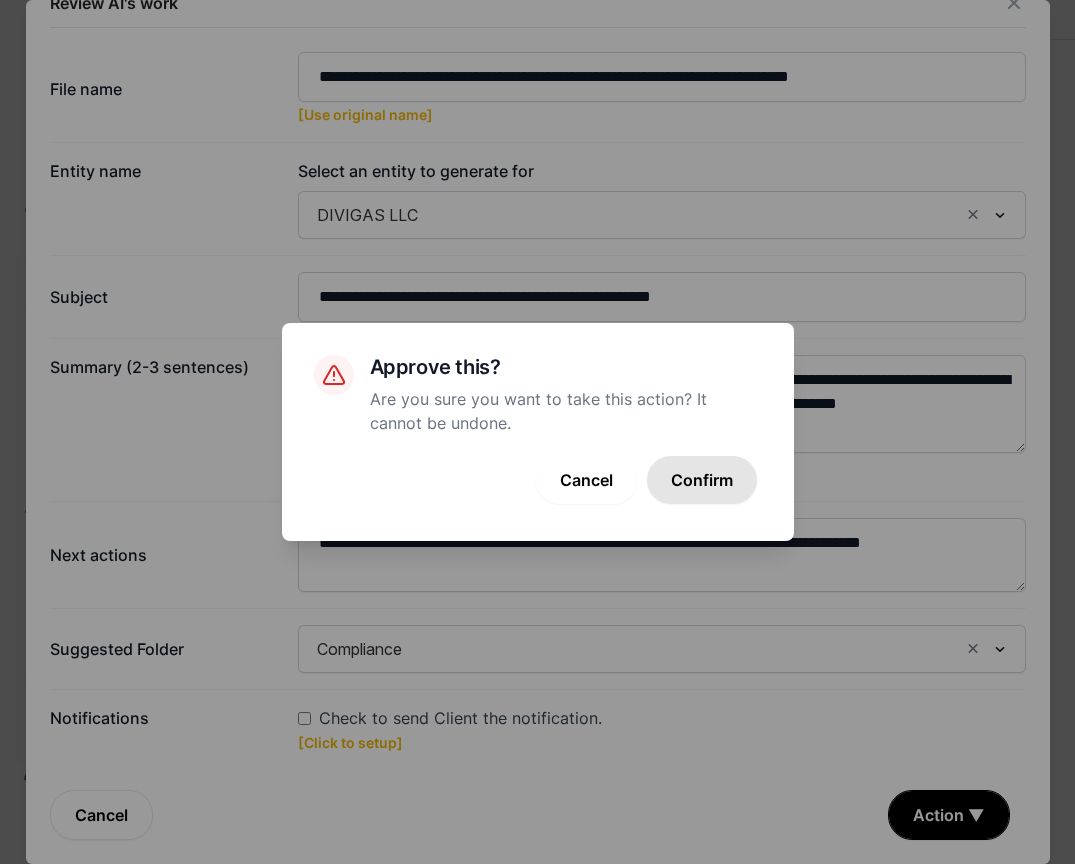 click on "Confirm" at bounding box center [702, 480] 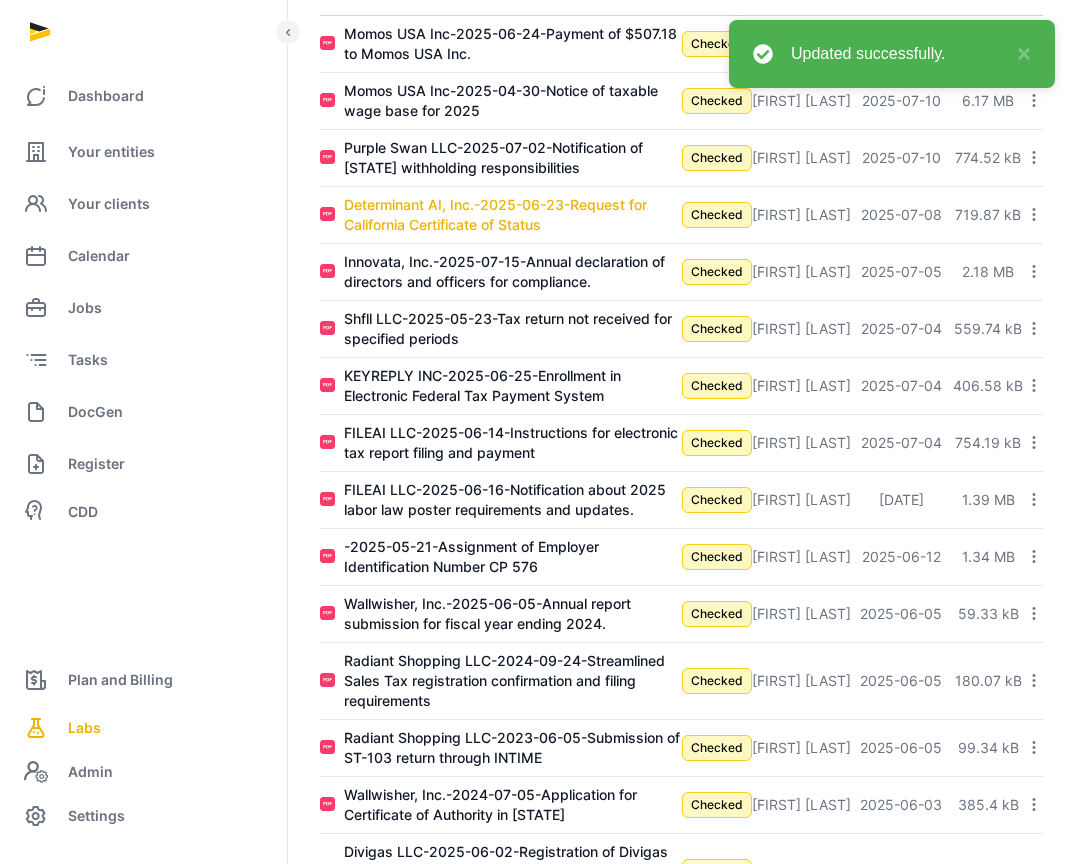 scroll, scrollTop: 324, scrollLeft: 0, axis: vertical 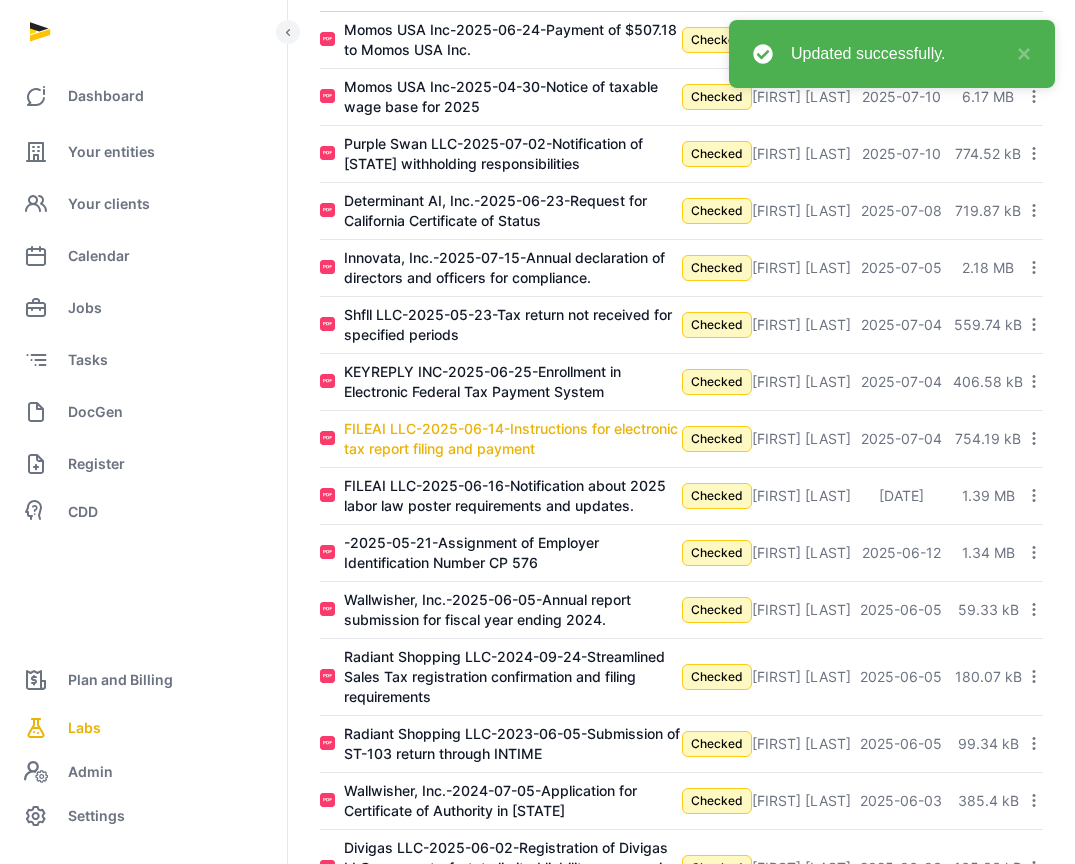 click on "FILEAI LLC-2025-06-14-Instructions for electronic tax report filing and payment" at bounding box center [513, 439] 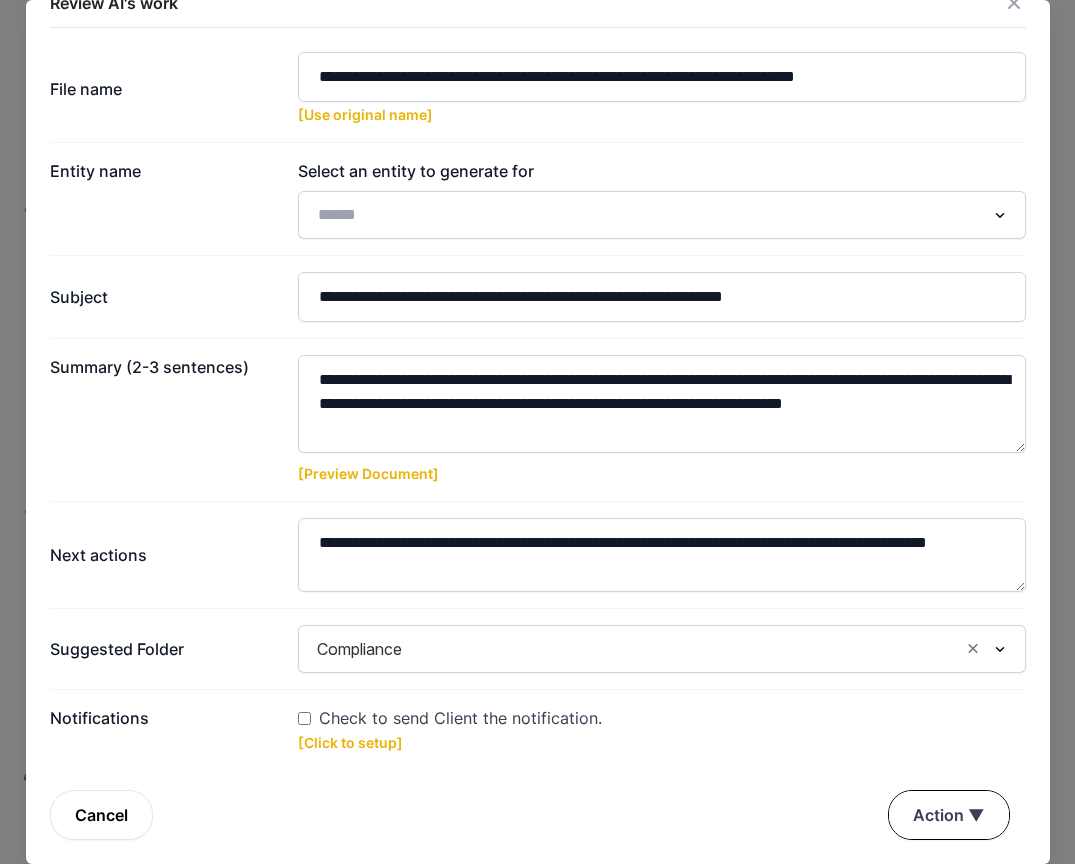 click on "Action ▼" at bounding box center (949, 815) 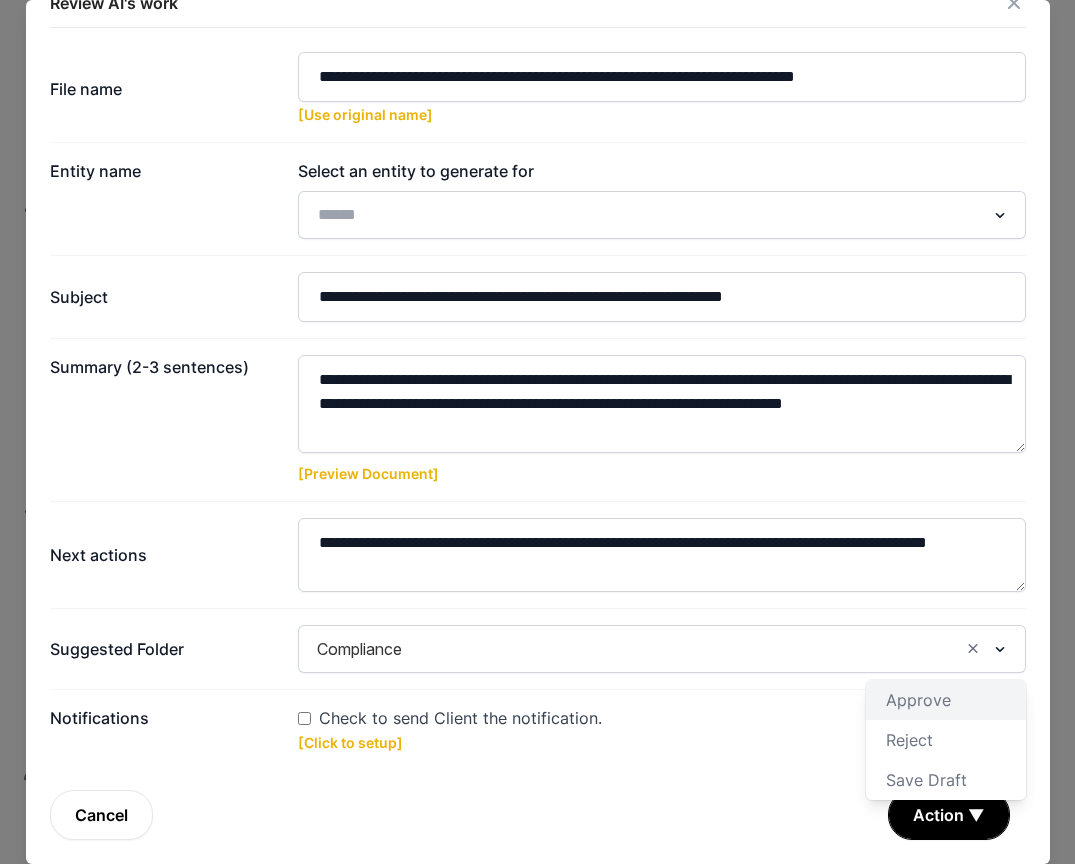 click on "Approve" 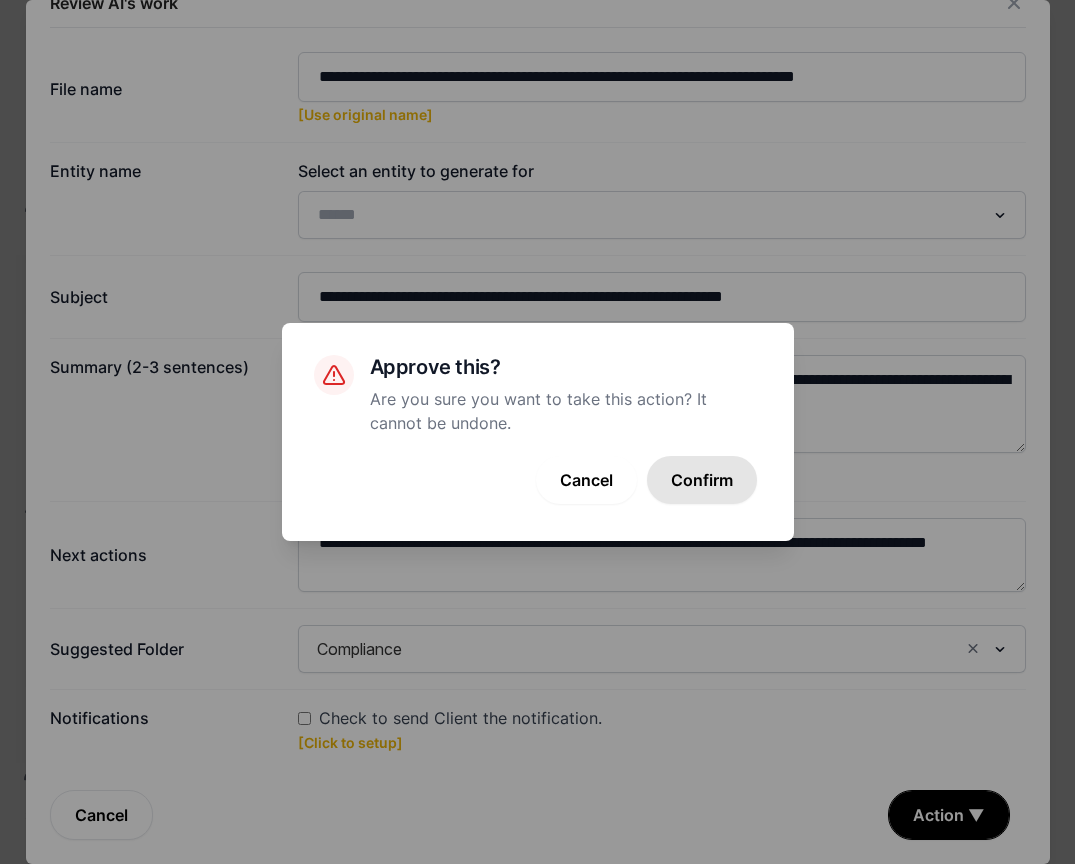 click on "Confirm" at bounding box center (702, 480) 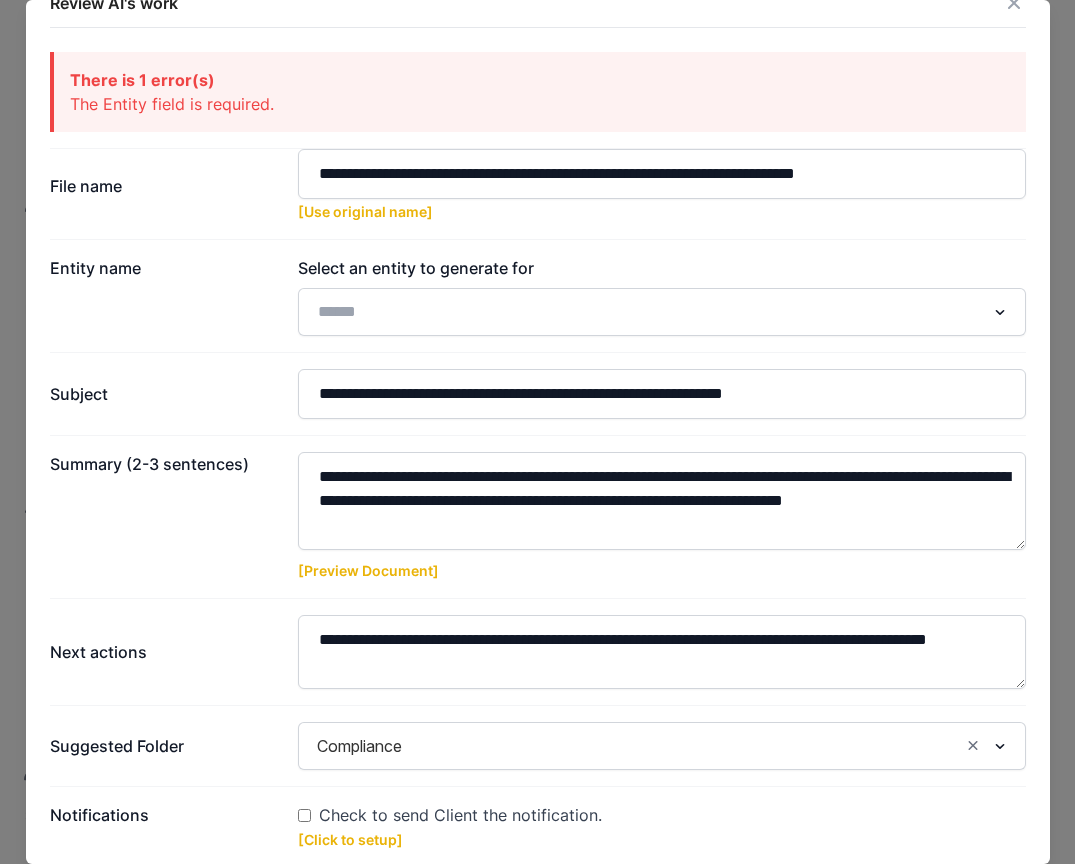 scroll, scrollTop: 0, scrollLeft: 0, axis: both 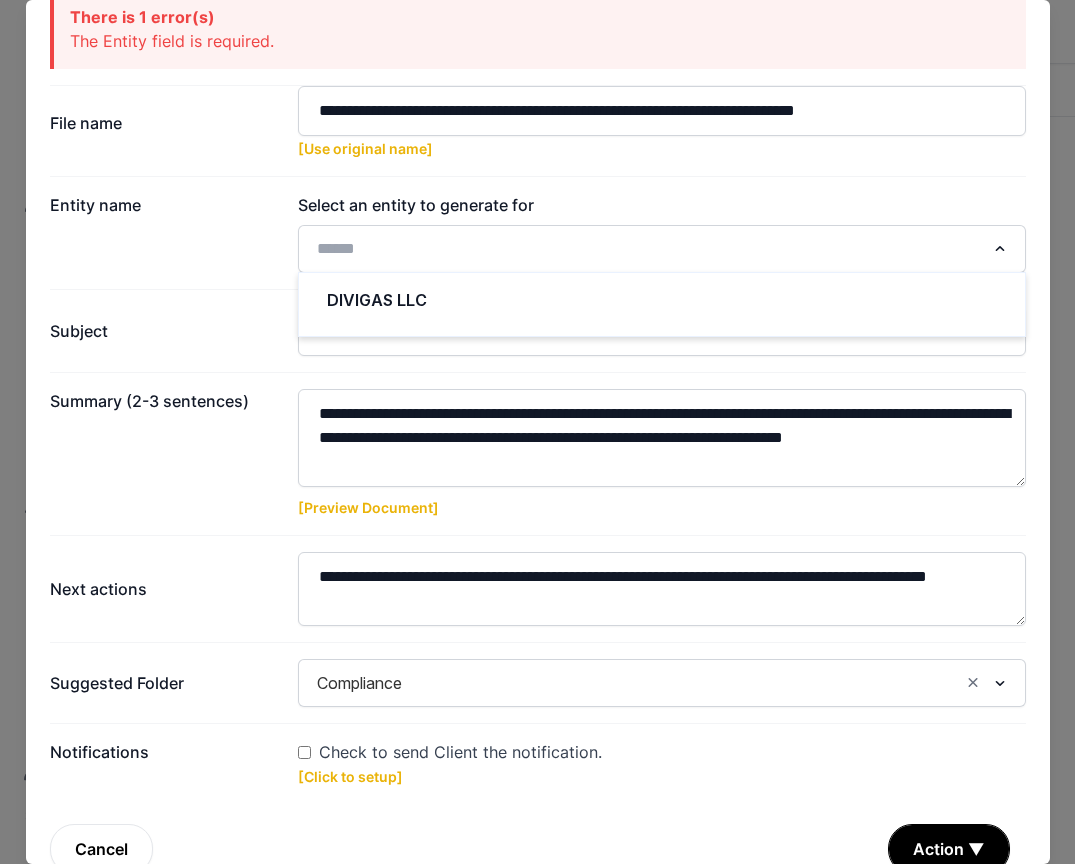 click 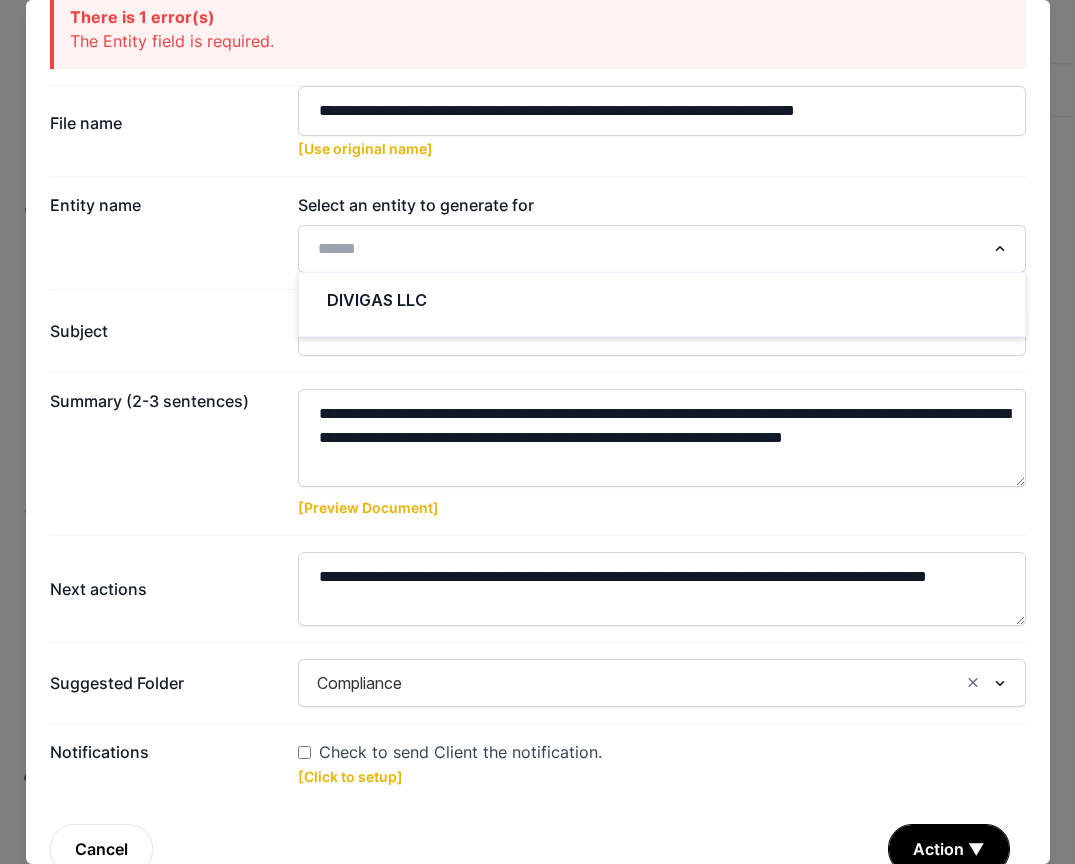 click on "**********" at bounding box center (538, 130) 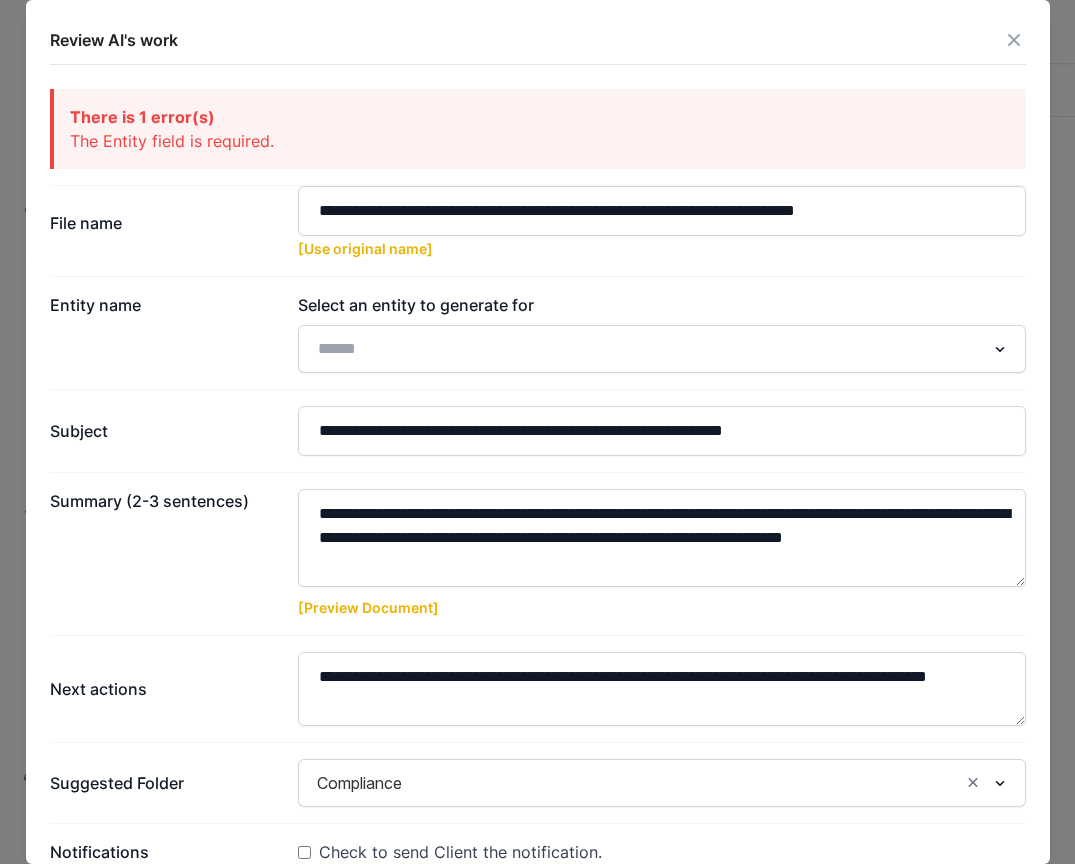 scroll, scrollTop: 106, scrollLeft: 0, axis: vertical 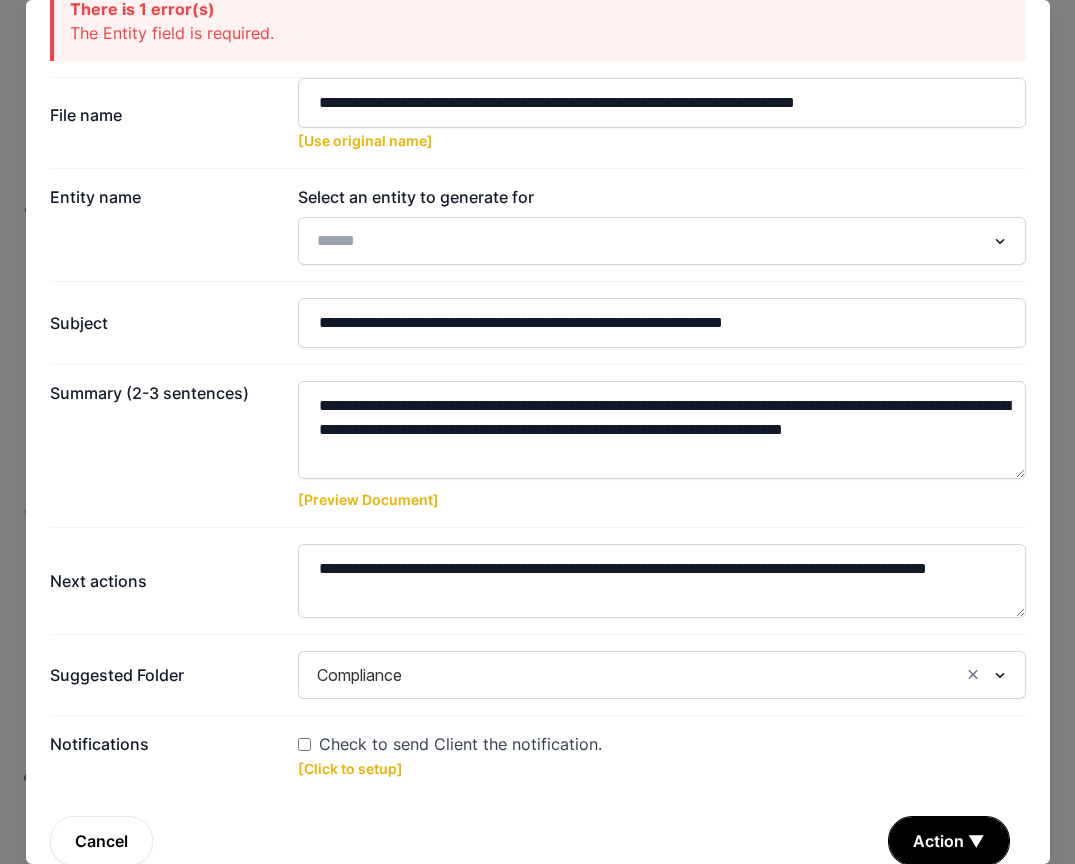 click 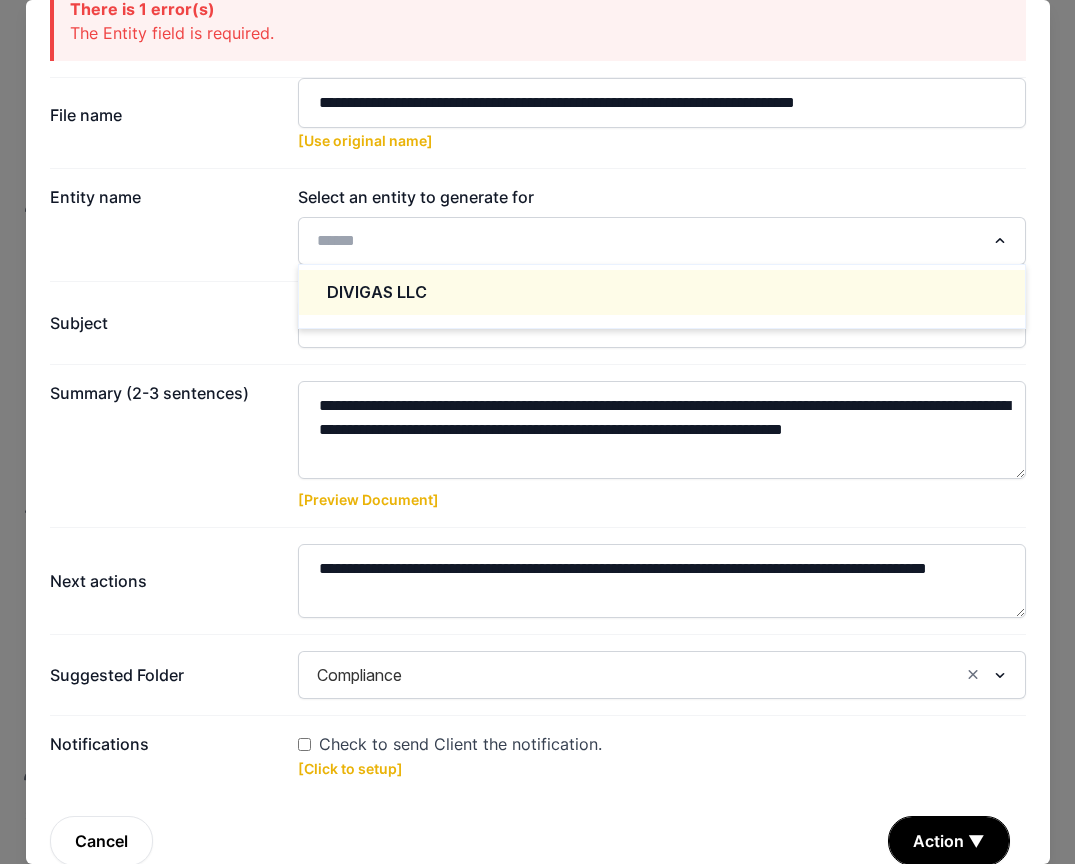 click on "DIVIGAS LLC" 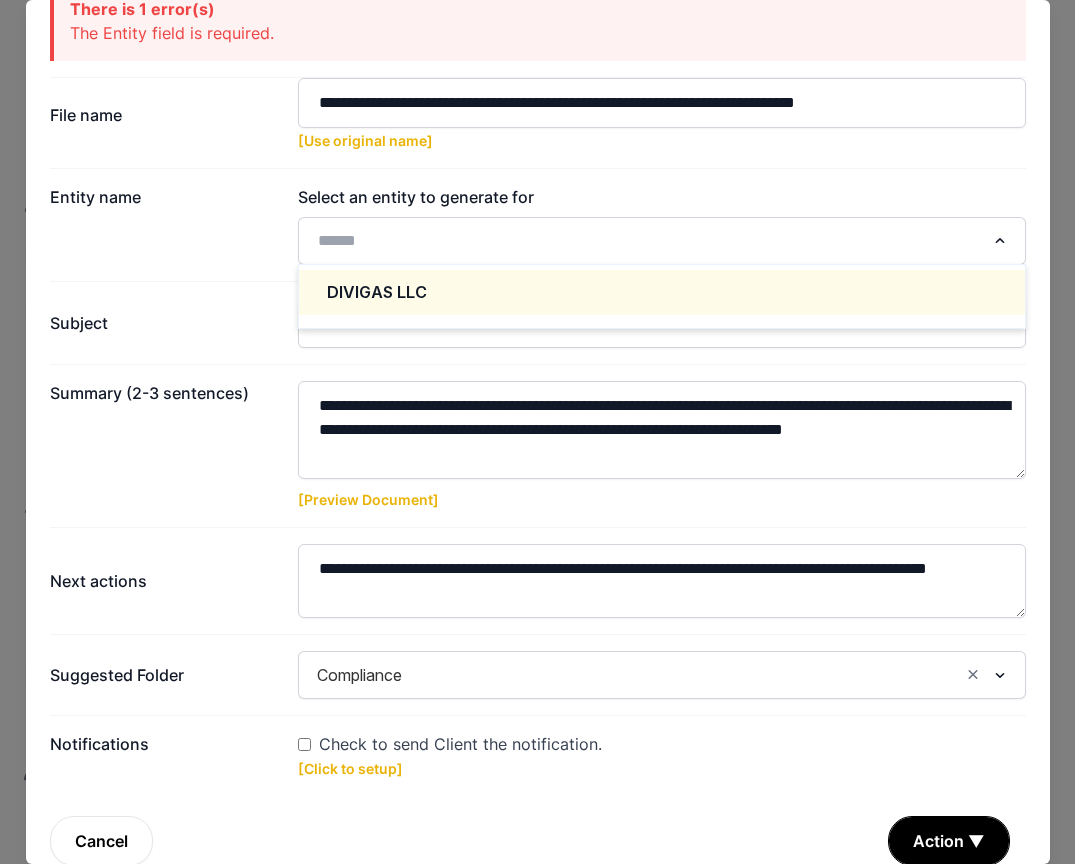 type on "**********" 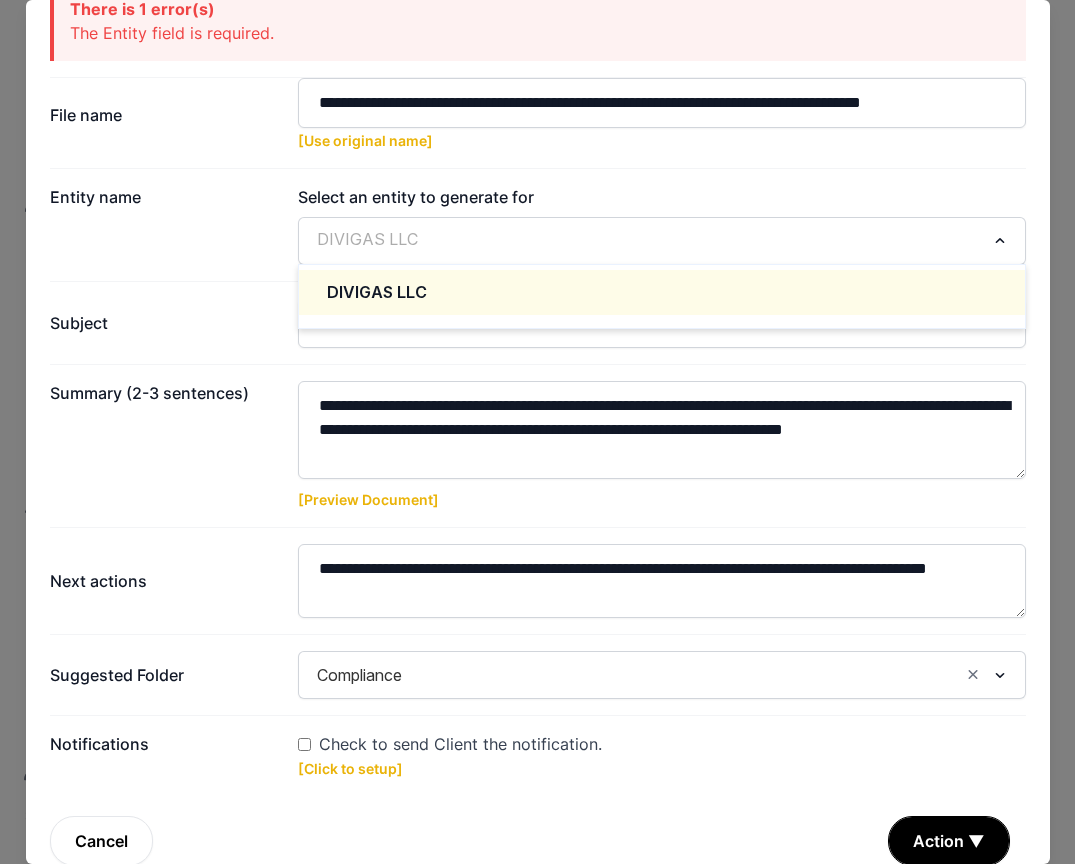 click 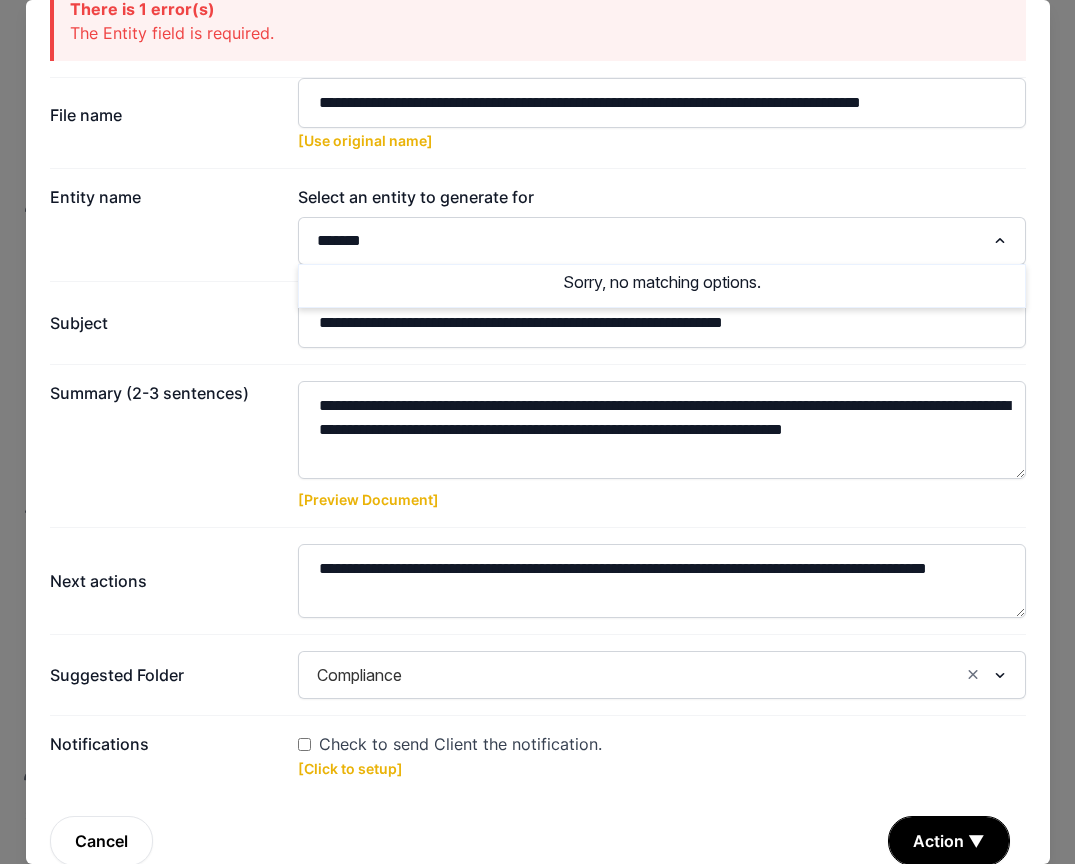 type on "*******" 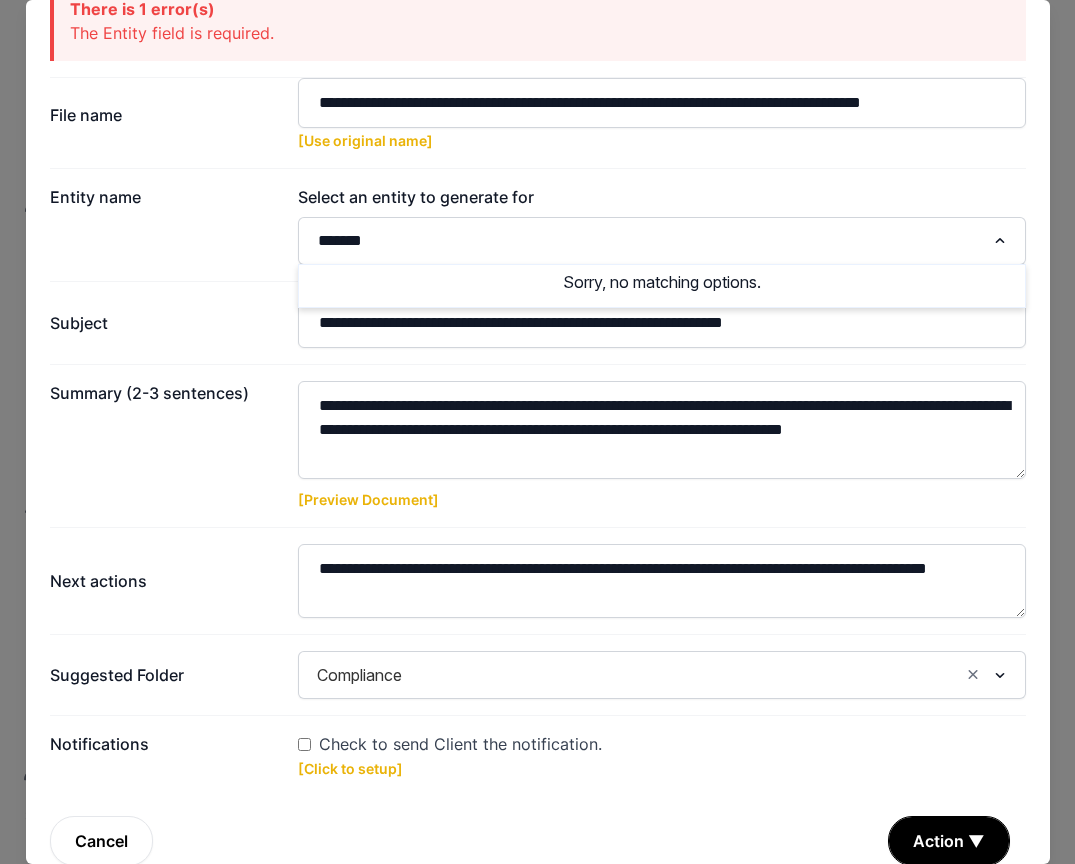 type 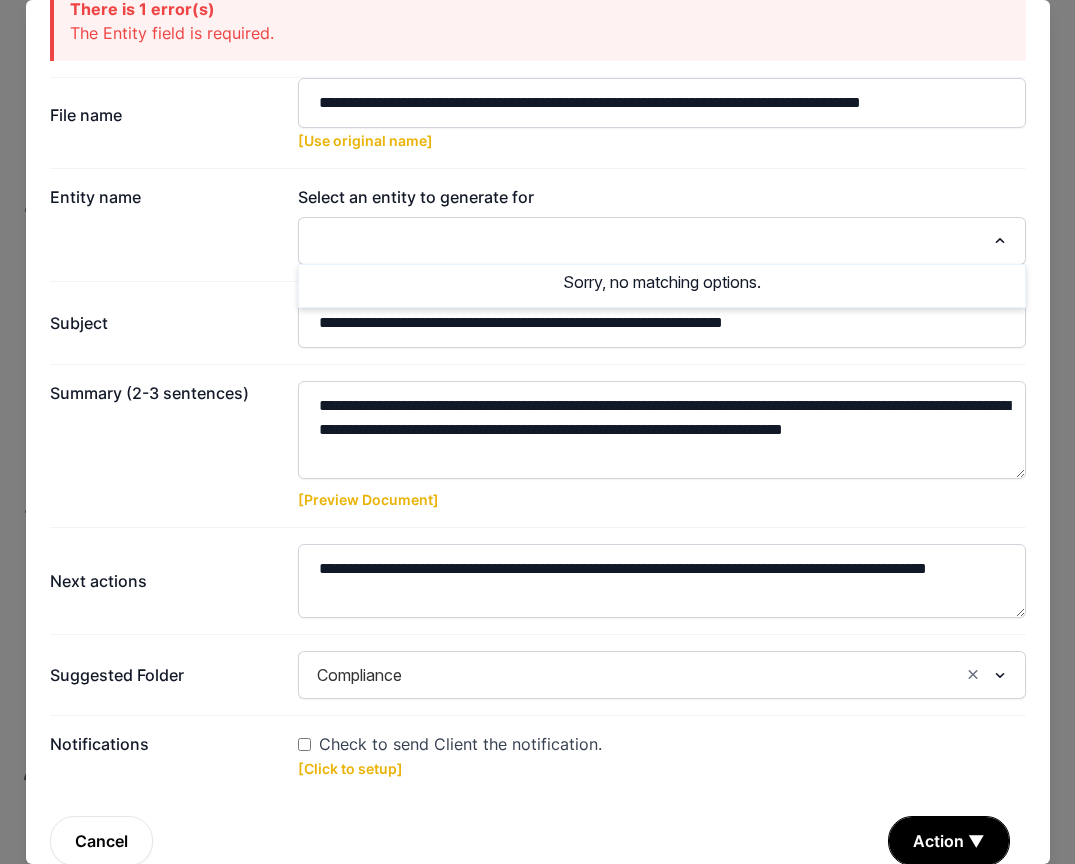 click on "Select an entity to generate for" at bounding box center (662, 197) 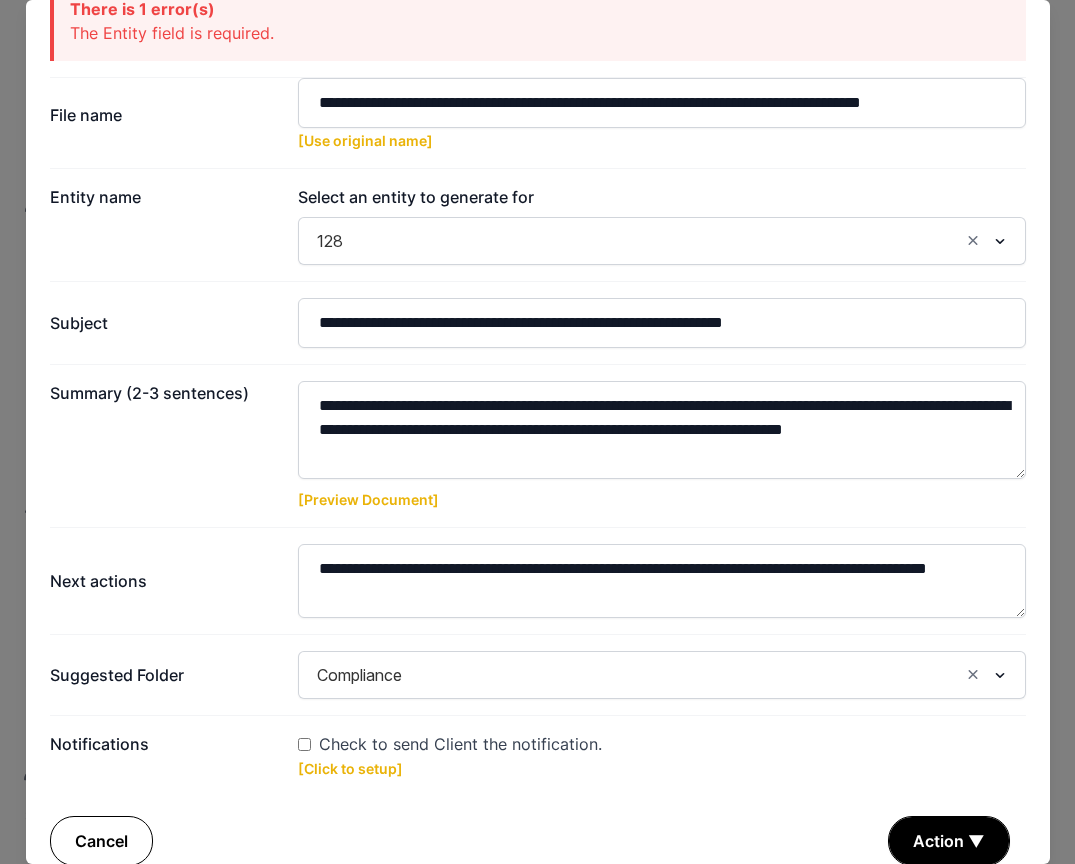 click on "Cancel" at bounding box center (101, 841) 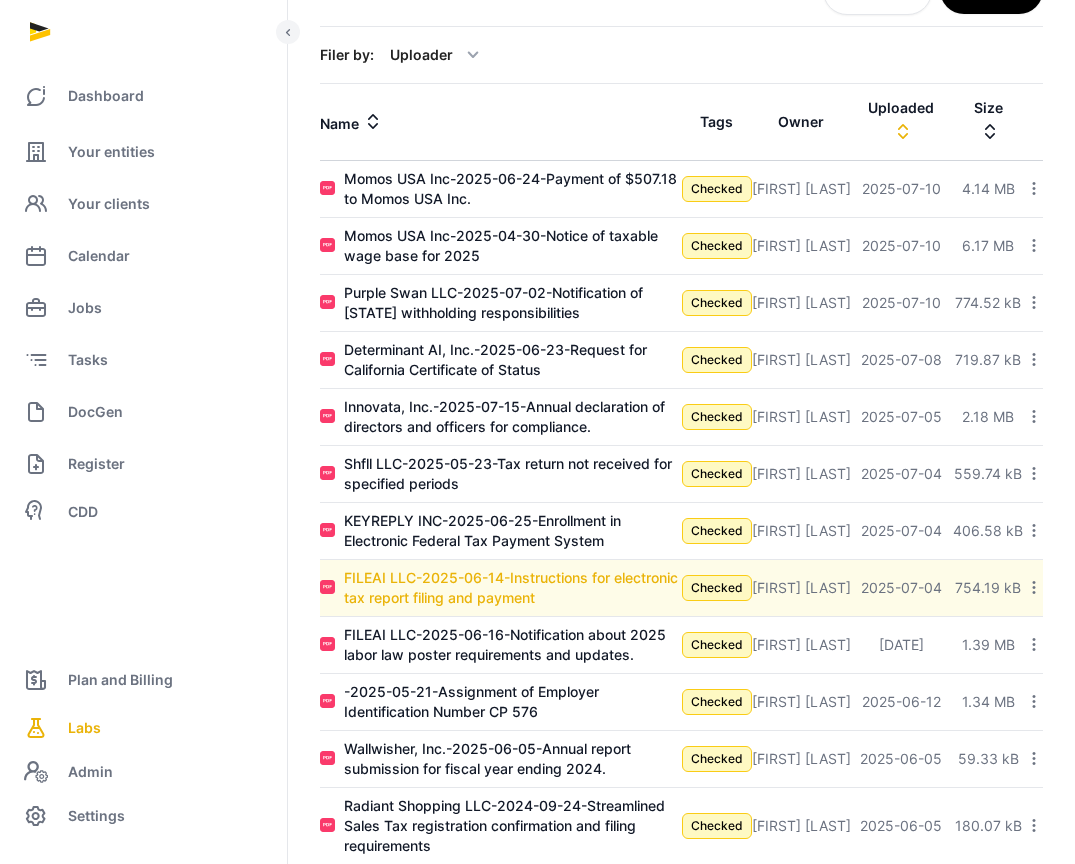 click on "FILEAI LLC-2025-06-14-Instructions for electronic tax report filing and payment" at bounding box center (513, 588) 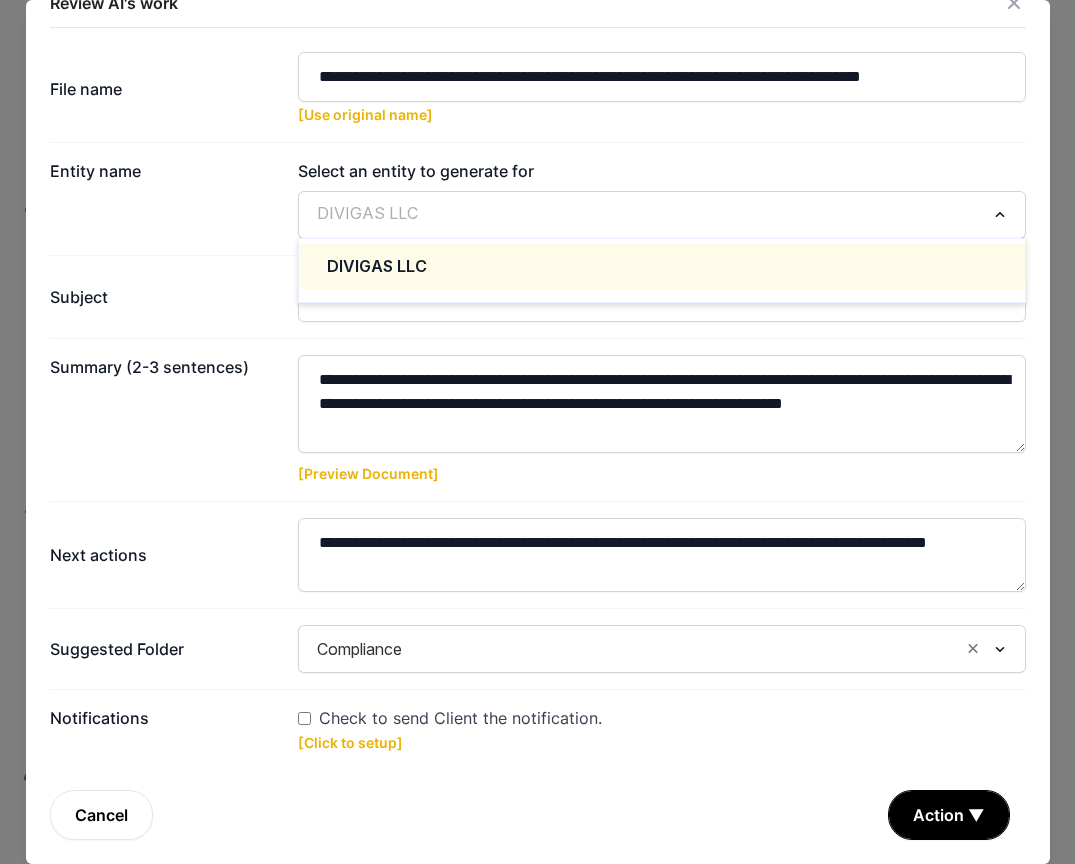 click on "Loading..." at bounding box center (1001, 213) 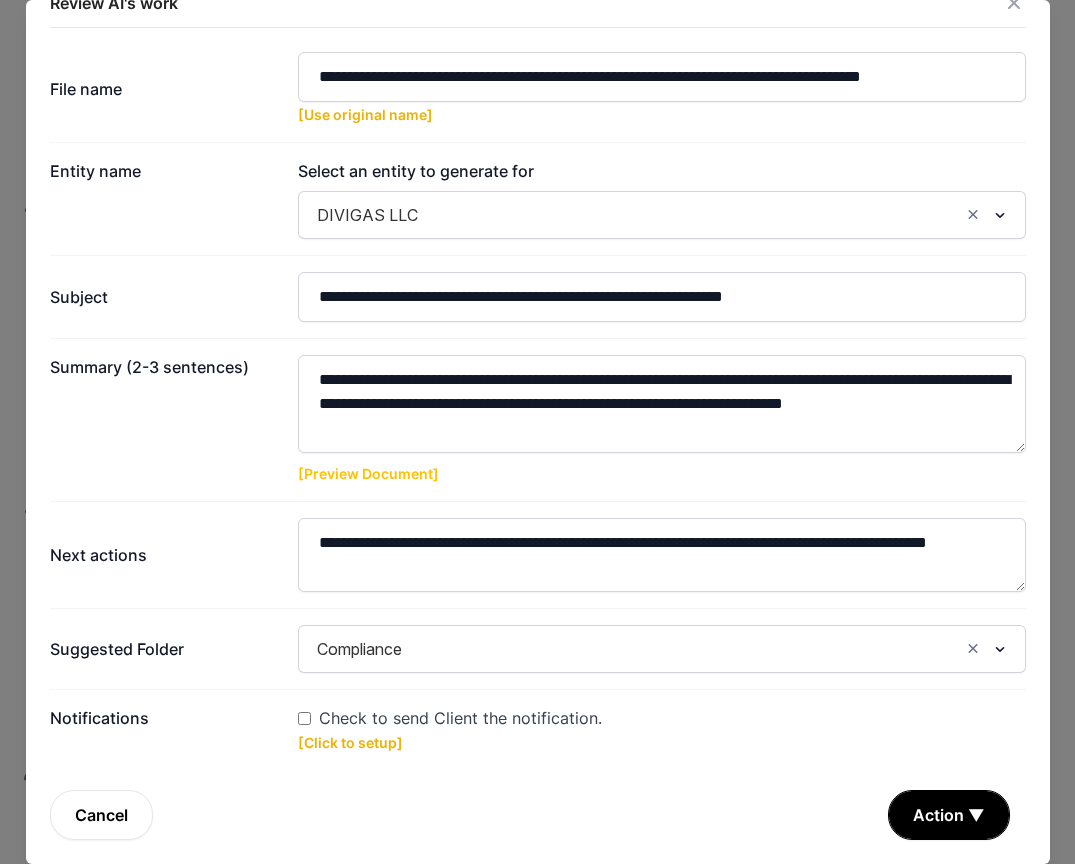 click on "[Preview Document]" at bounding box center [368, 473] 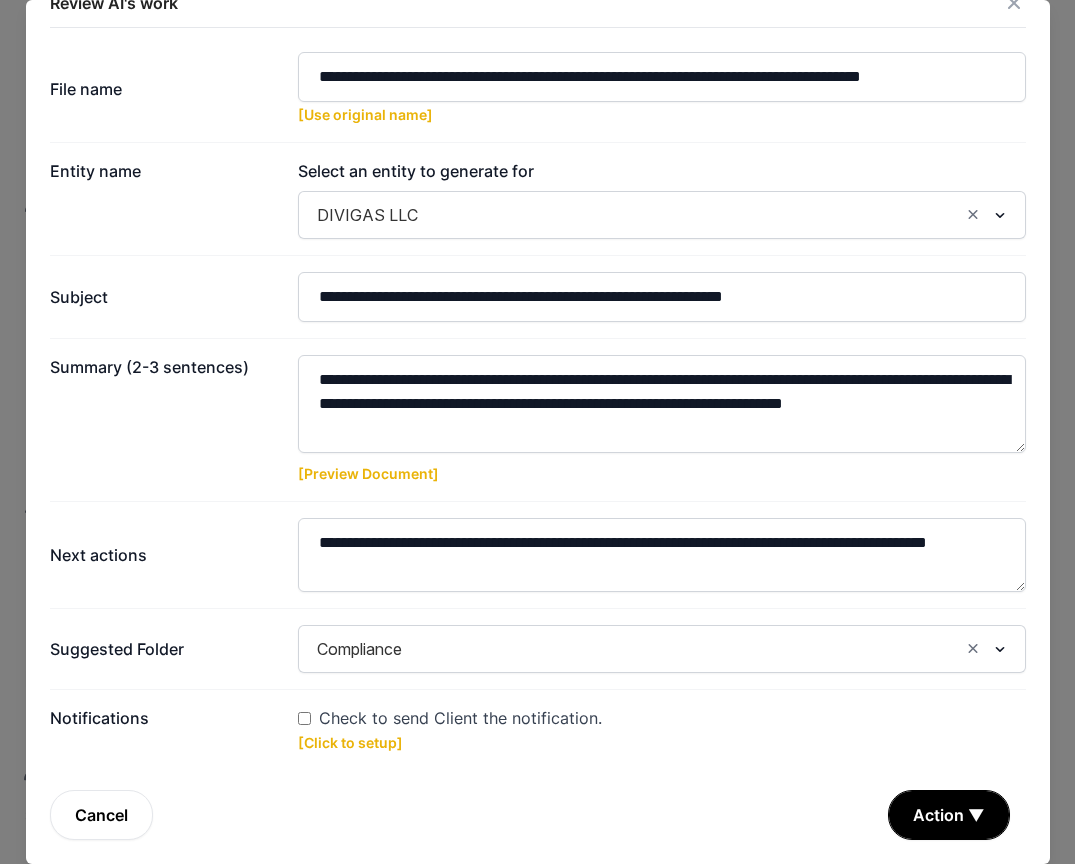 scroll, scrollTop: 0, scrollLeft: 0, axis: both 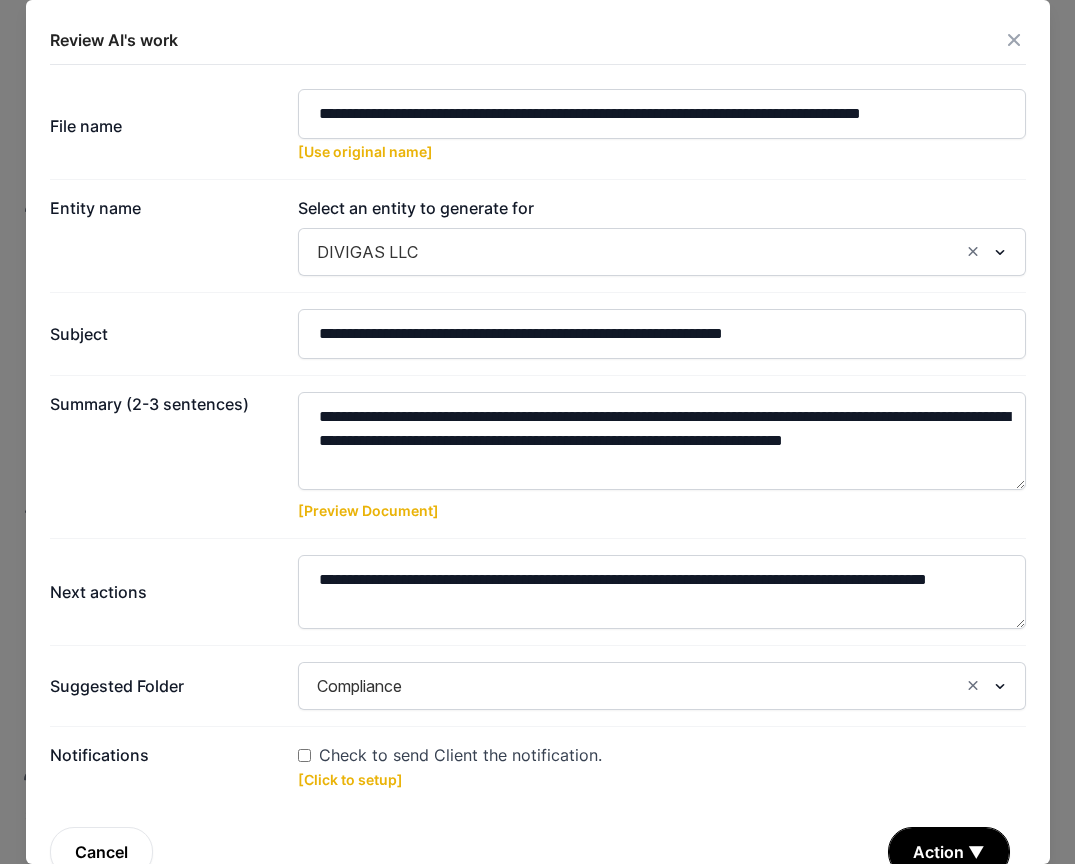 click at bounding box center [1014, 40] 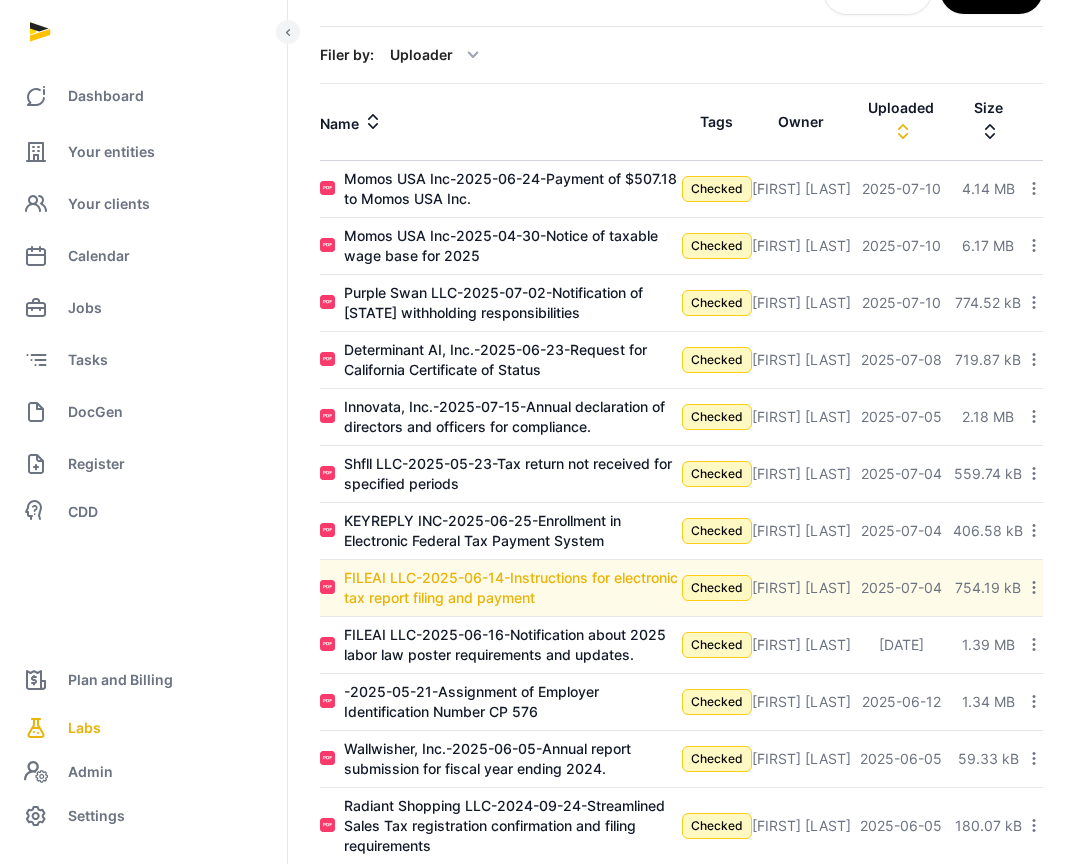 click on "FILEAI LLC-2025-06-14-Instructions for electronic tax report filing and payment" at bounding box center [513, 588] 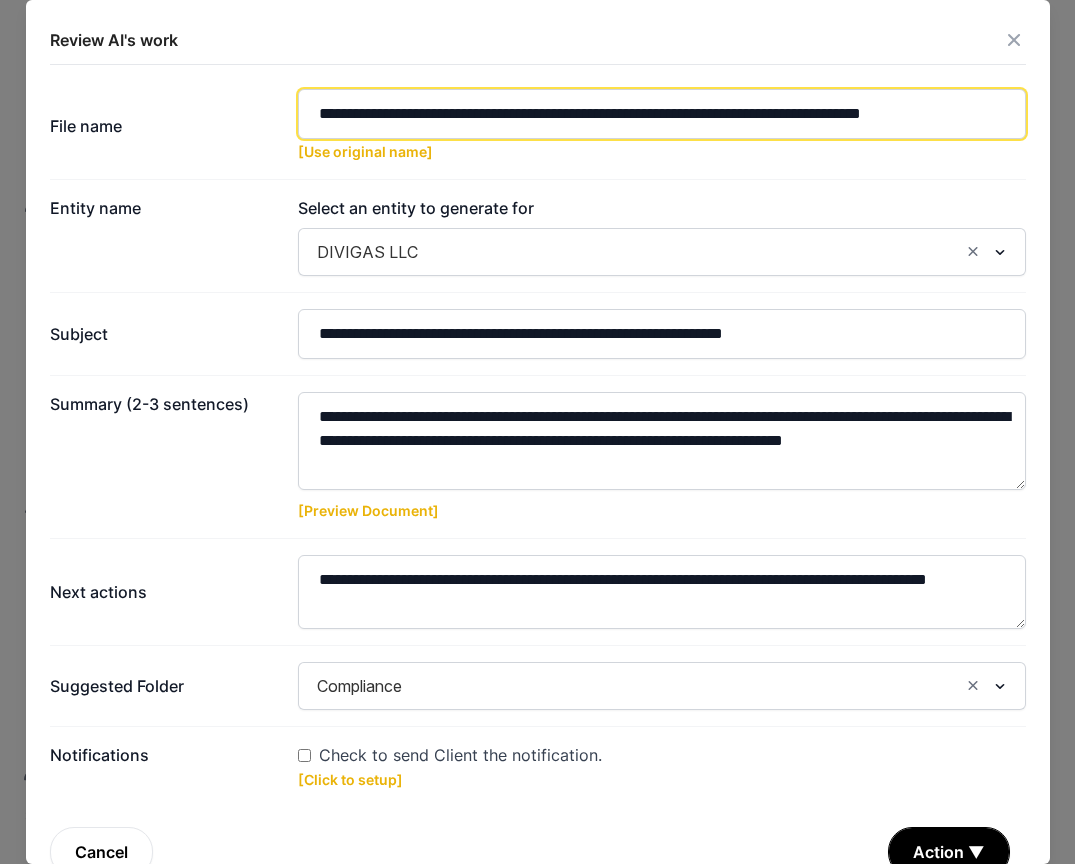 click on "**********" at bounding box center [662, 114] 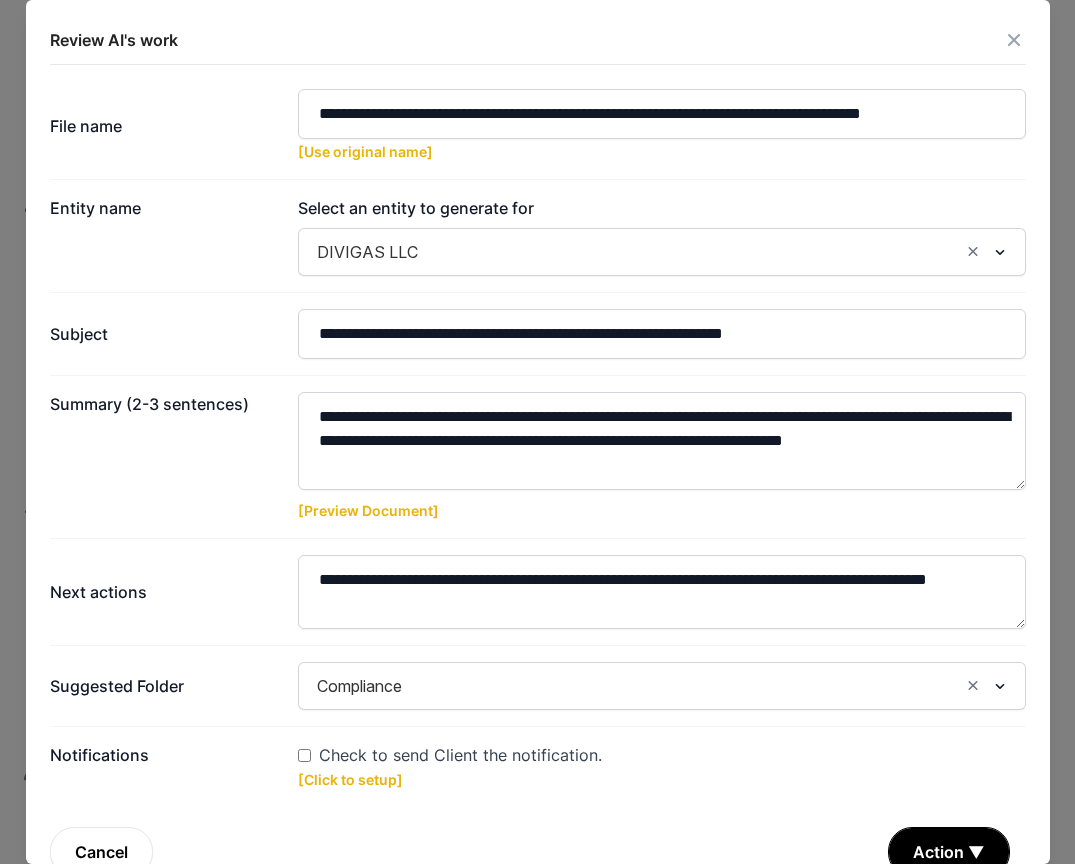 click on "**********" at bounding box center [538, 134] 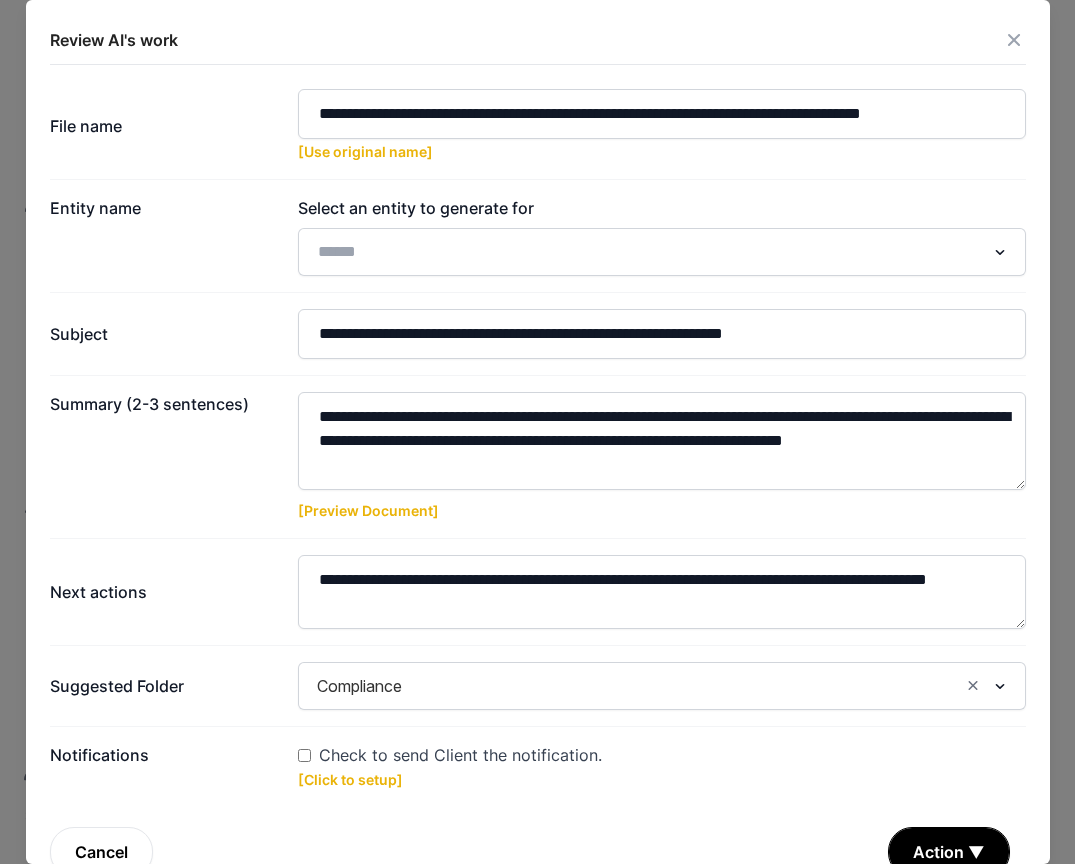 click on "**********" at bounding box center [538, 134] 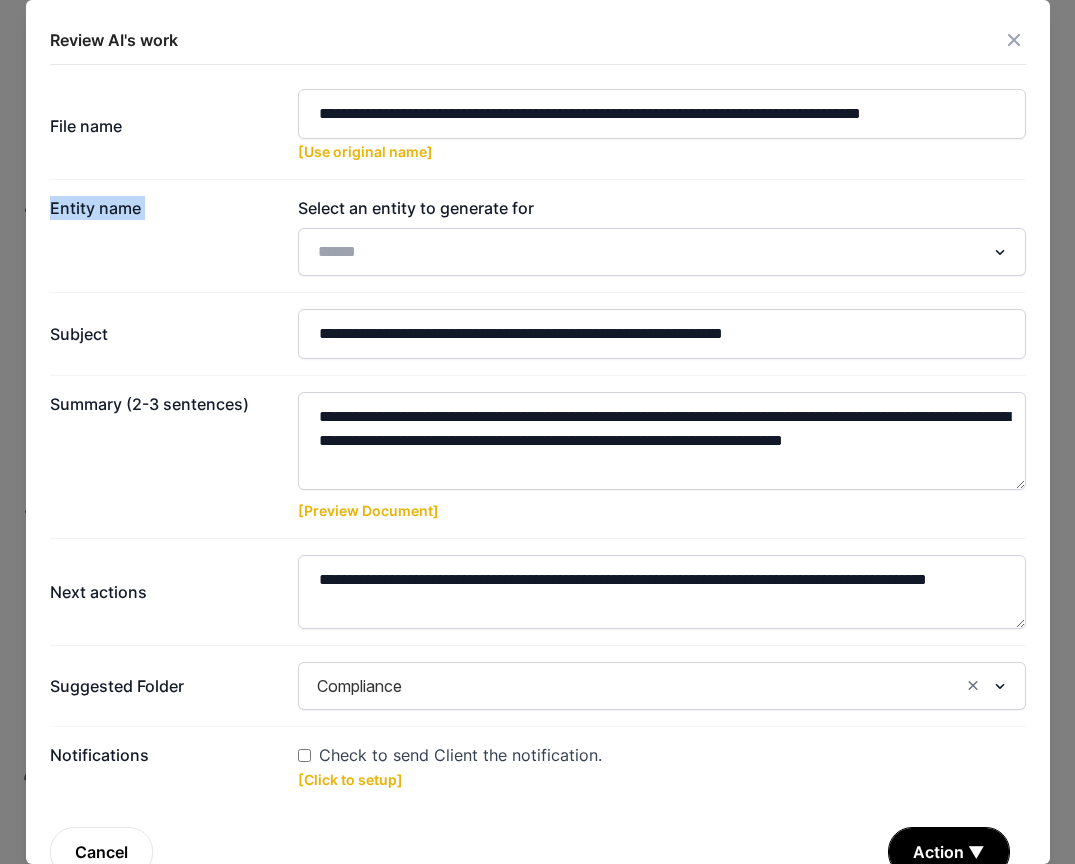 click on "**********" at bounding box center [538, 448] 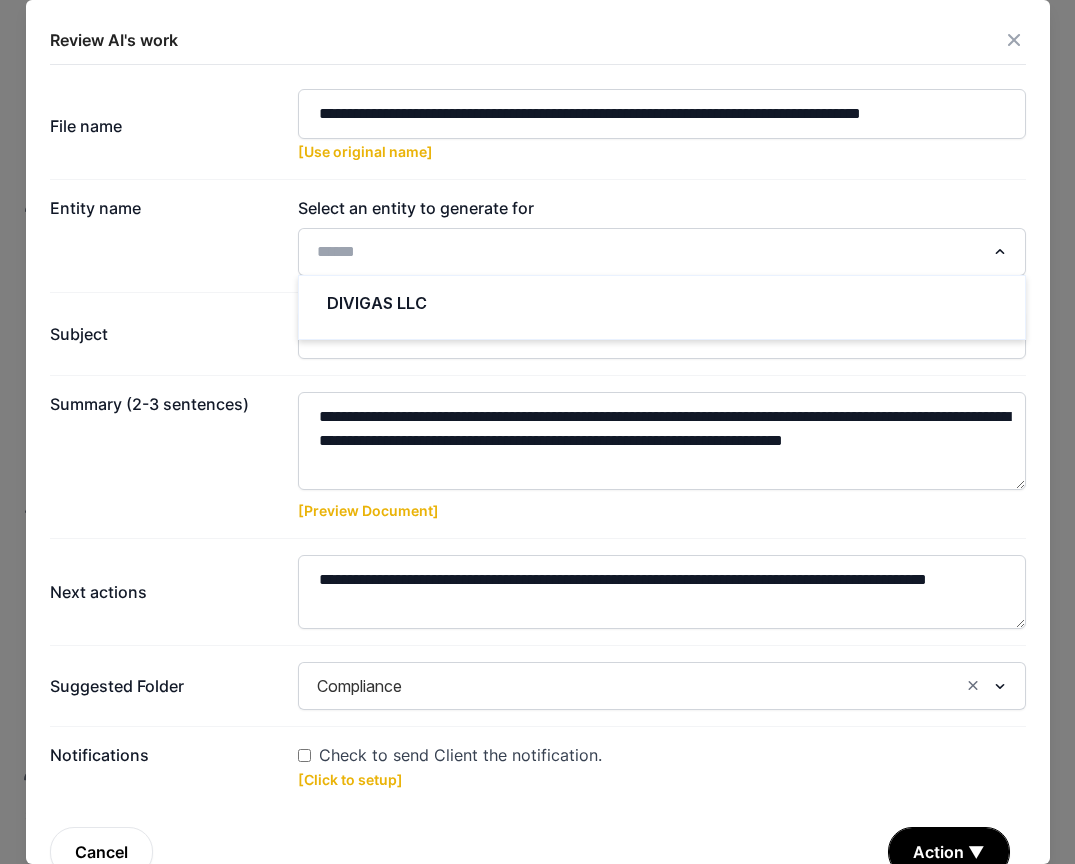 click 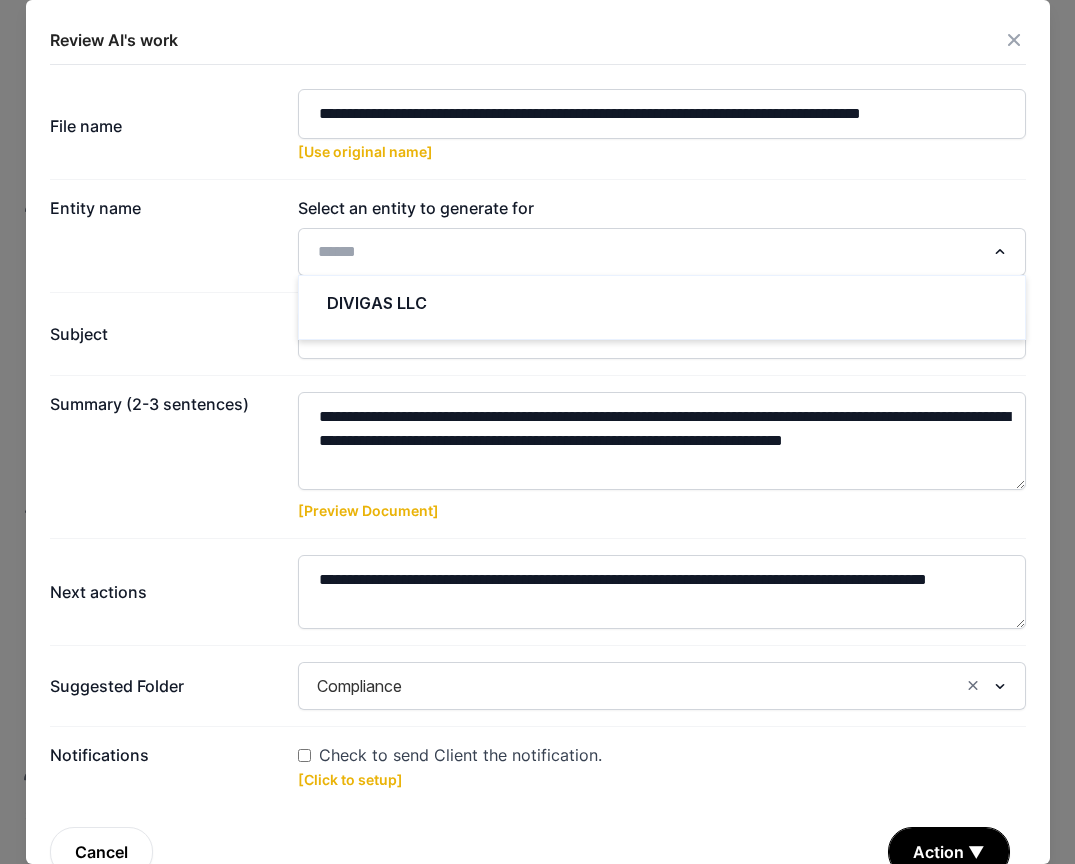 click on "Entity name  Select an entity to generate for Loading... DIVIGAS LLC" at bounding box center [538, 235] 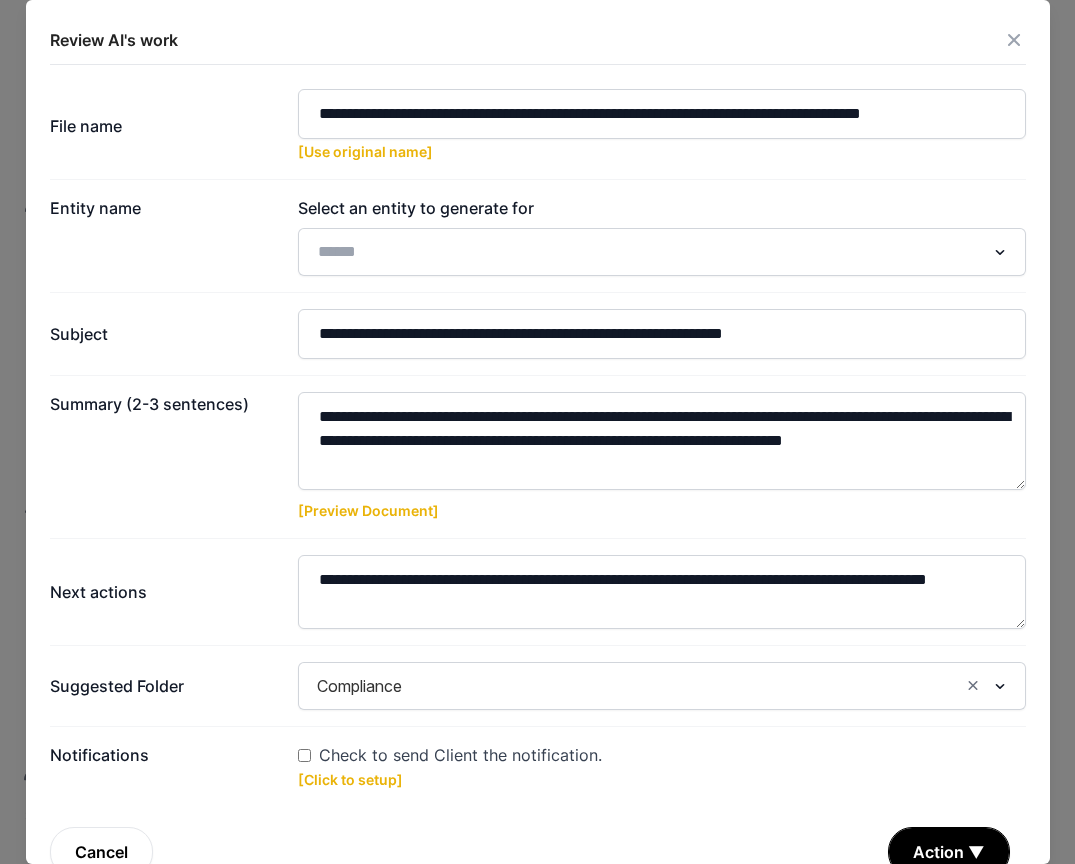 click on "Loading..." 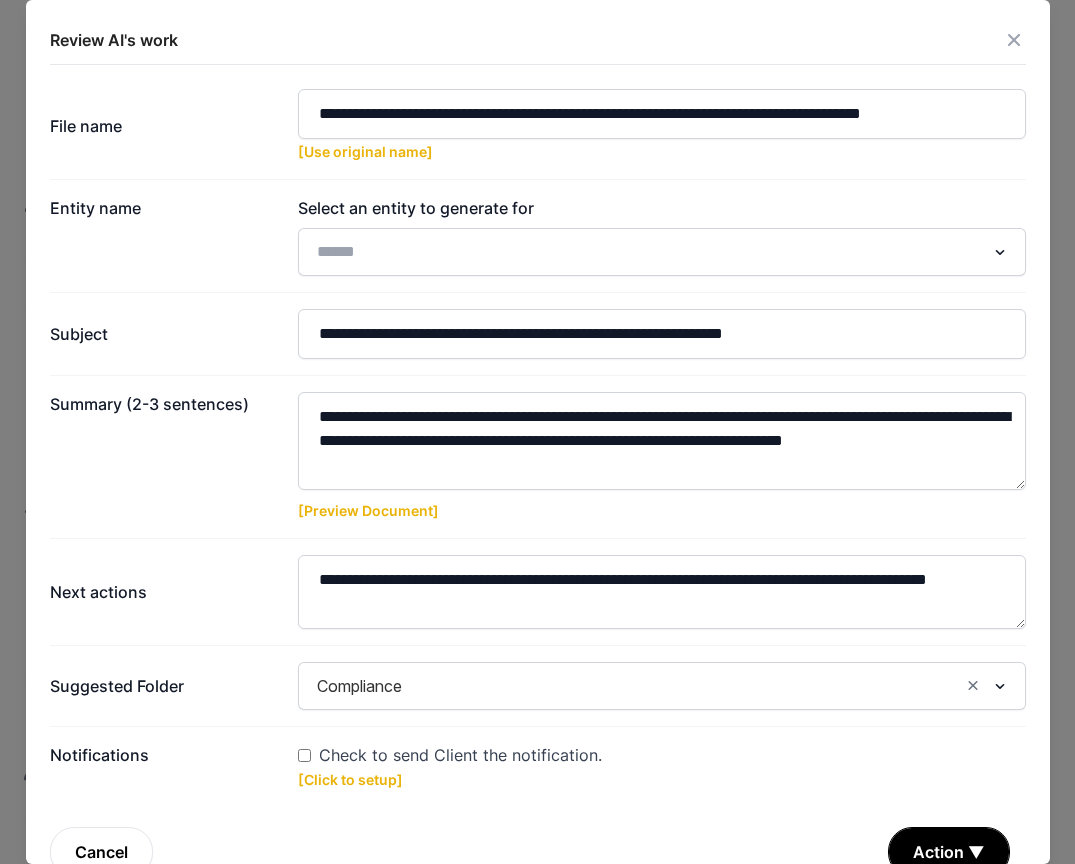 click 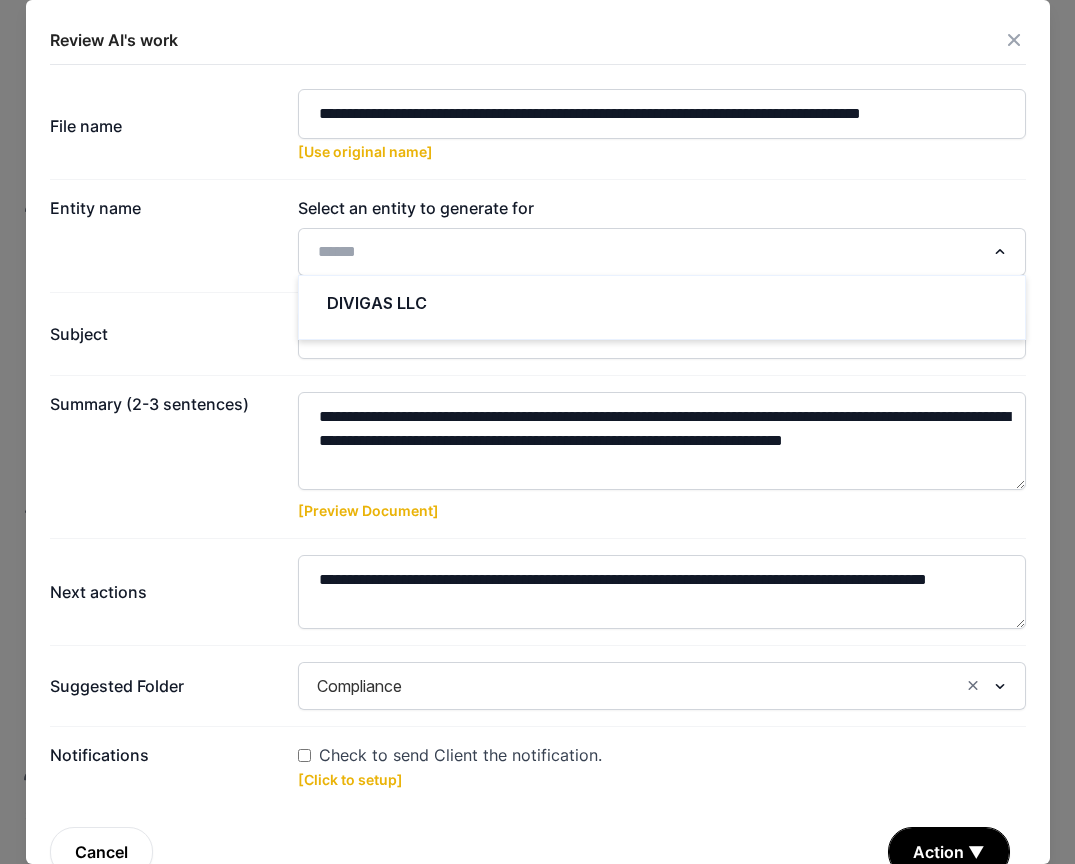 click on "Review AI's work" at bounding box center [538, 44] 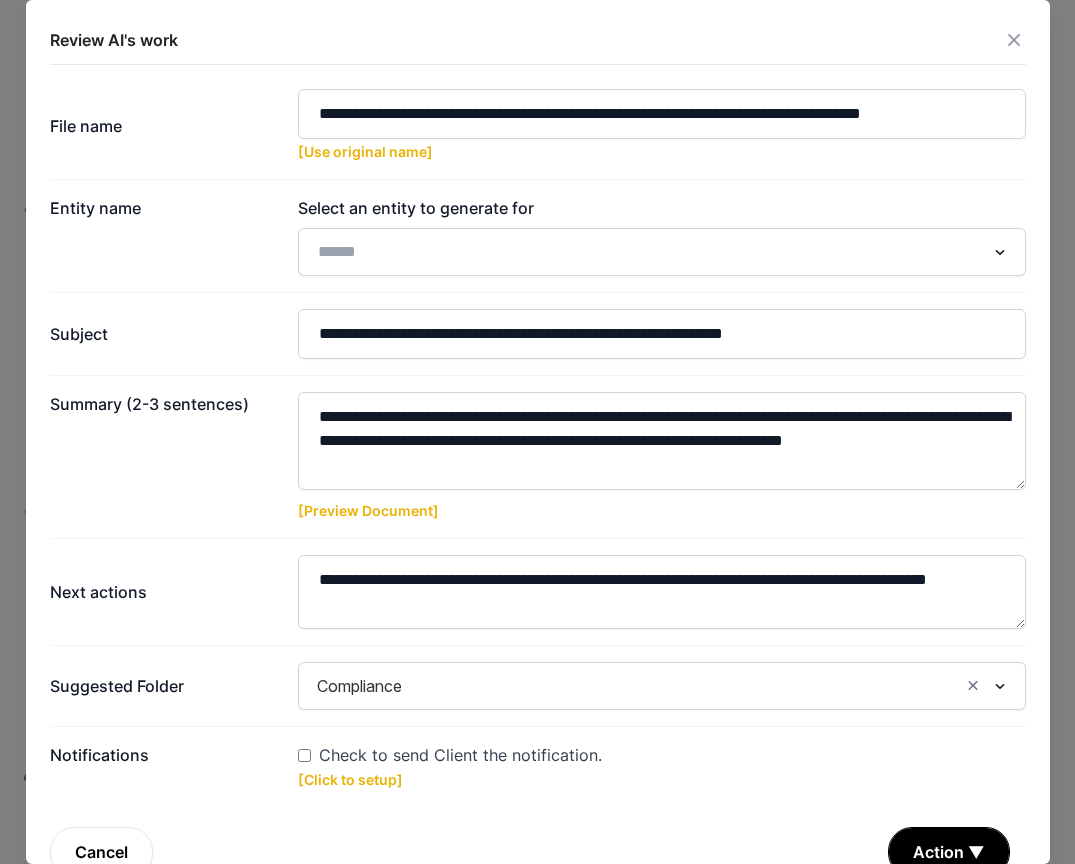 click at bounding box center [1014, 40] 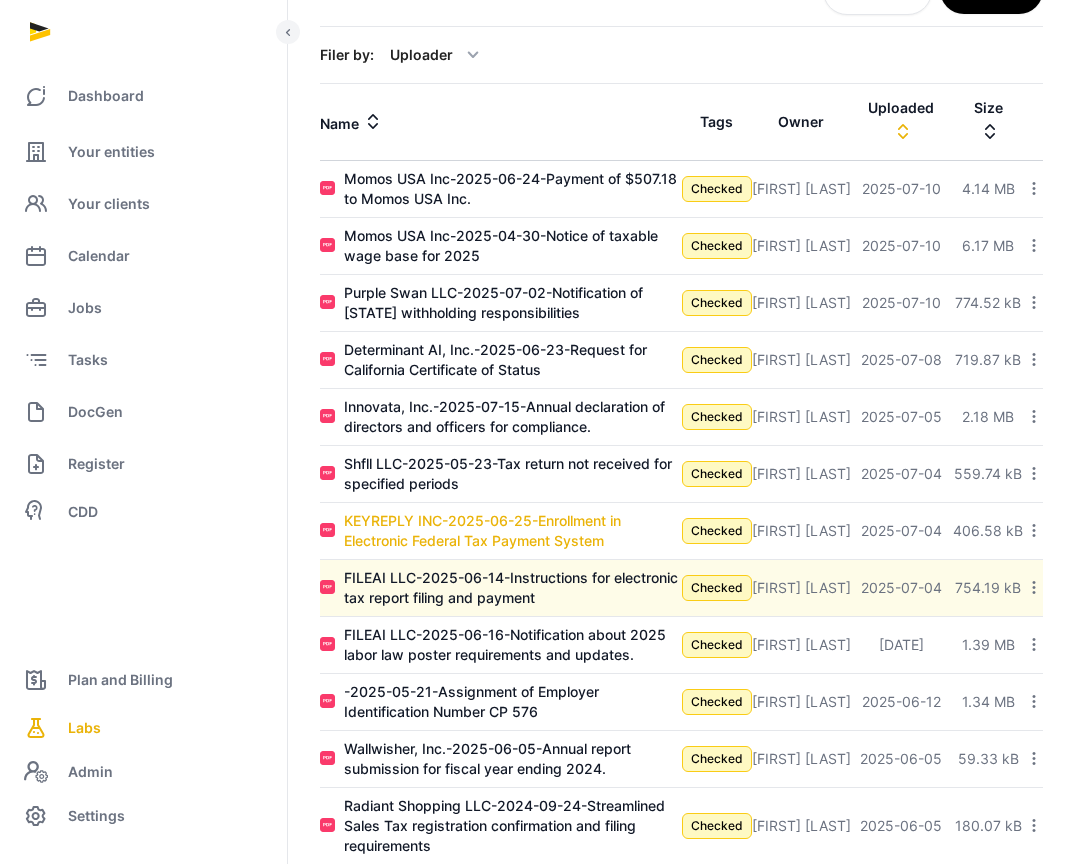 click on "KEYREPLY INC-2025-06-25-Enrollment in Electronic Federal Tax Payment System" at bounding box center [513, 531] 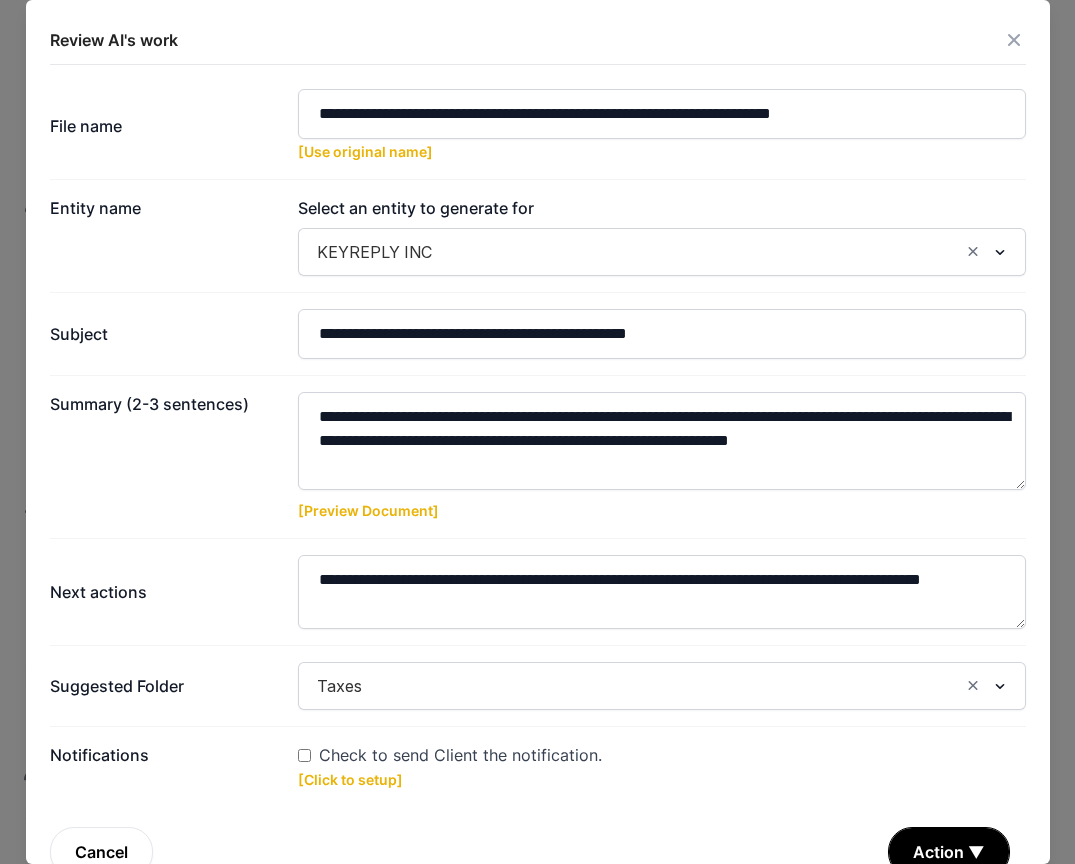scroll, scrollTop: 37, scrollLeft: 0, axis: vertical 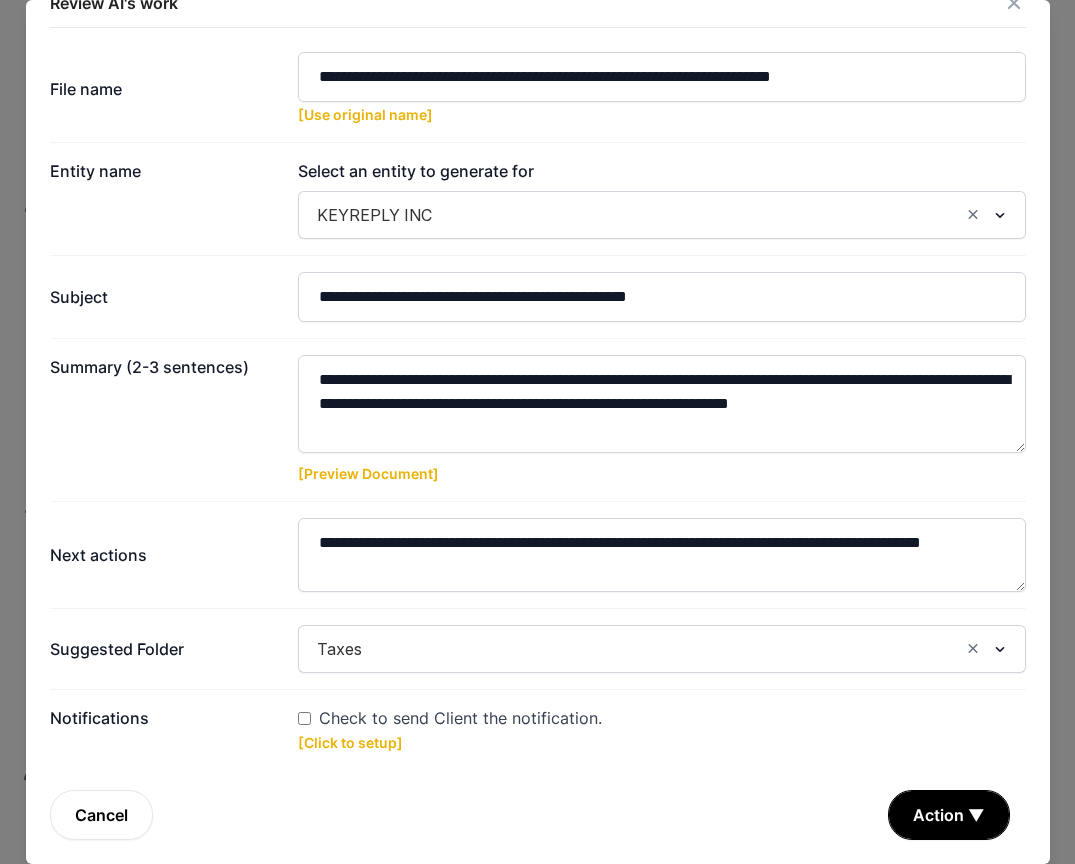 click on "Check to send Client the notification." at bounding box center [460, 718] 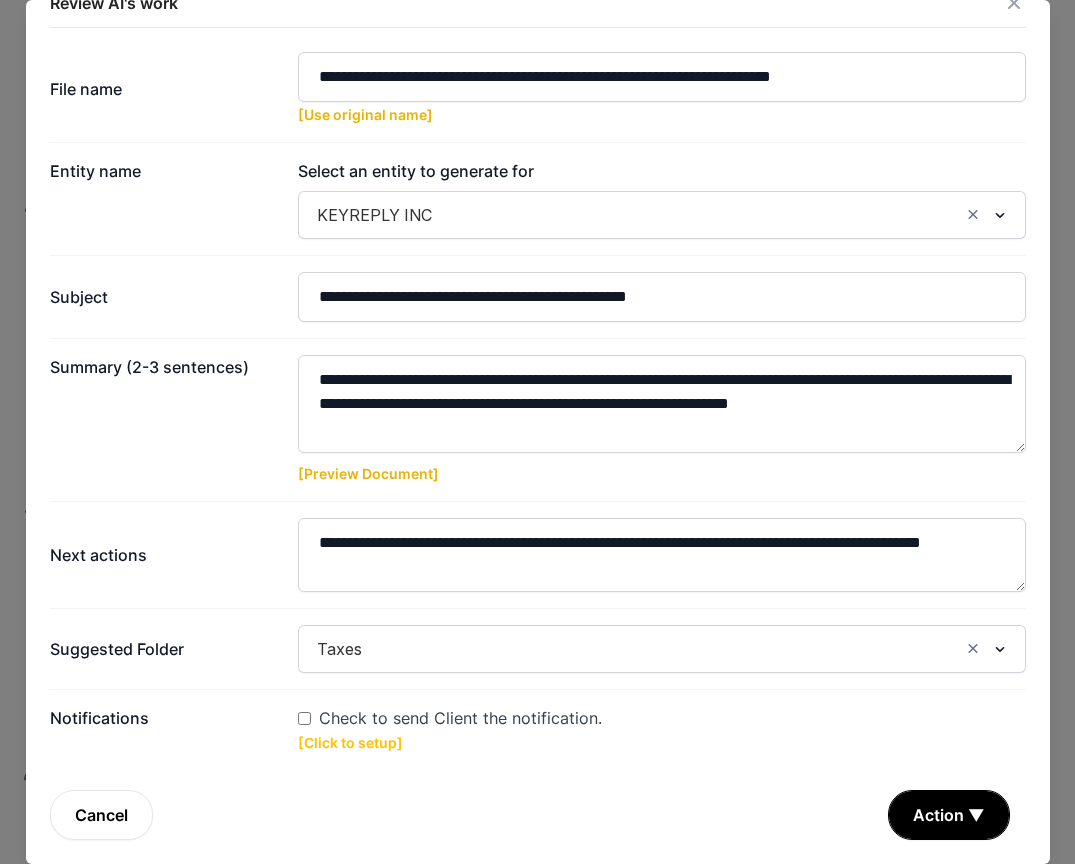click on "[Click to setup]" at bounding box center (350, 742) 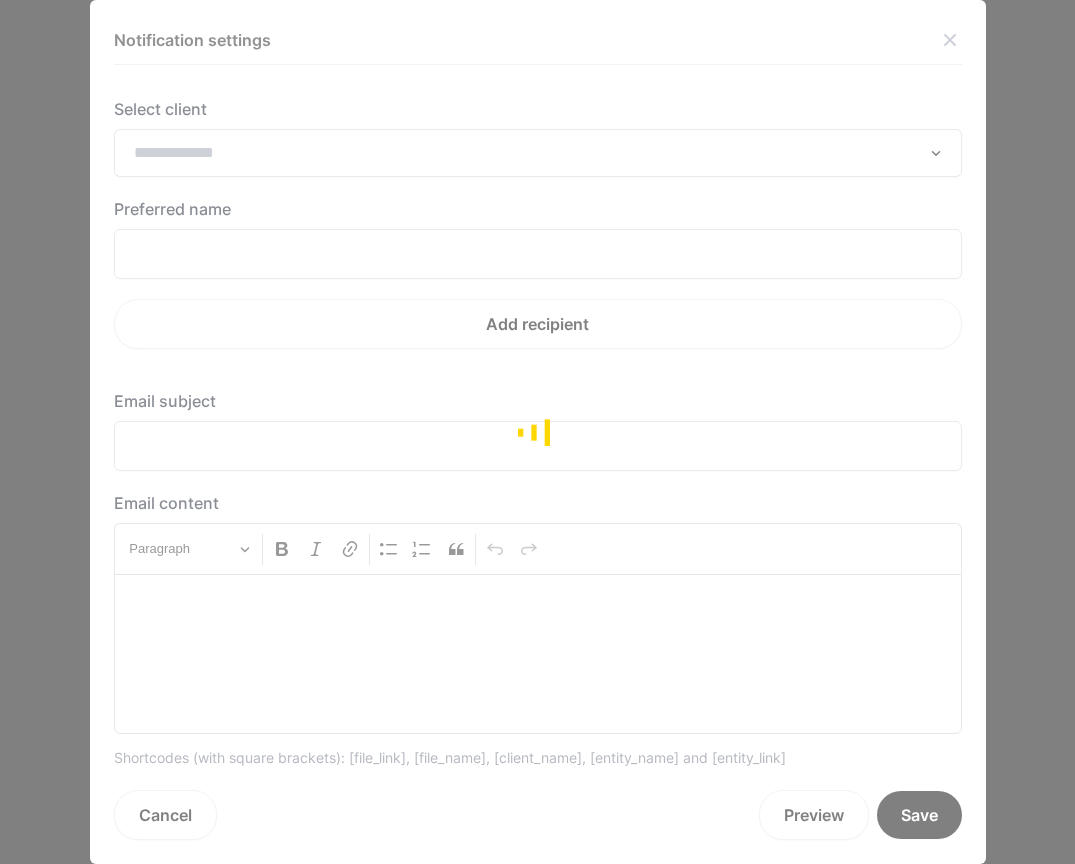 type on "**********" 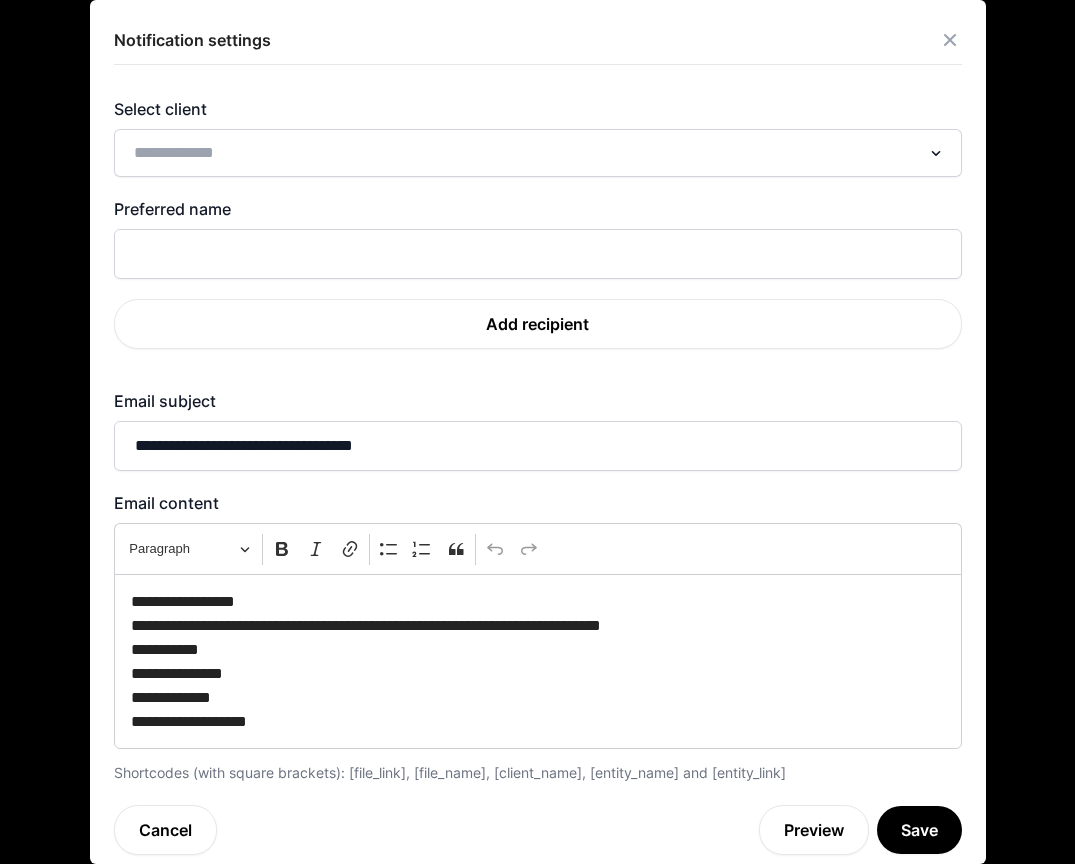 scroll, scrollTop: 15, scrollLeft: 0, axis: vertical 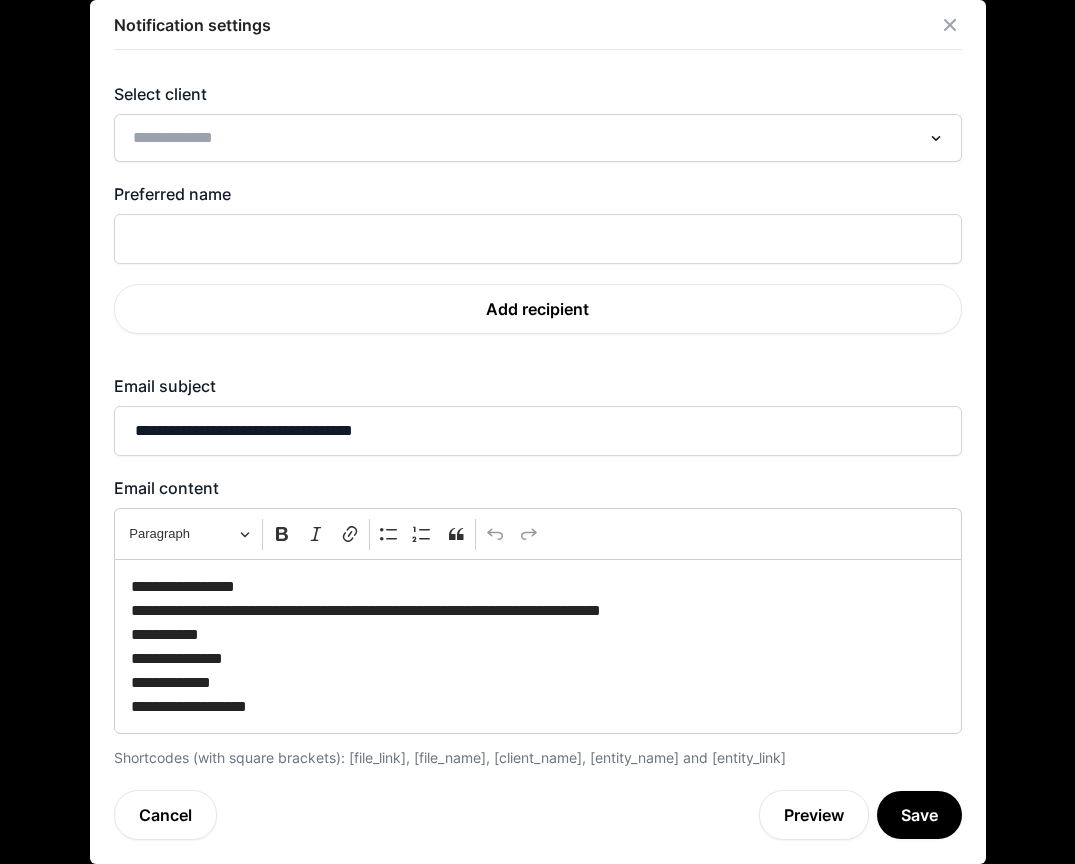 click 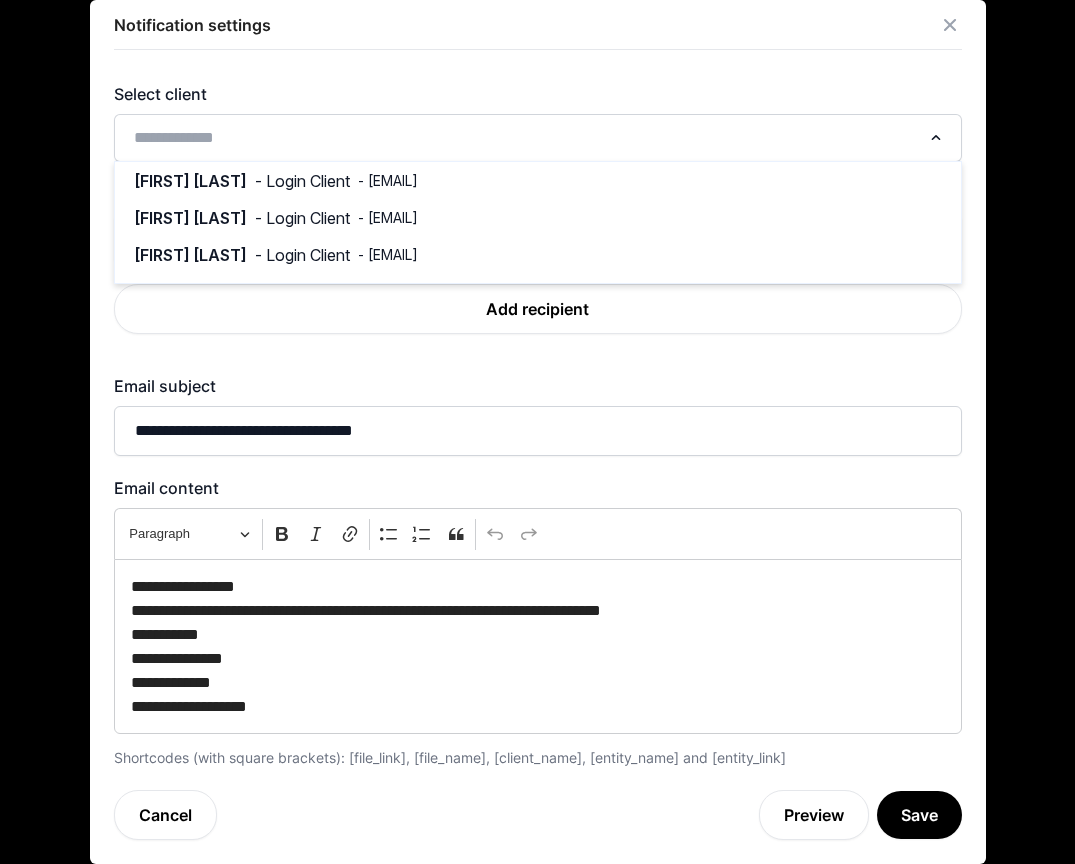 click on "Select client" at bounding box center [538, 94] 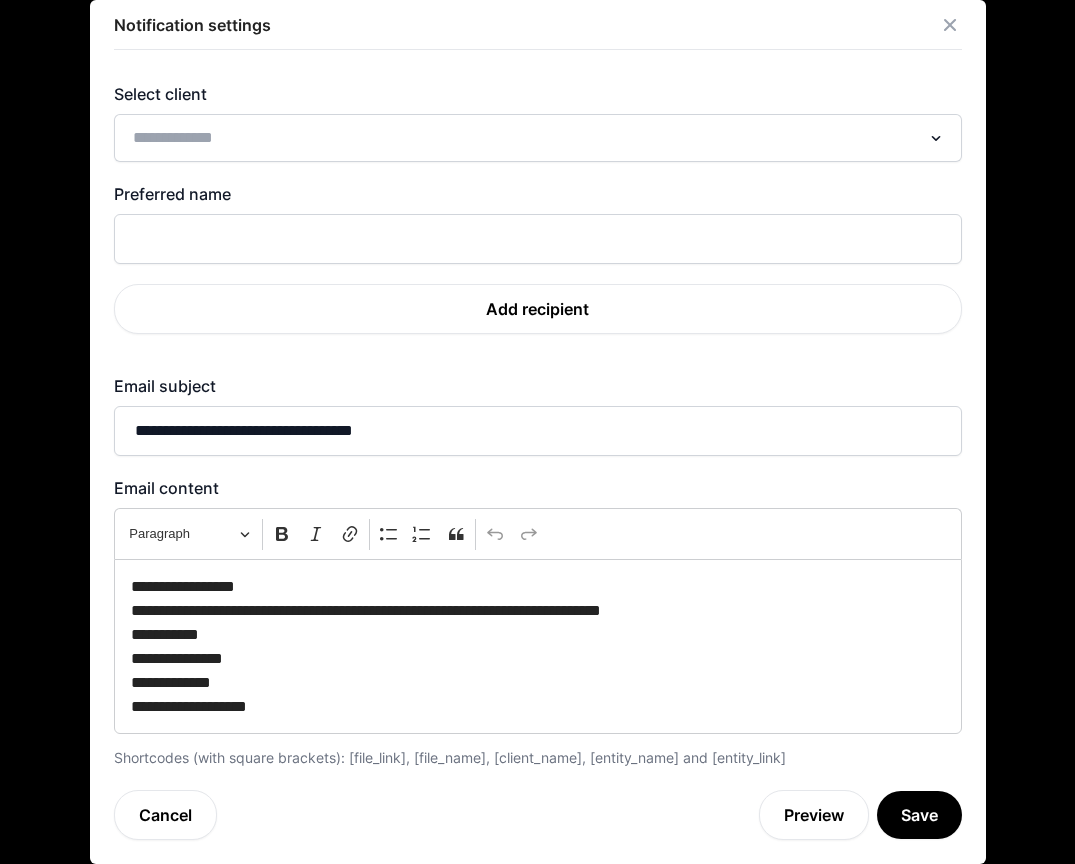 click 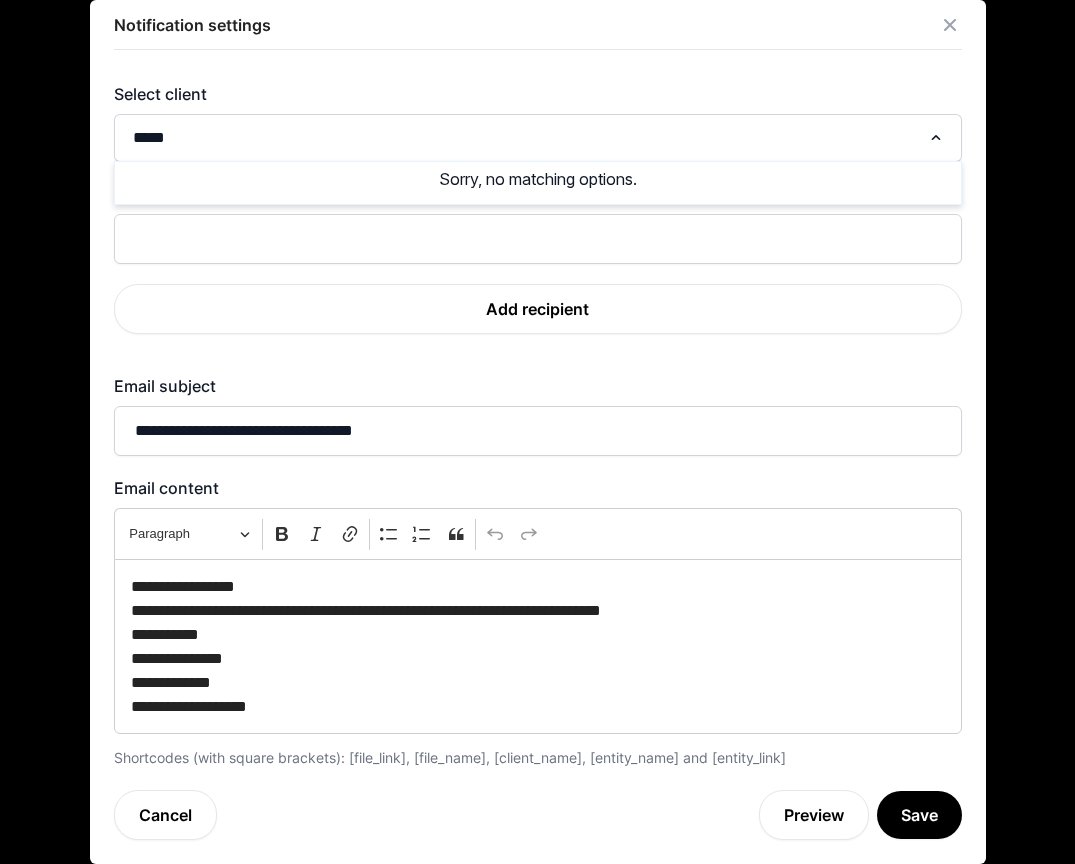 type on "*****" 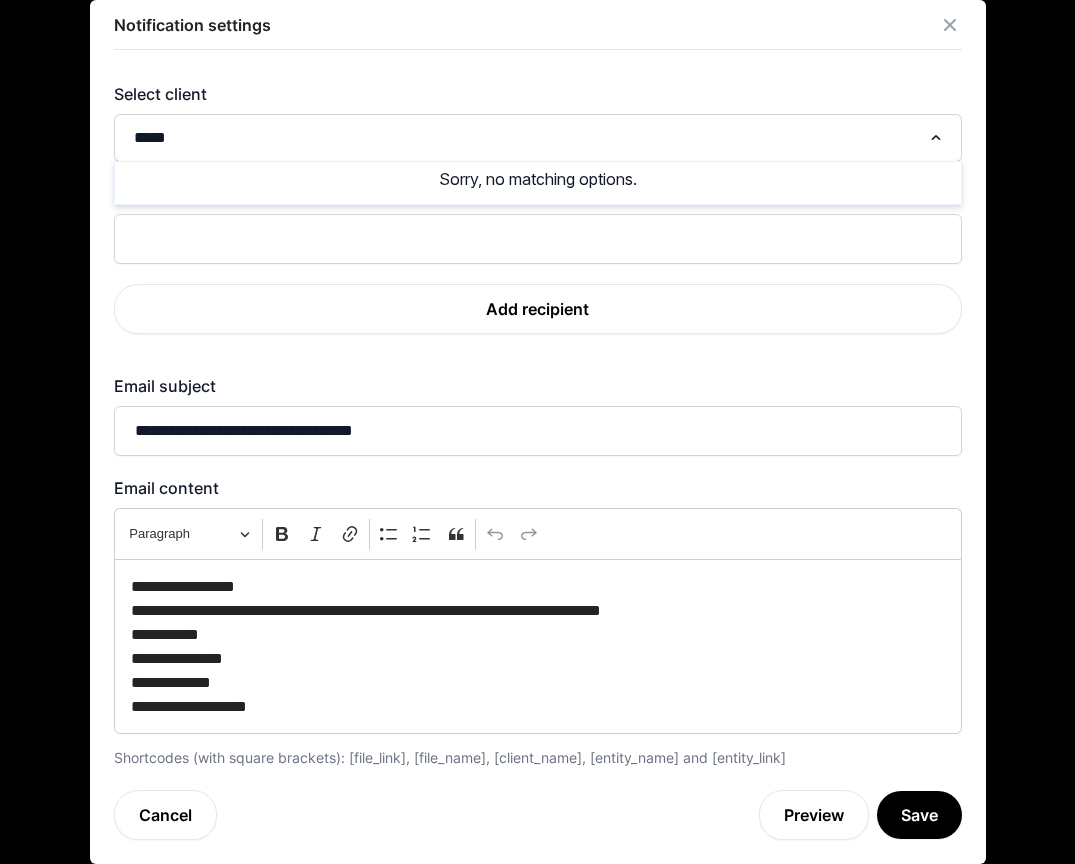 type 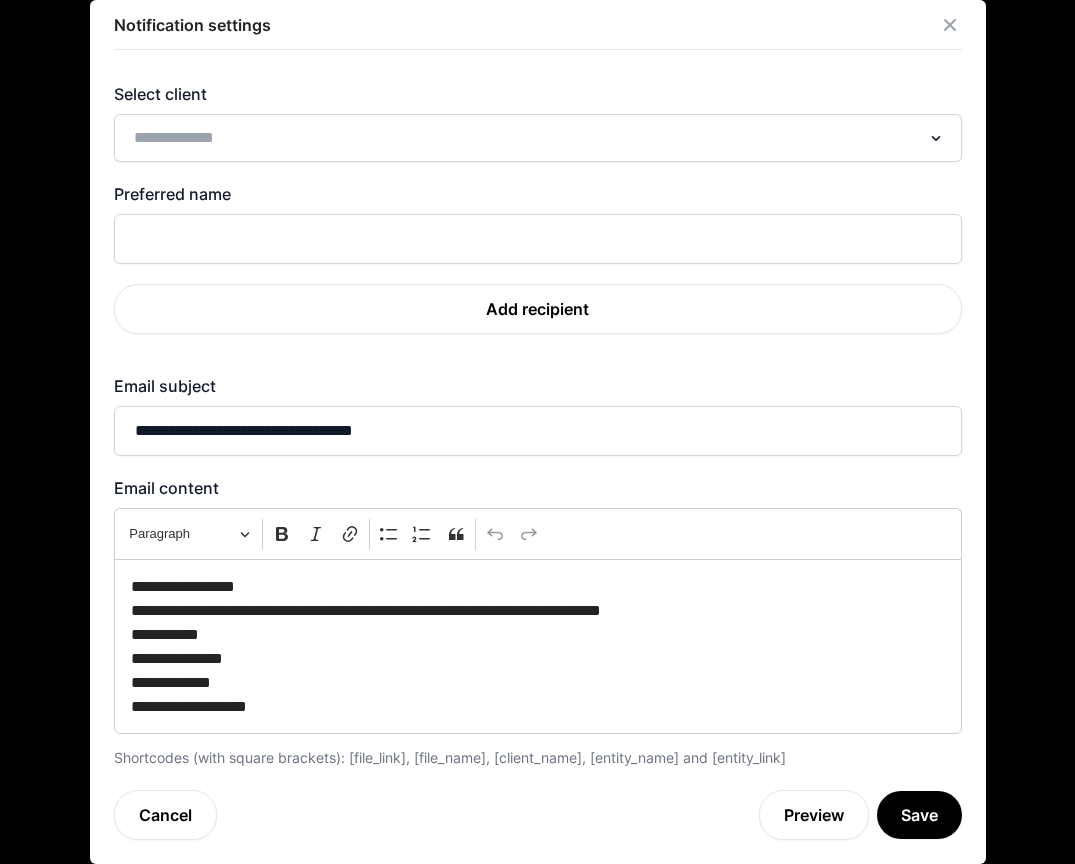 click on "Select client" at bounding box center [538, 94] 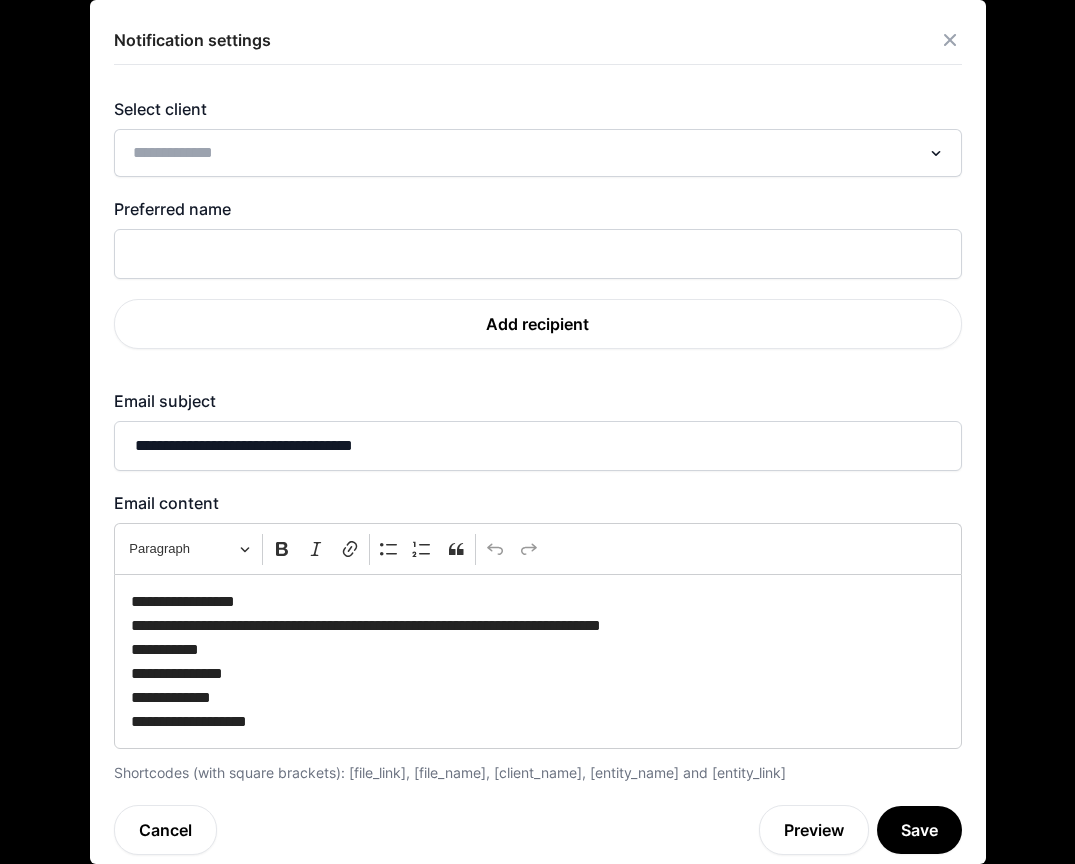 click 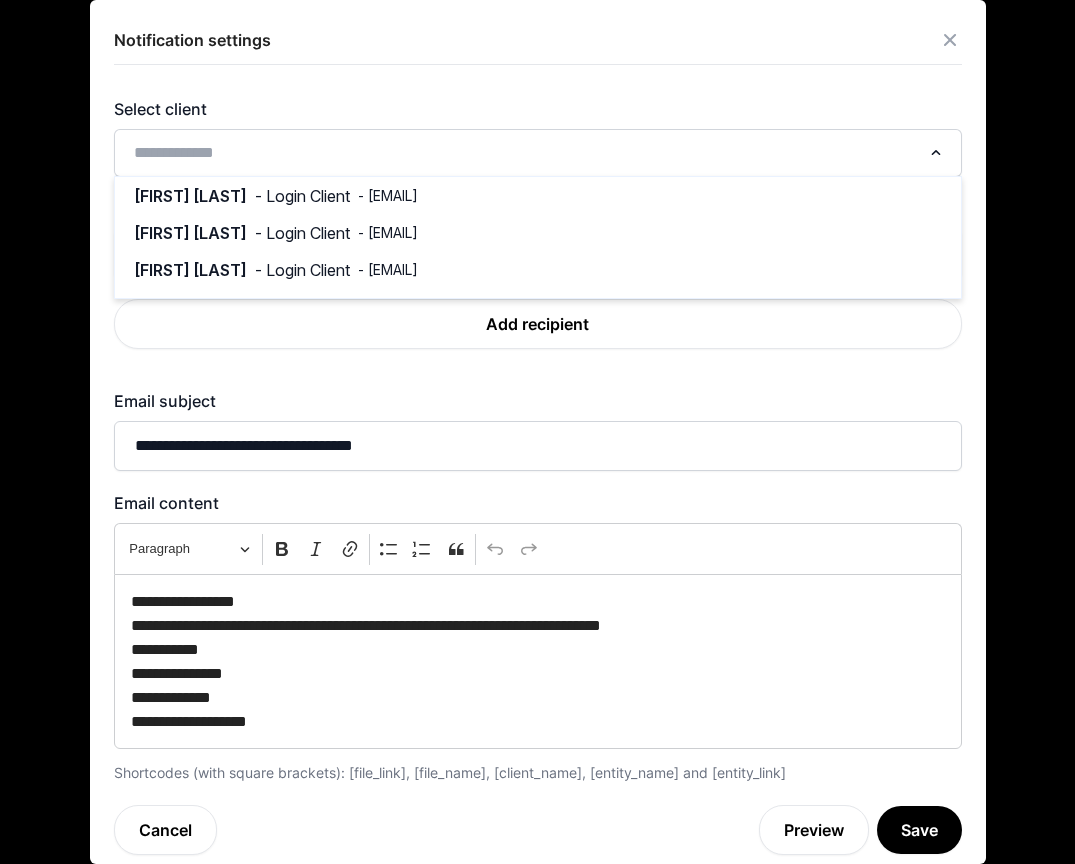 scroll, scrollTop: 0, scrollLeft: 0, axis: both 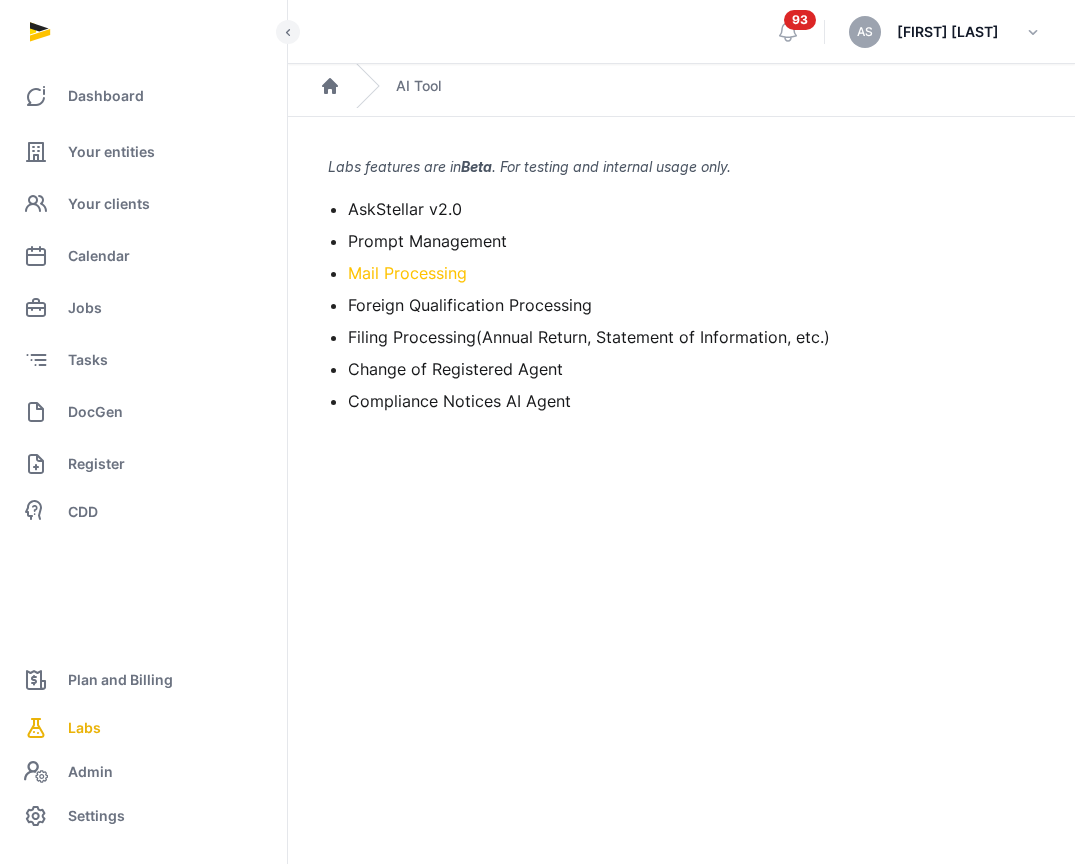 click on "Mail Processing" at bounding box center (407, 273) 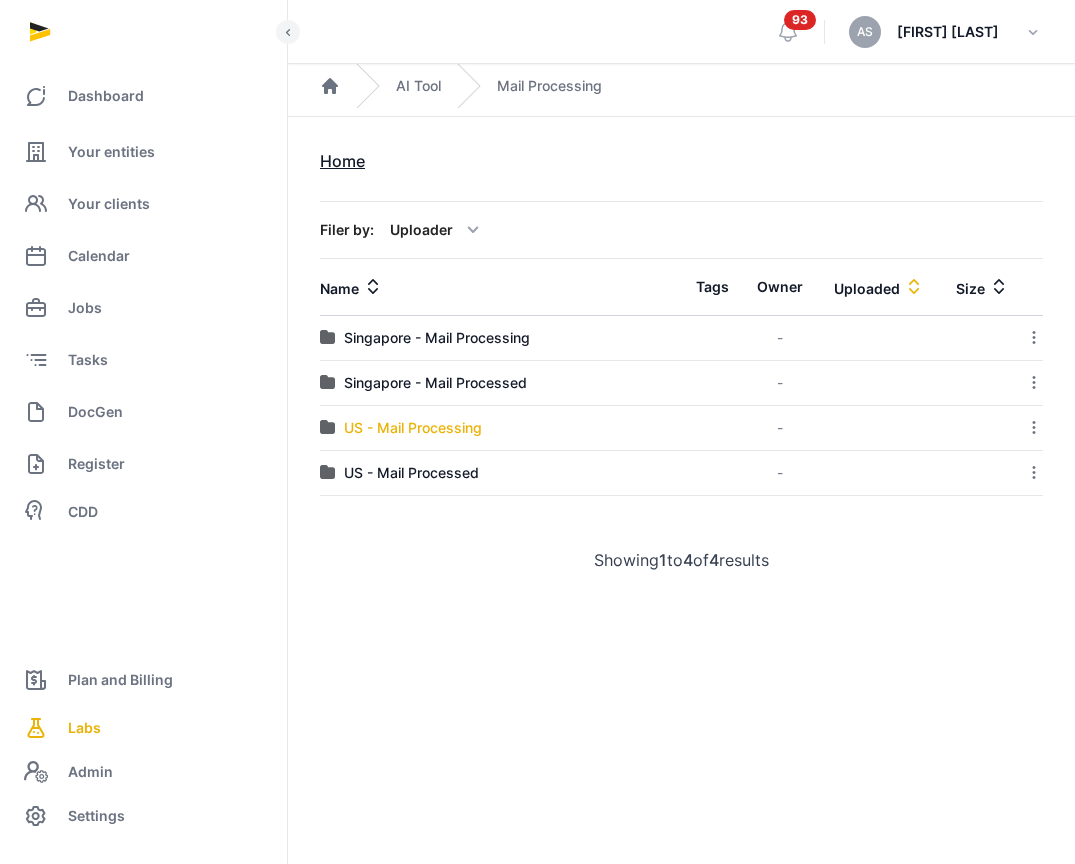 click on "US - Mail Processing" at bounding box center (413, 428) 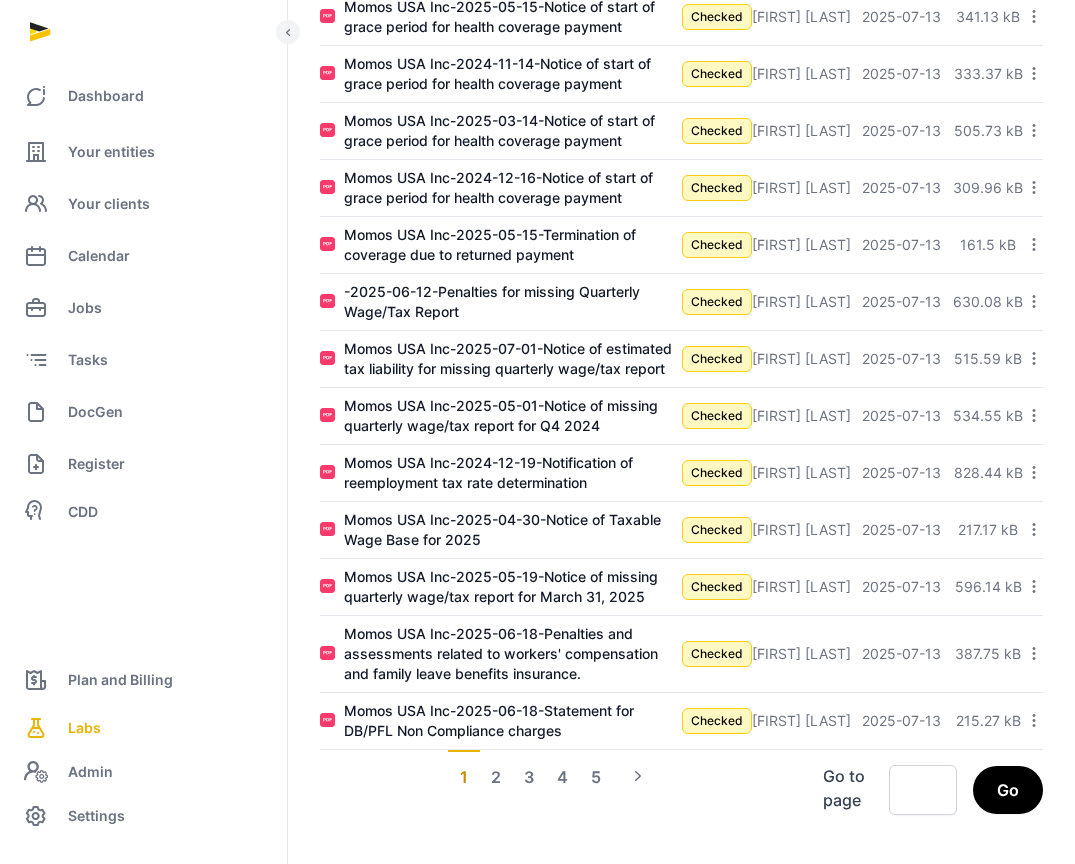 scroll, scrollTop: 1394, scrollLeft: 0, axis: vertical 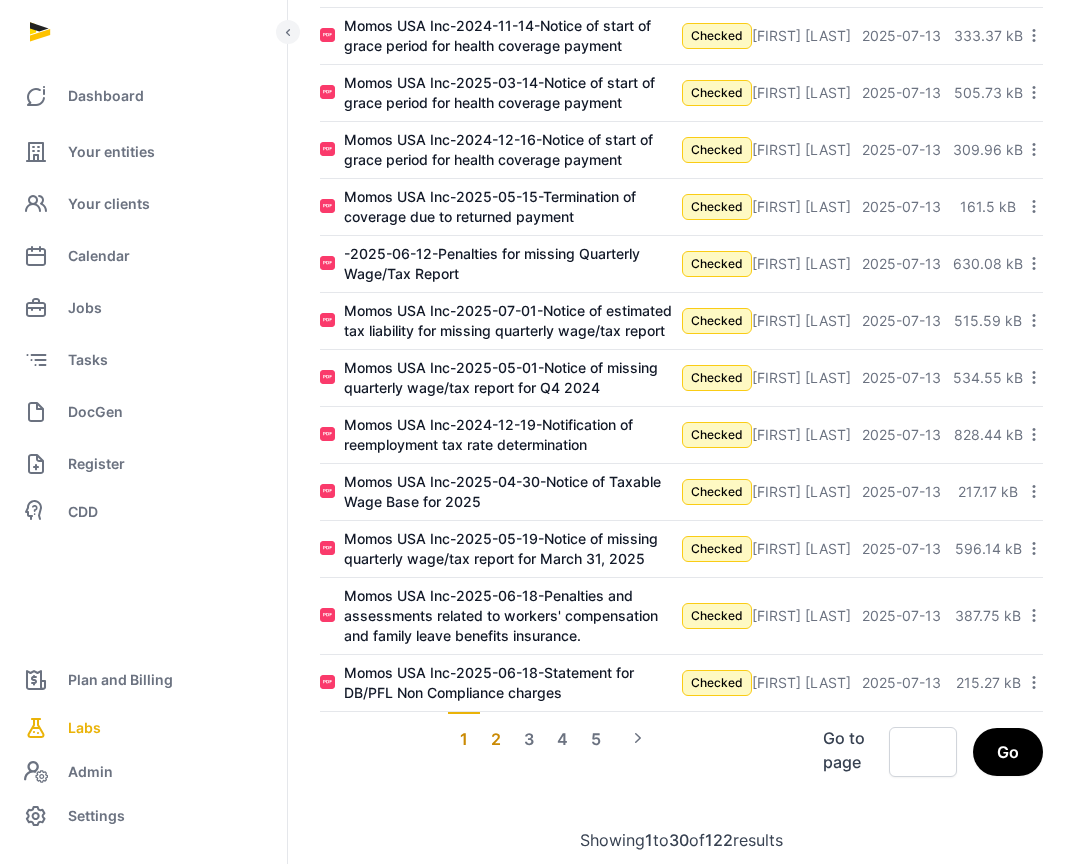 click on "2" 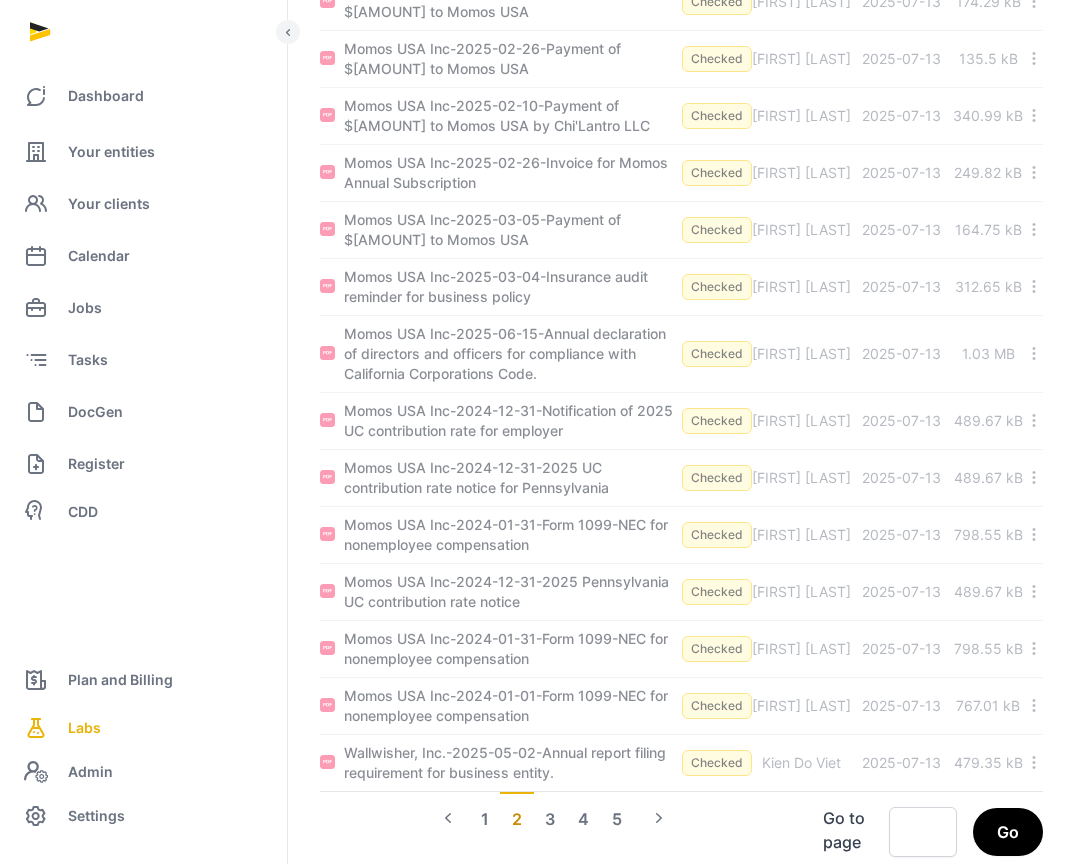 scroll, scrollTop: 1494, scrollLeft: 0, axis: vertical 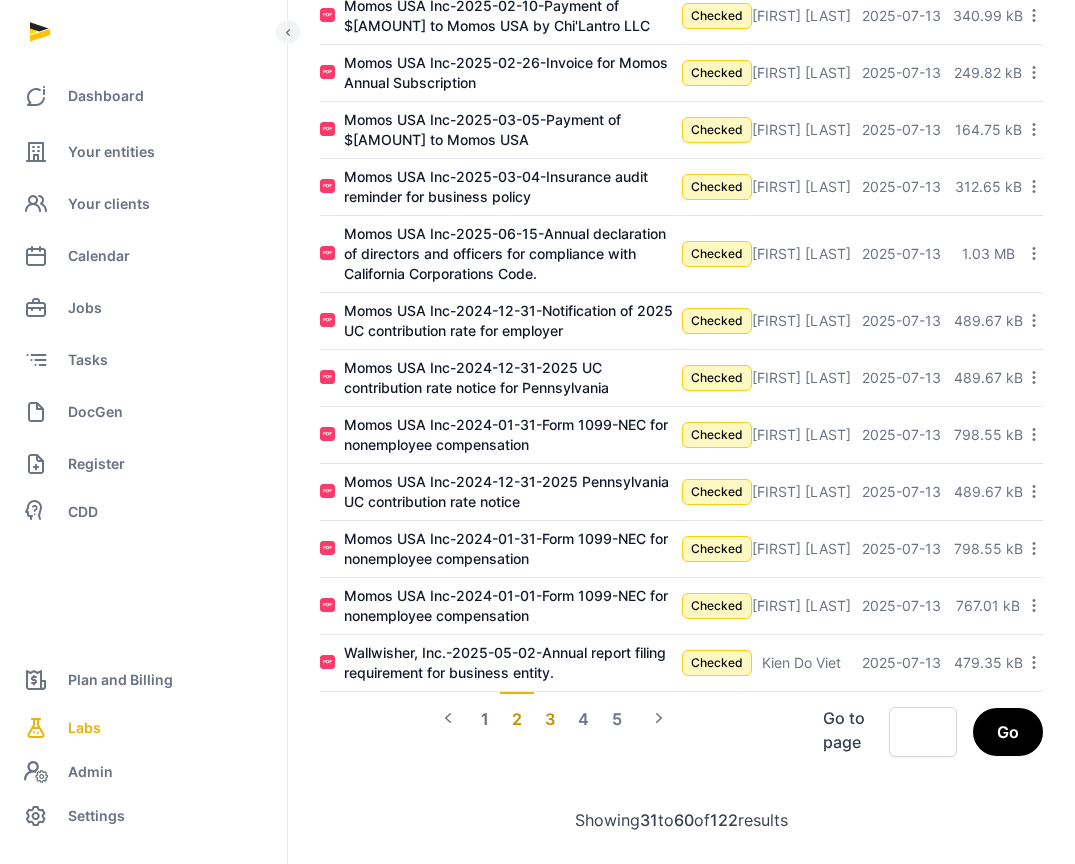 click on "3" 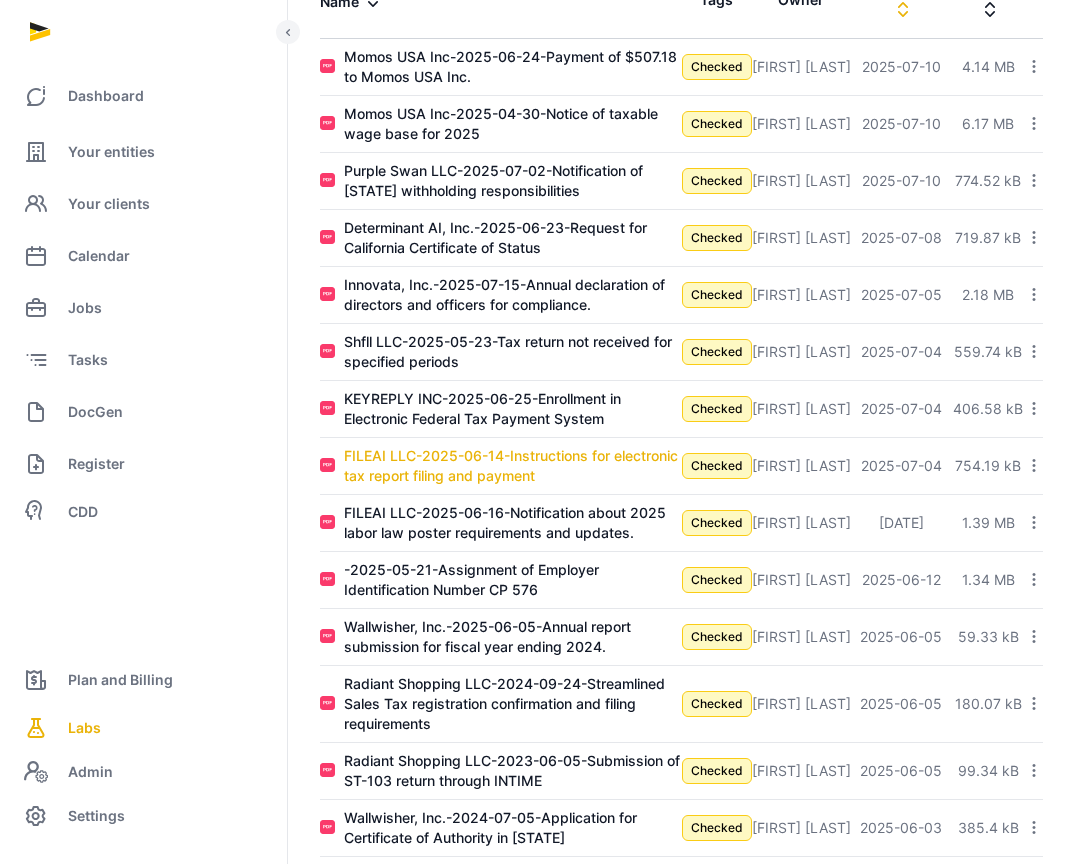 scroll, scrollTop: 289, scrollLeft: 0, axis: vertical 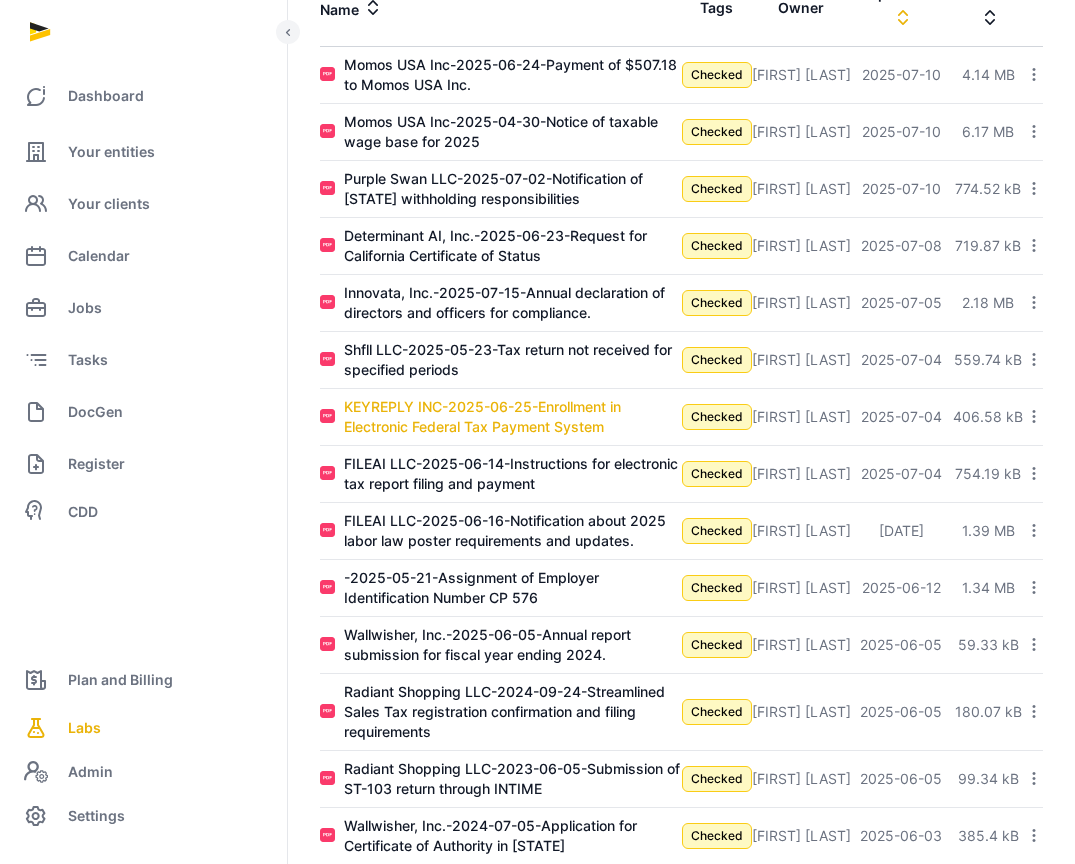 click on "KEYREPLY INC-2025-06-25-Enrollment in Electronic Federal Tax Payment System" at bounding box center (513, 417) 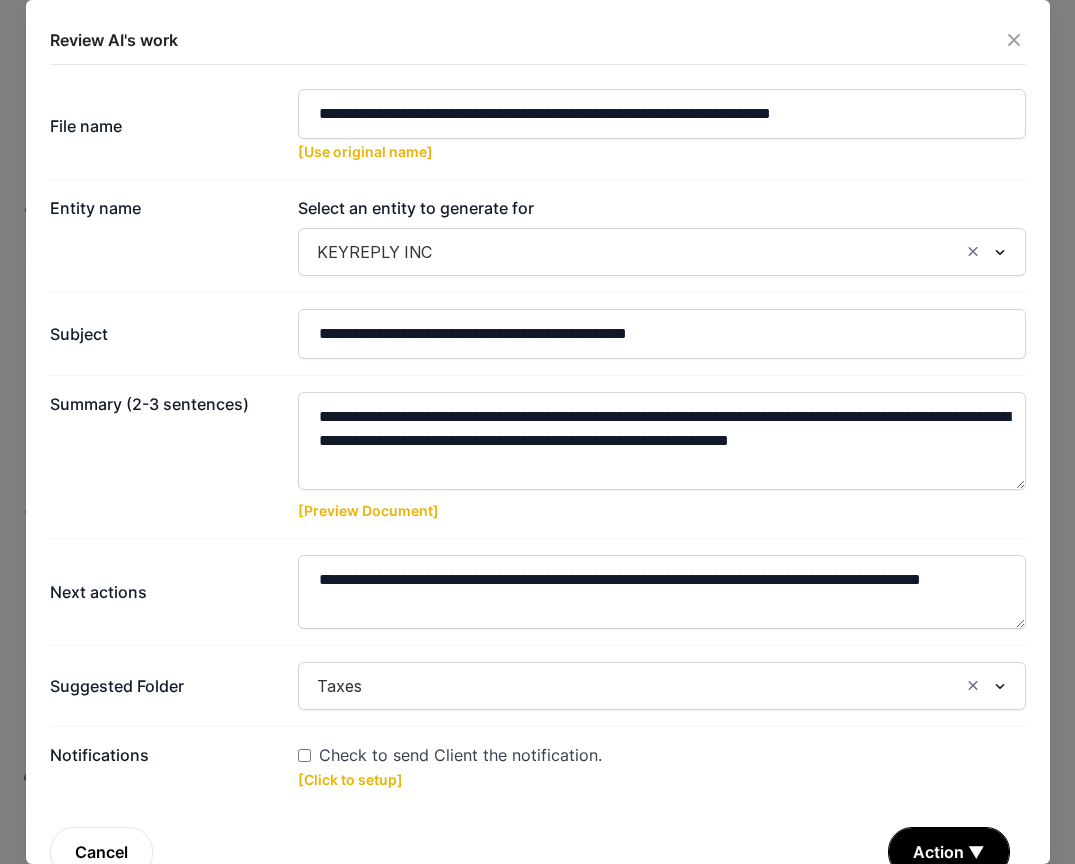 click on "Summary (2-3 sentences)
[Preview Document]" at bounding box center [538, 456] 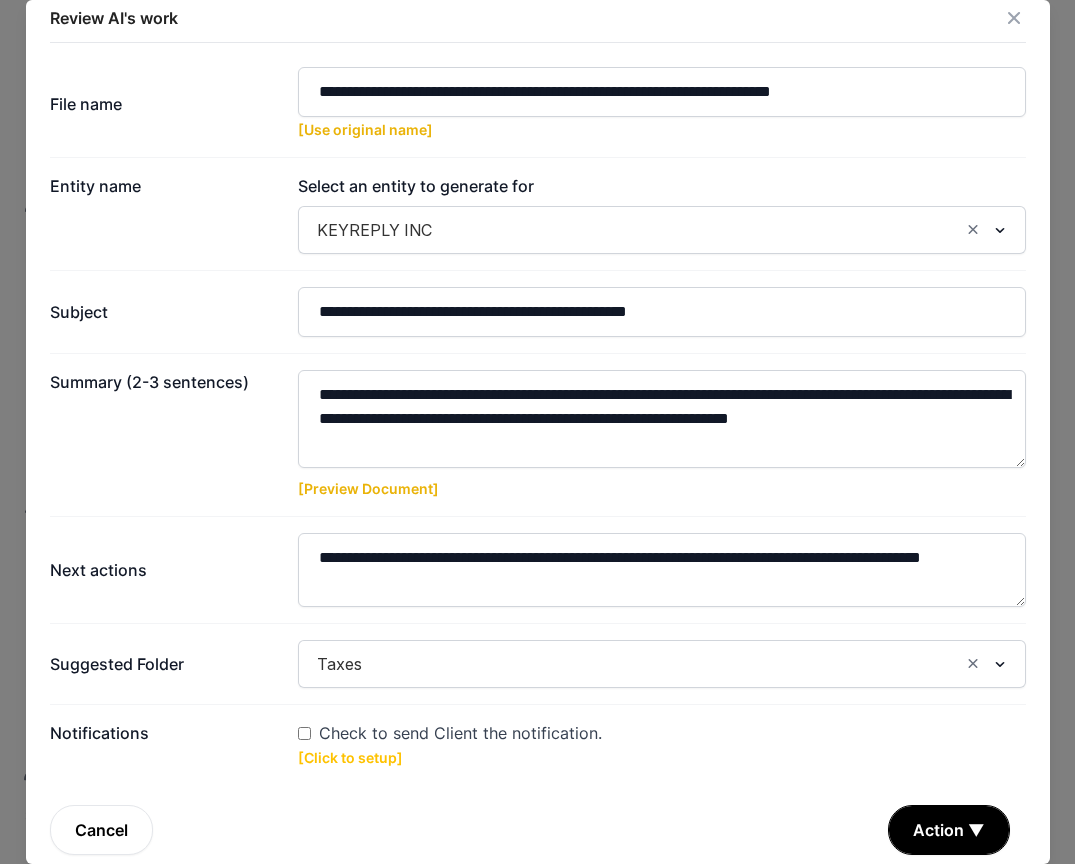 click on "[Click to setup]" at bounding box center (350, 757) 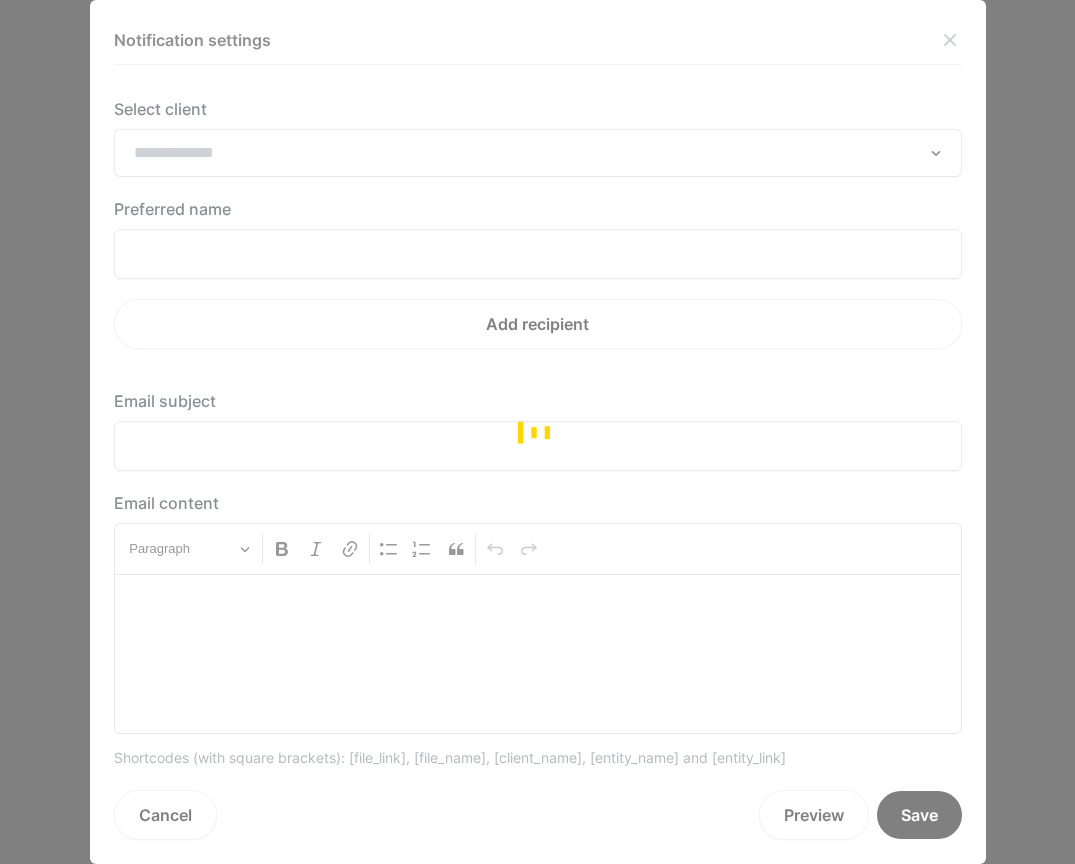 type on "**********" 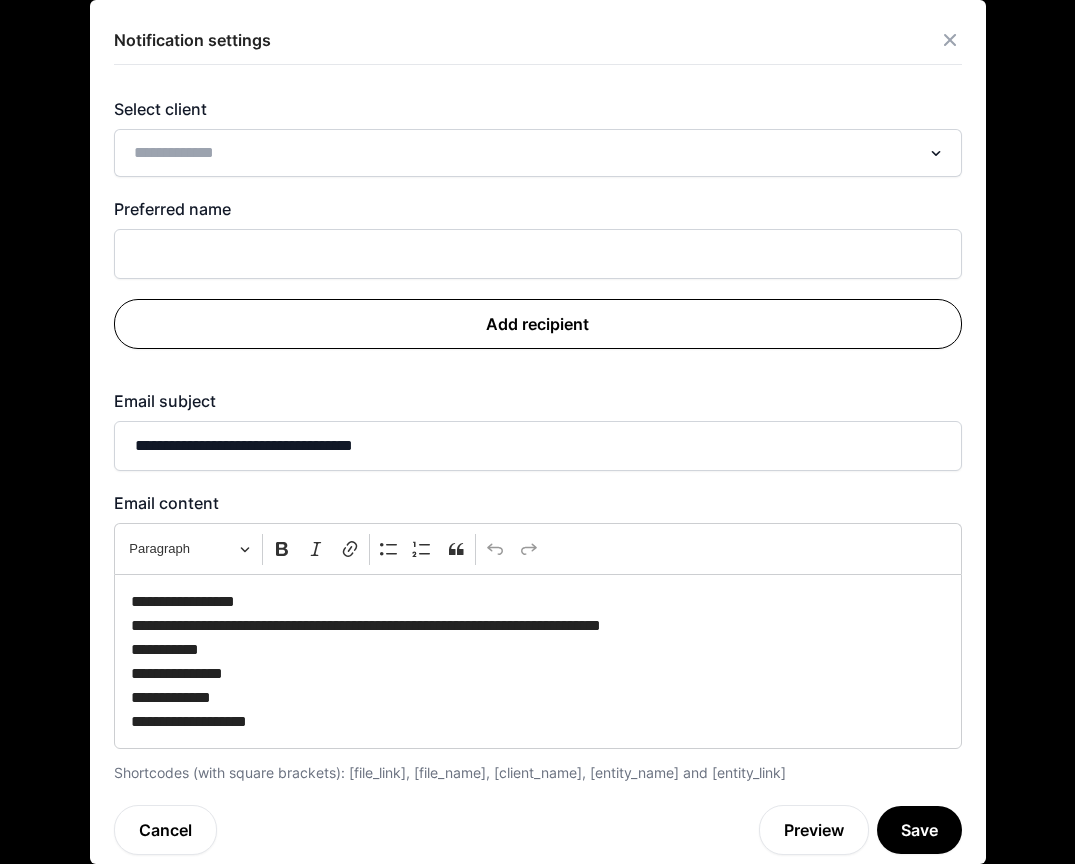 click on "Add recipient" at bounding box center [538, 324] 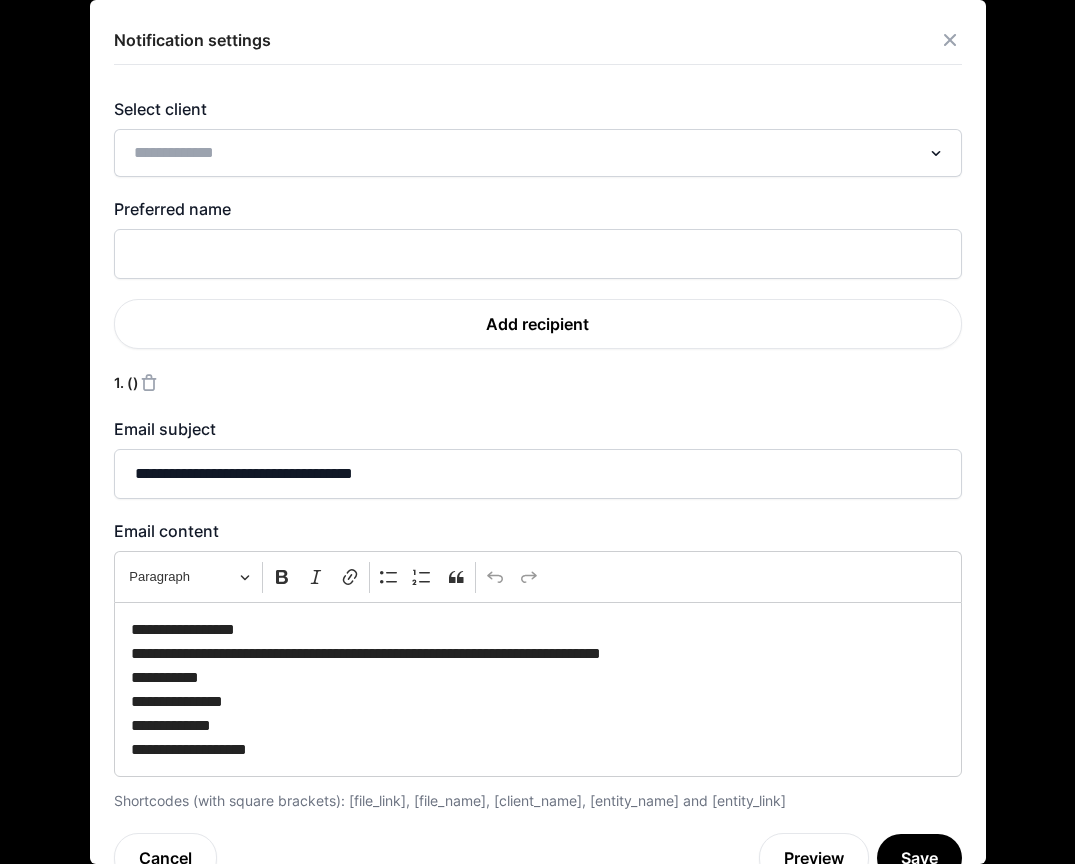 click on "Loading..." 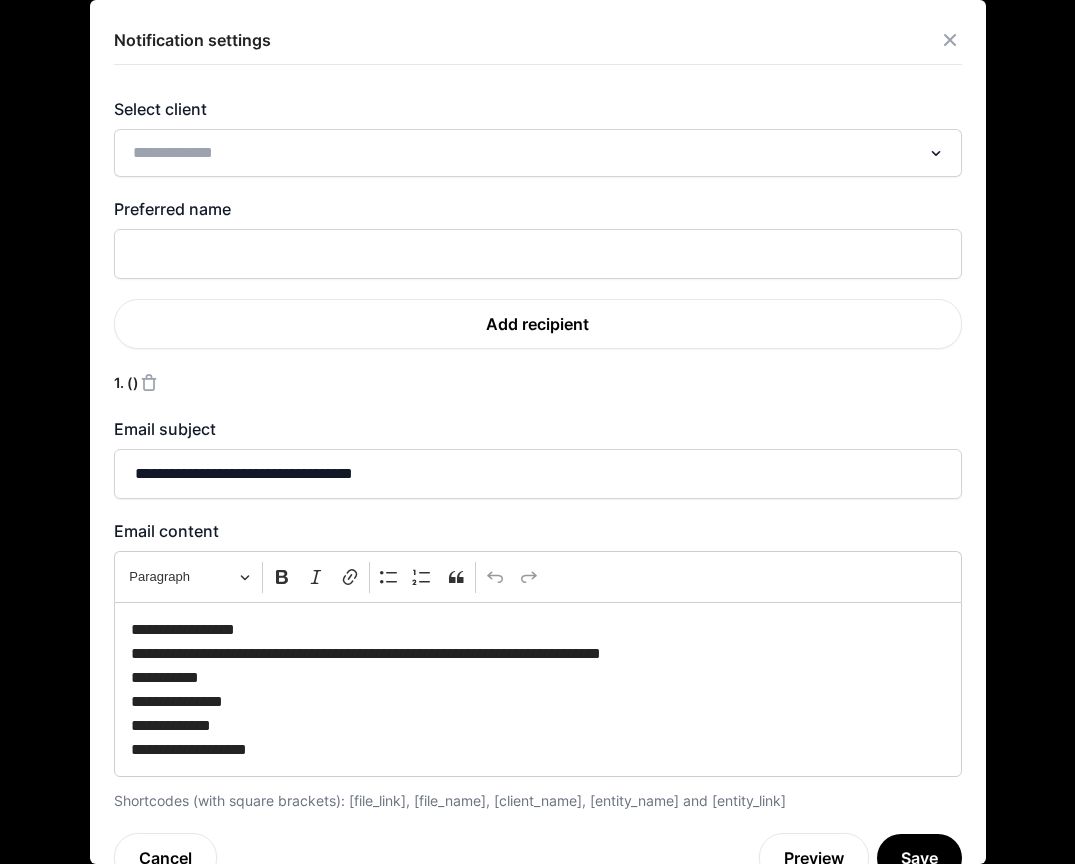 click at bounding box center [523, 151] 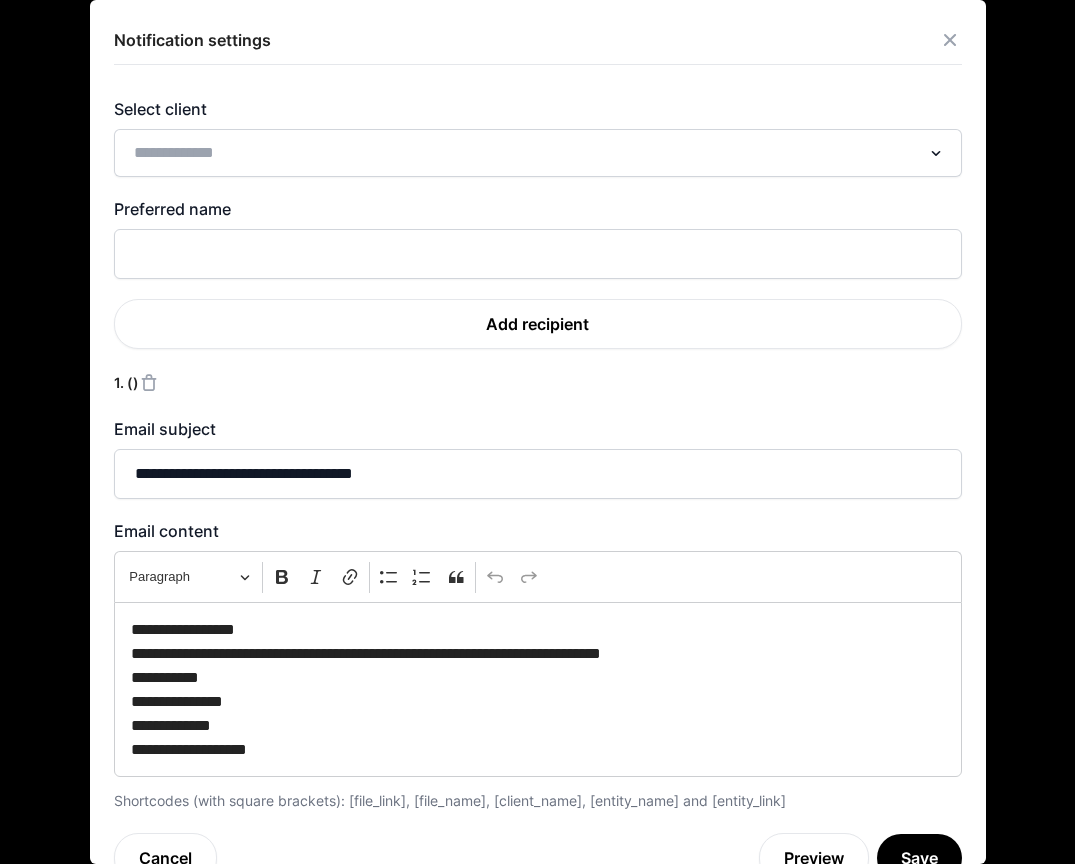 click on "Select client" at bounding box center (538, 109) 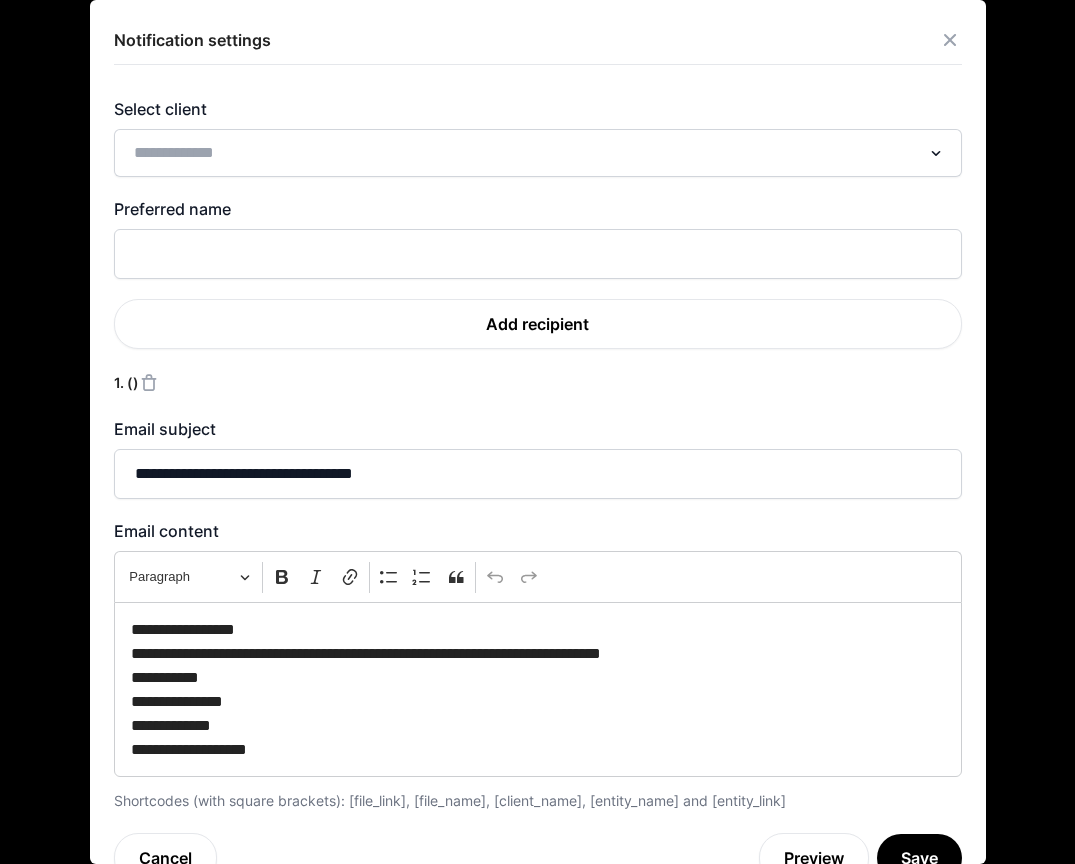 click on "Email content" at bounding box center [538, 531] 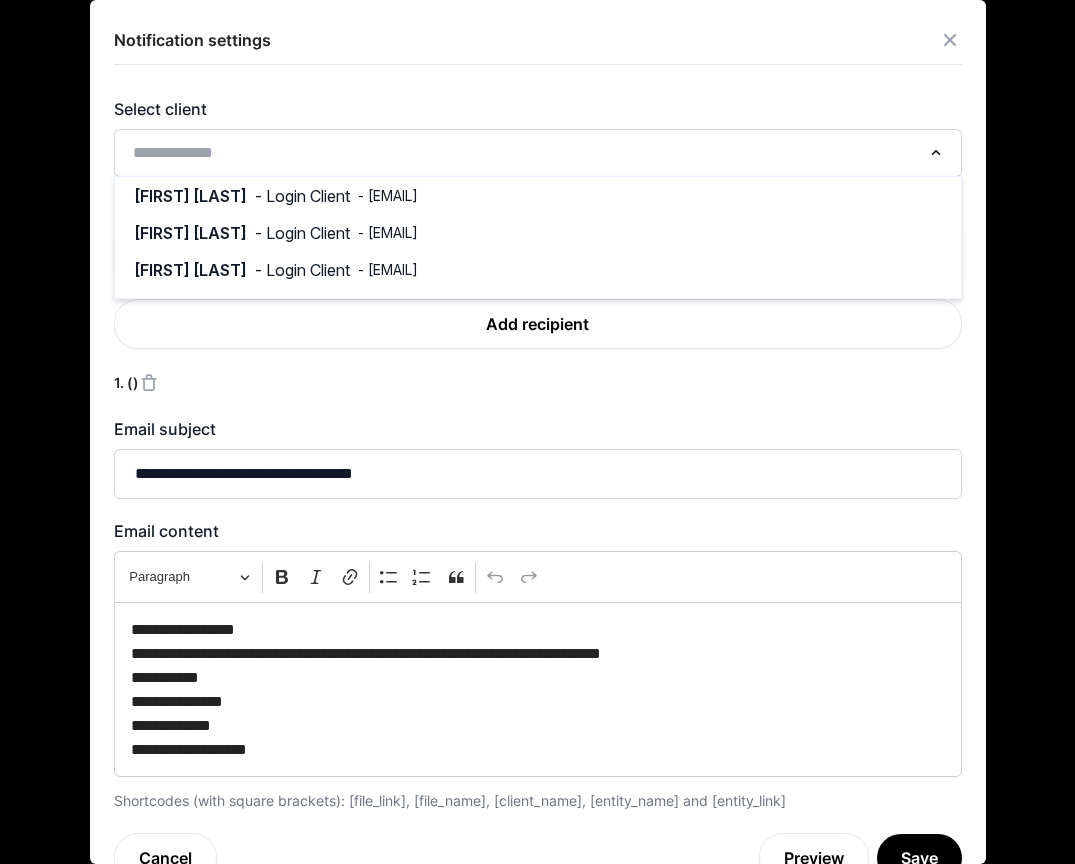 click 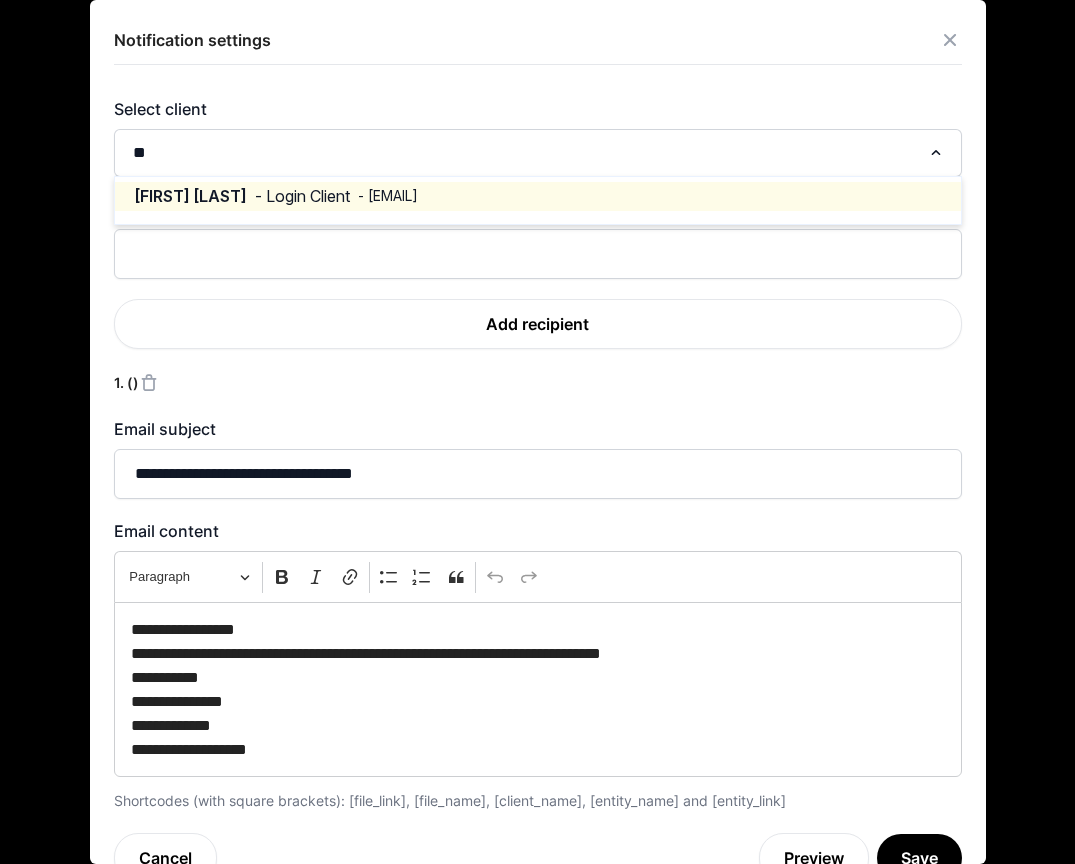 type on "*" 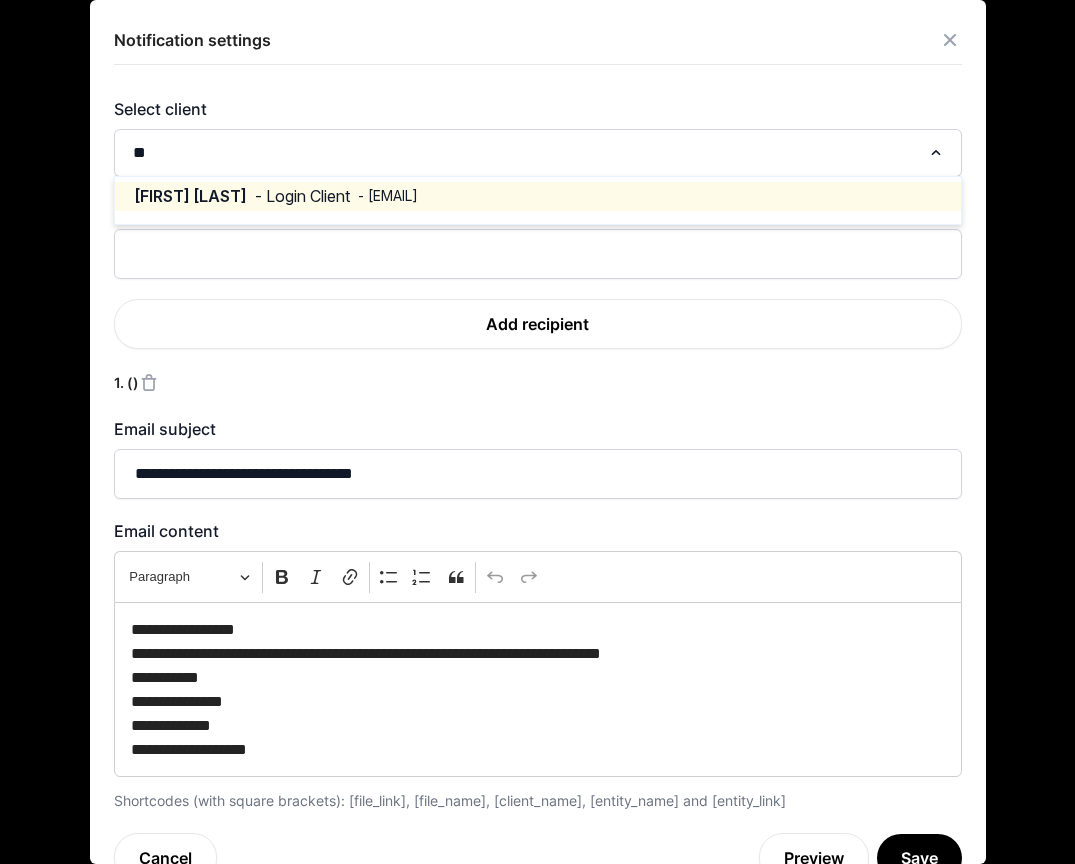 type on "*" 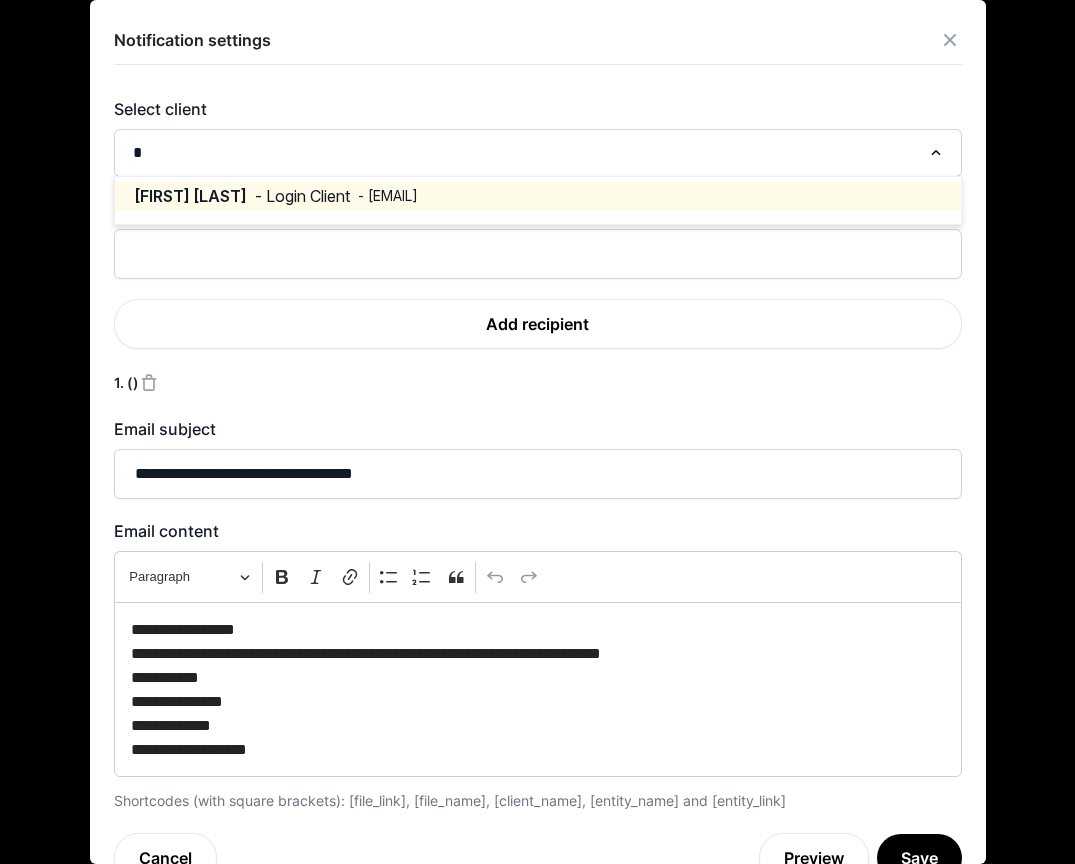 type 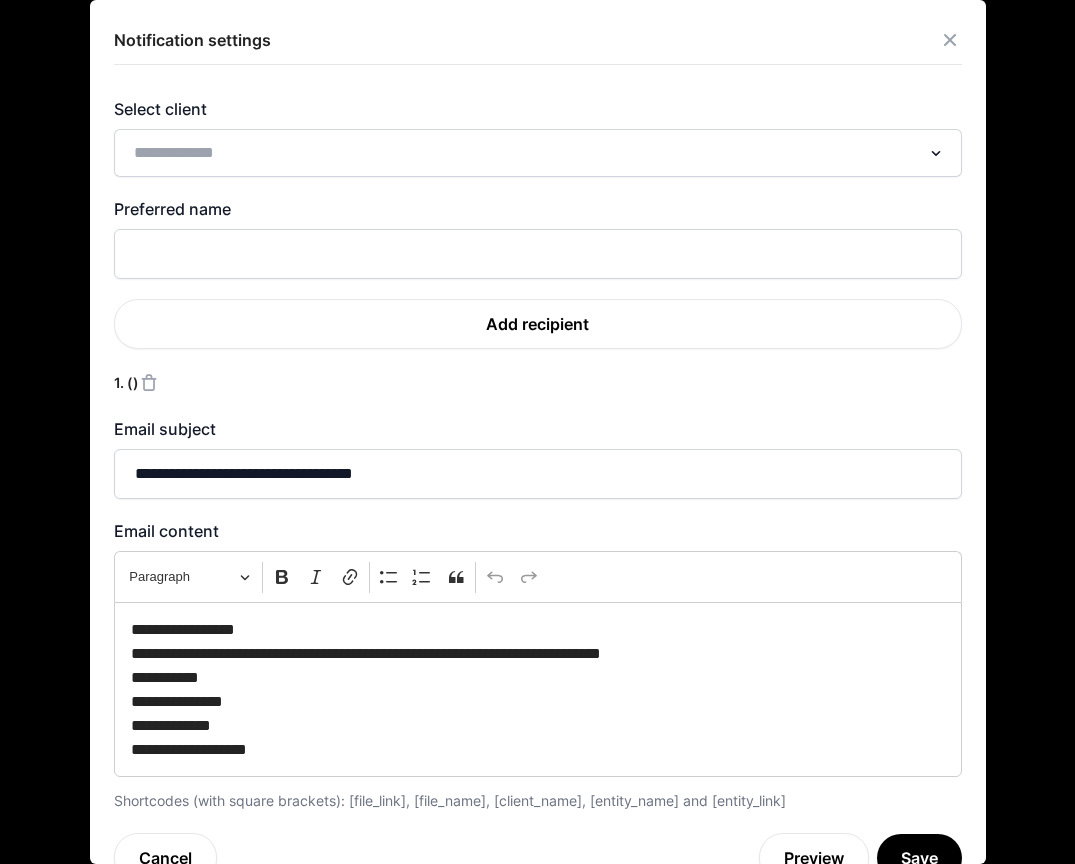 click on "**********" at bounding box center [538, 453] 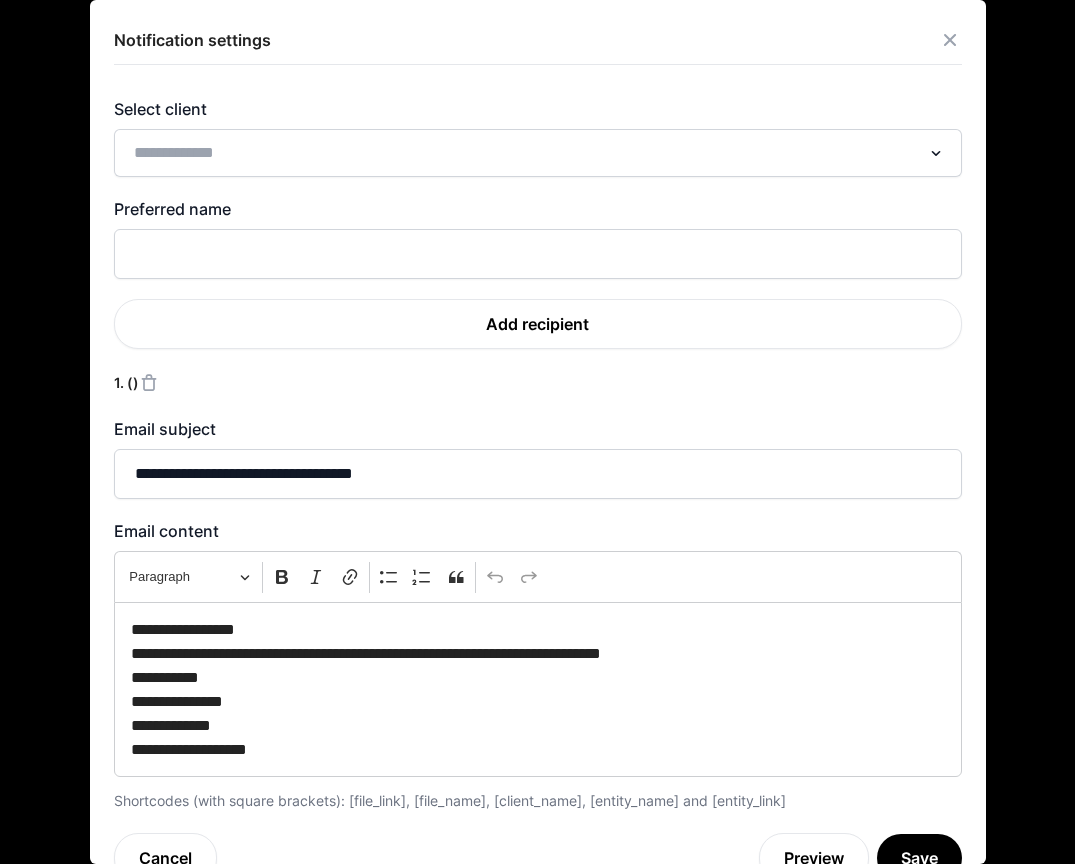click at bounding box center (950, 40) 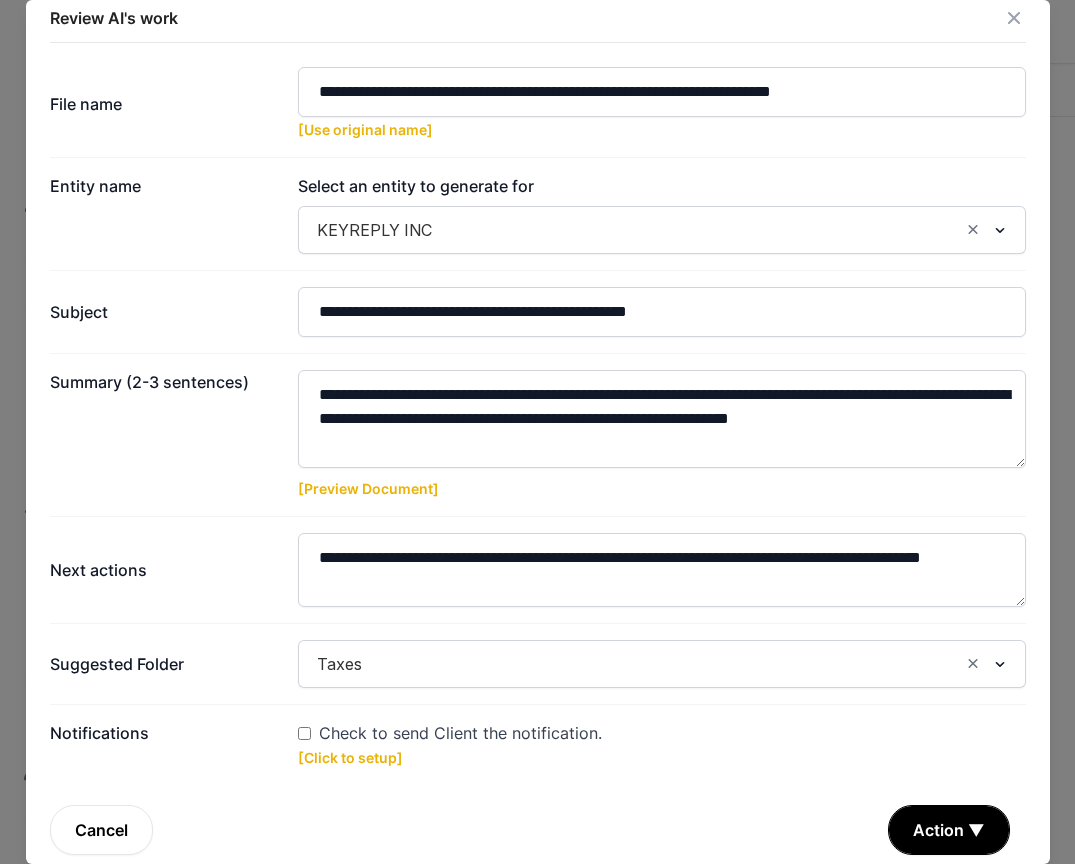 scroll, scrollTop: 37, scrollLeft: 0, axis: vertical 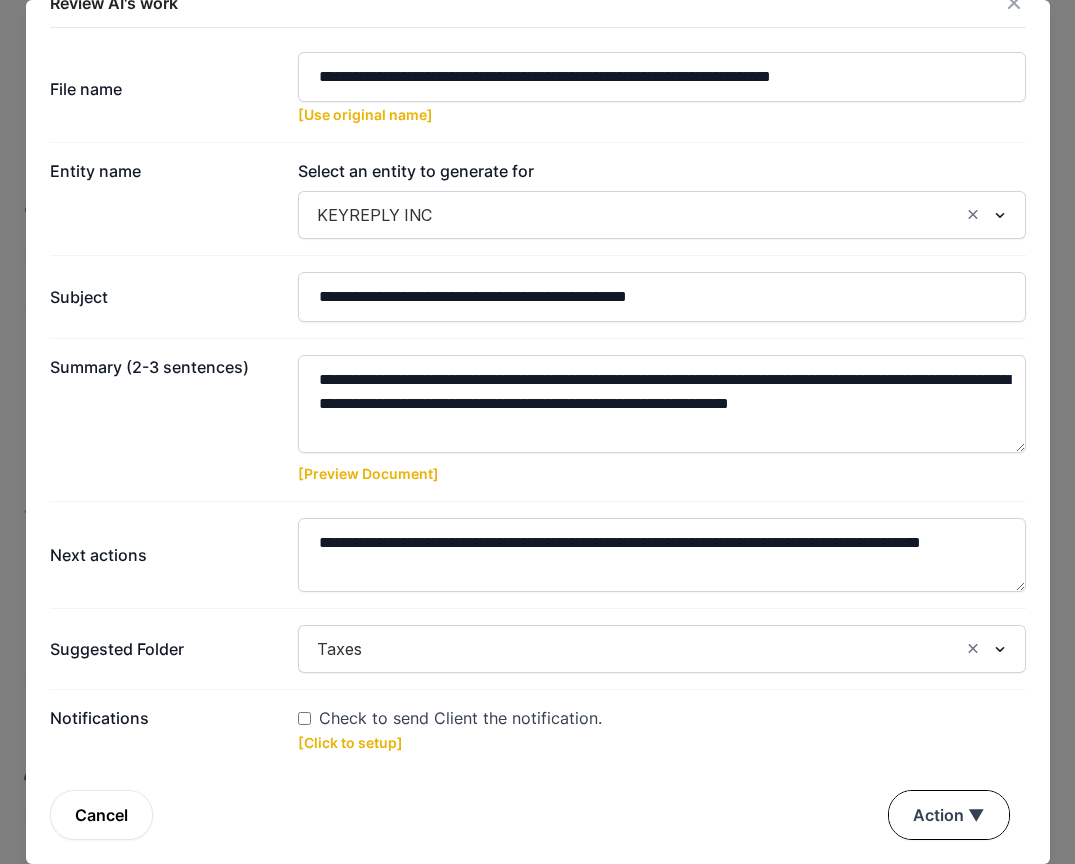 click on "Action ▼" at bounding box center (949, 815) 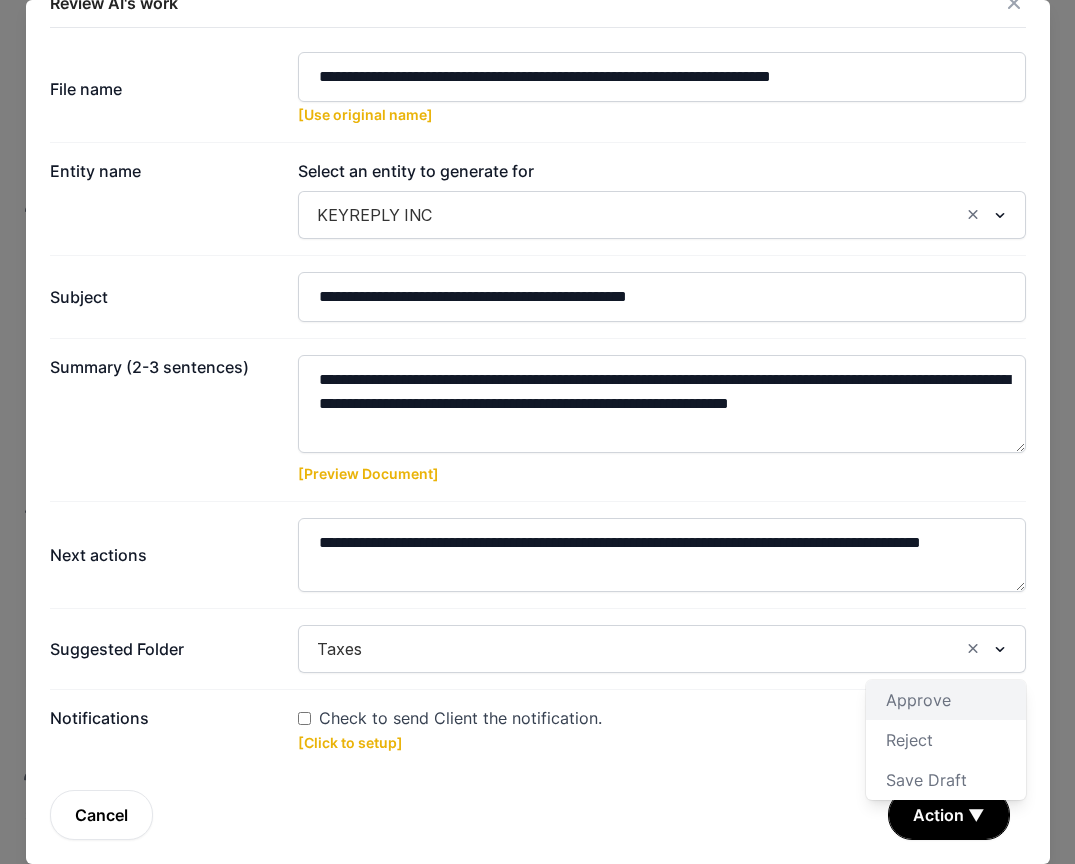 click on "Approve" 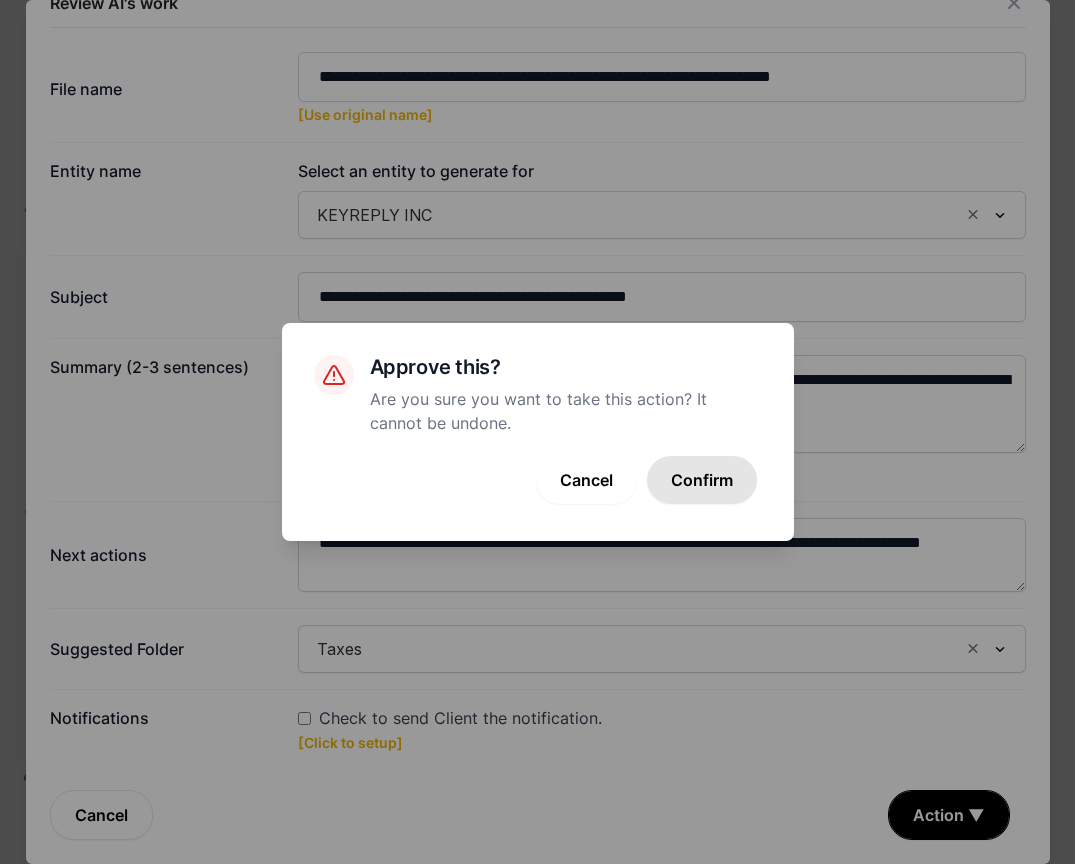 click on "Confirm" at bounding box center [702, 480] 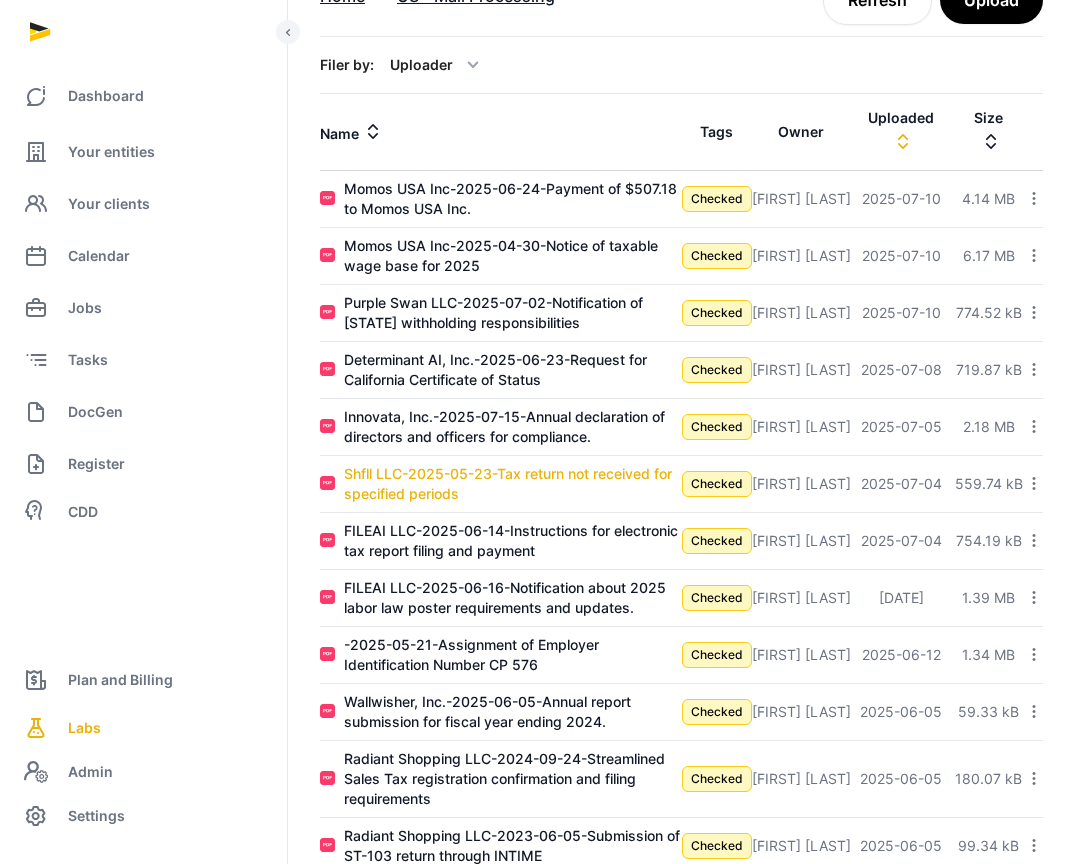 click on "Shfll LLC-2025-05-23-Tax return not received for specified periods" at bounding box center (513, 484) 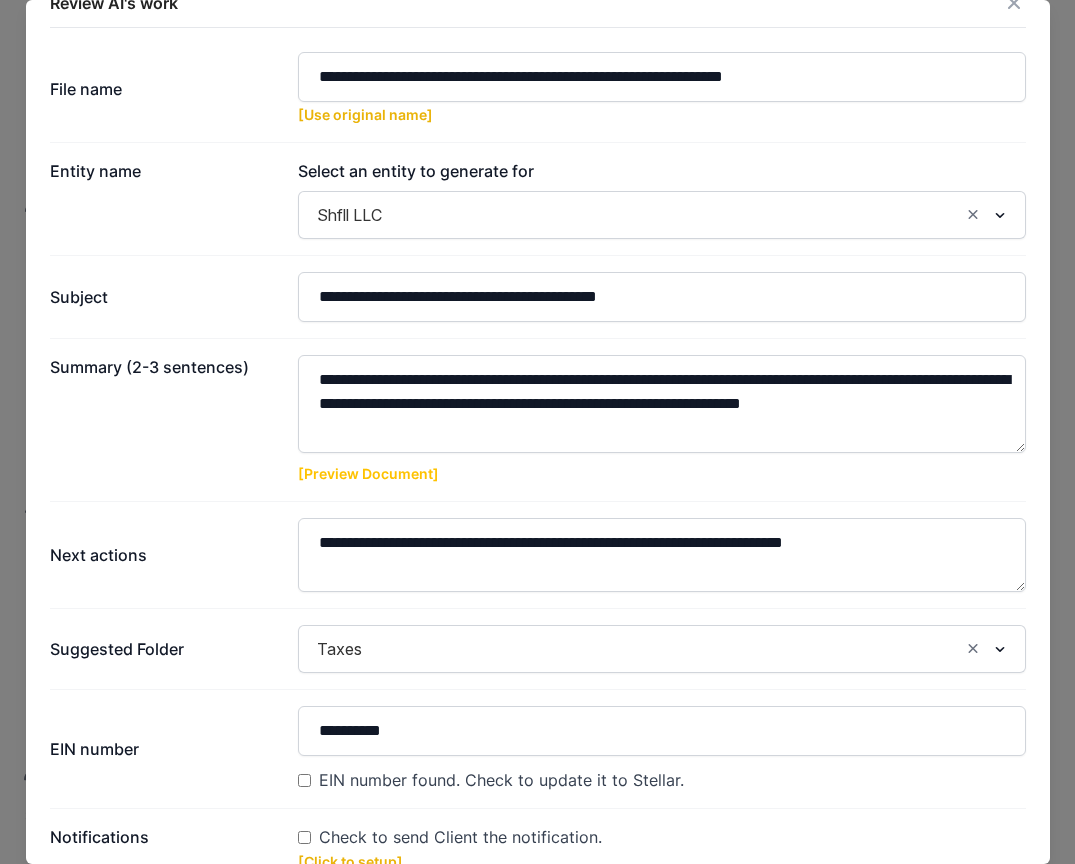 click on "[Preview Document]" at bounding box center [368, 473] 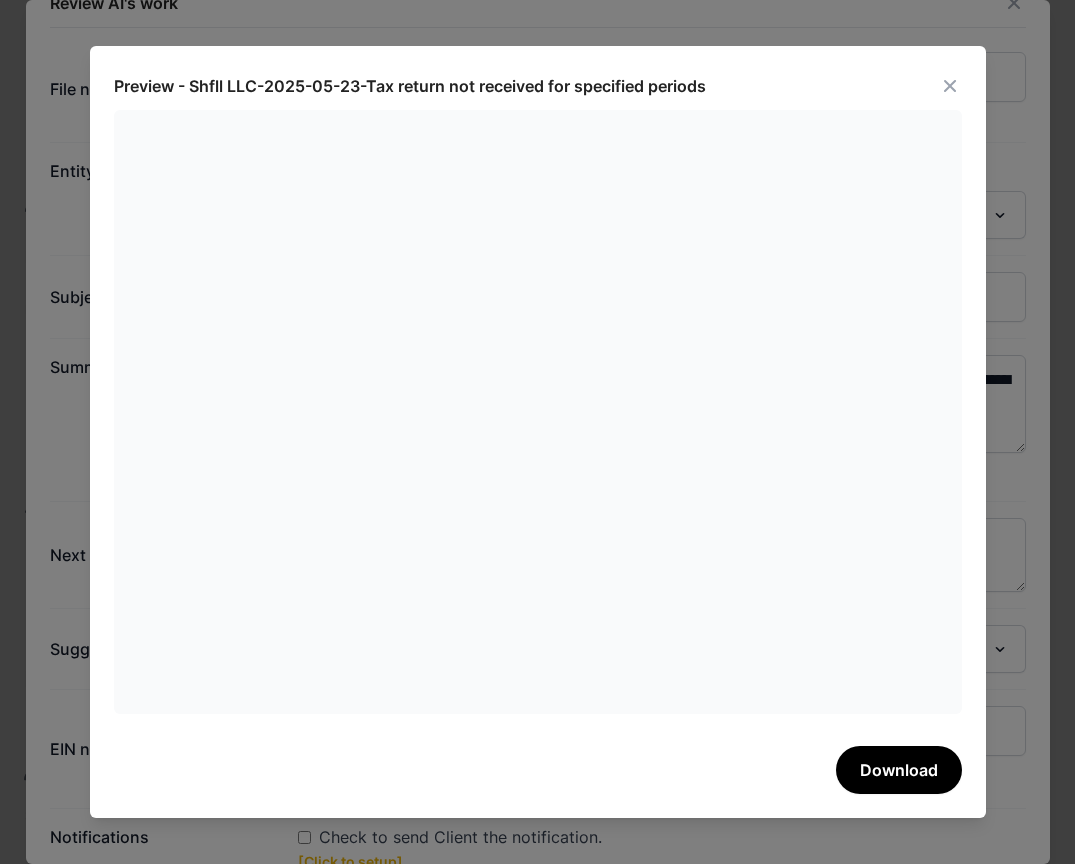 click at bounding box center (950, 86) 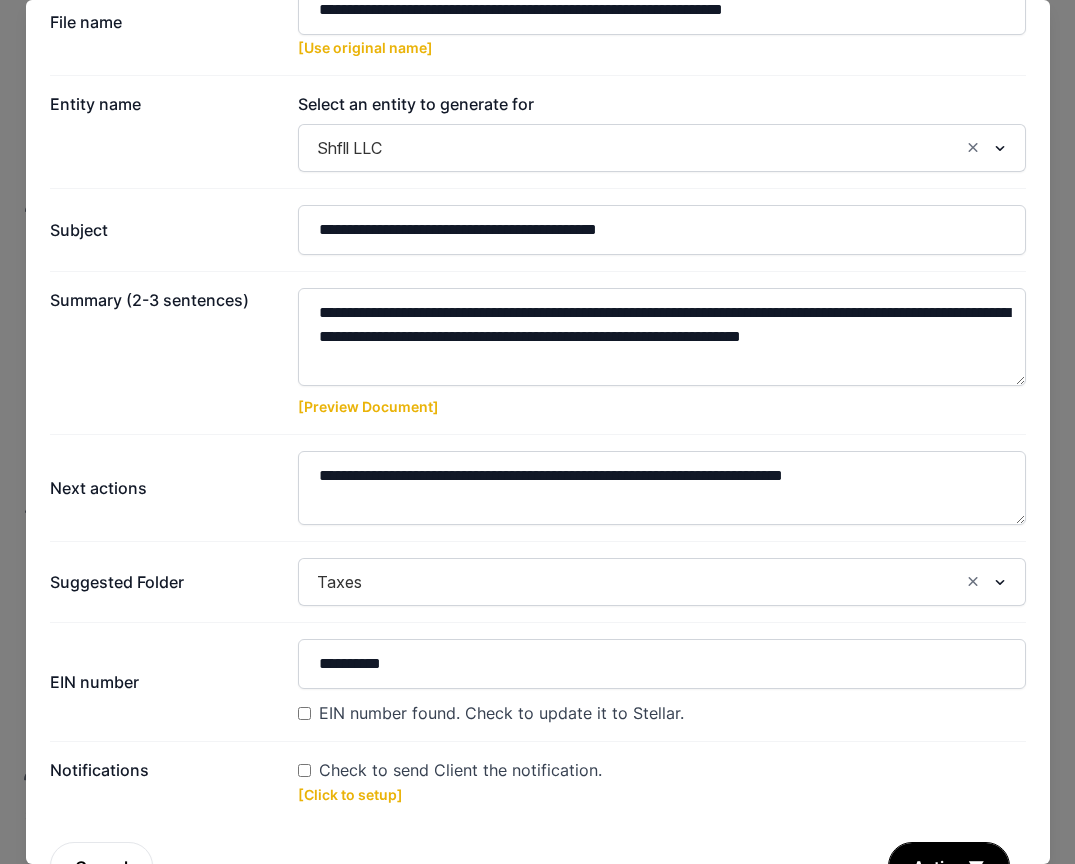 scroll, scrollTop: 156, scrollLeft: 0, axis: vertical 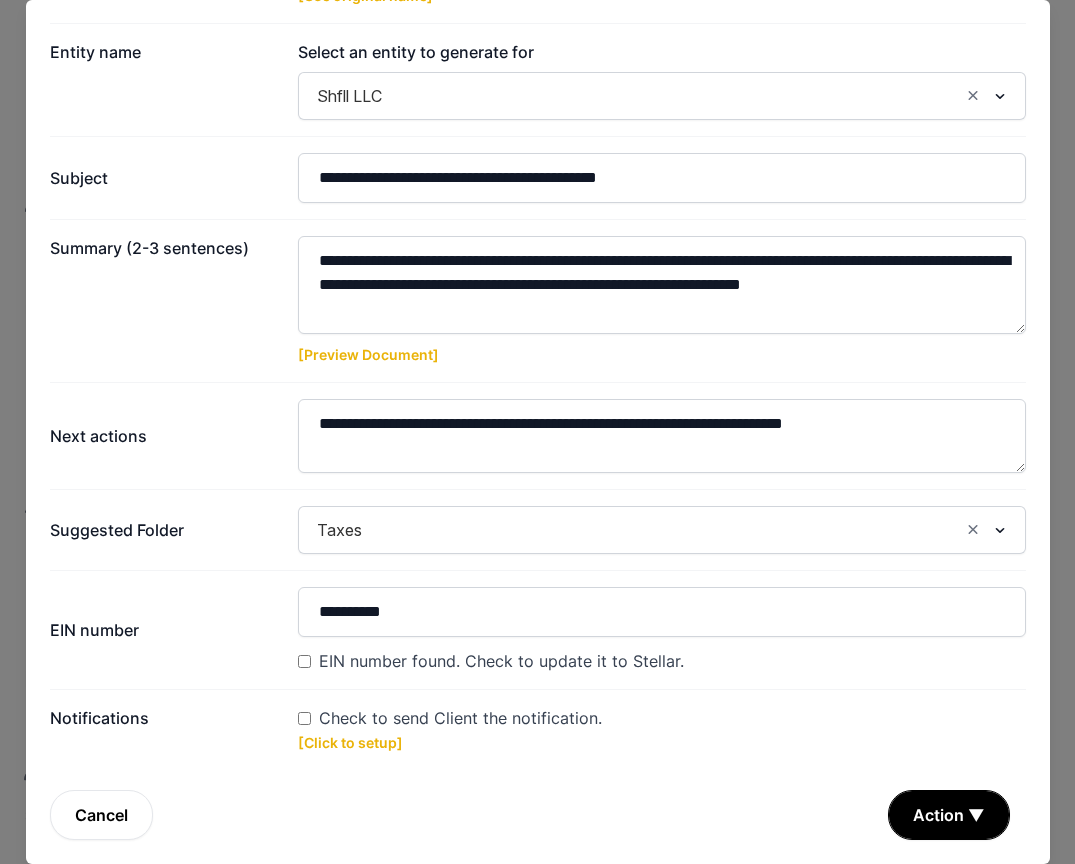click on "**********" at bounding box center [538, 629] 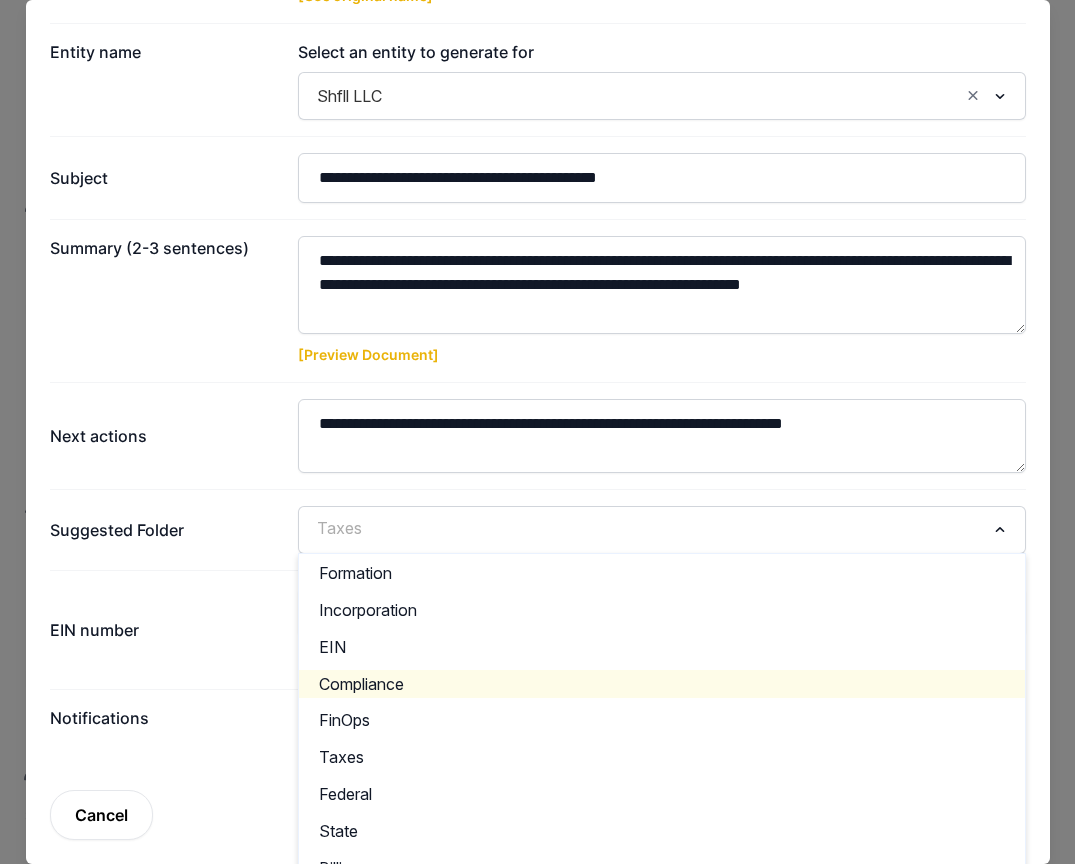 click on "Compliance" 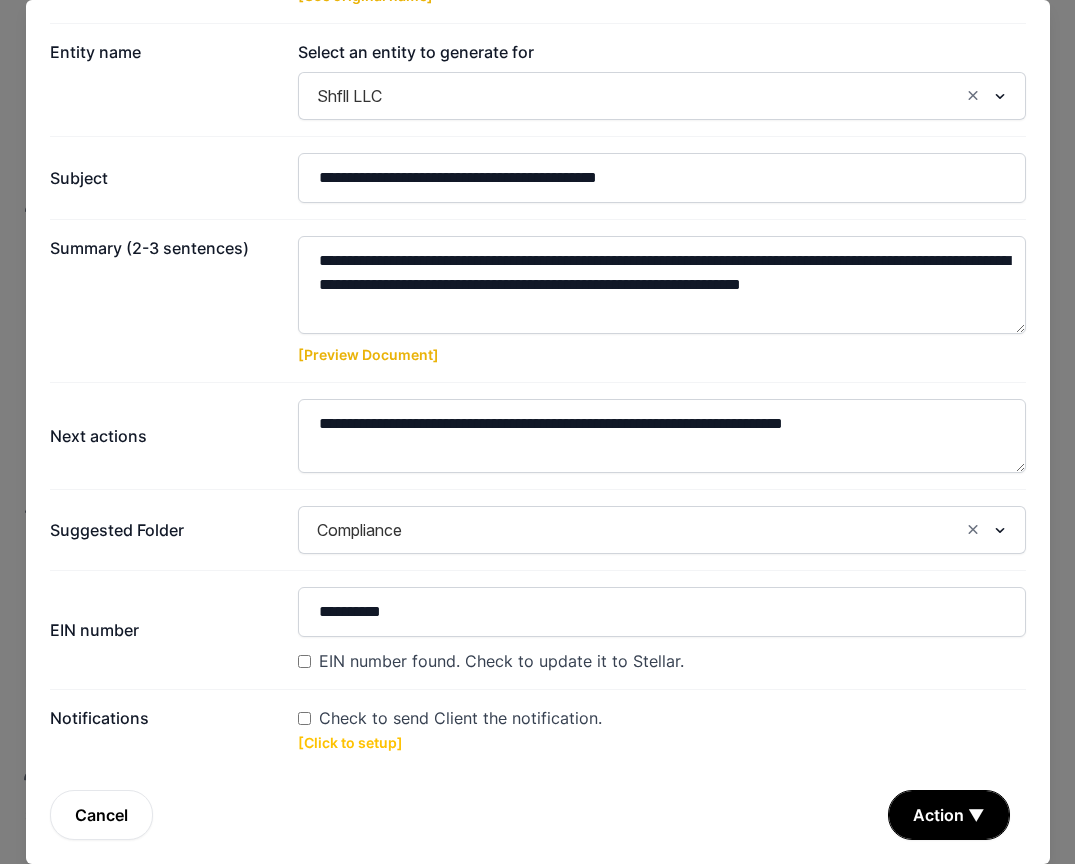 click on "[Click to setup]" at bounding box center (350, 742) 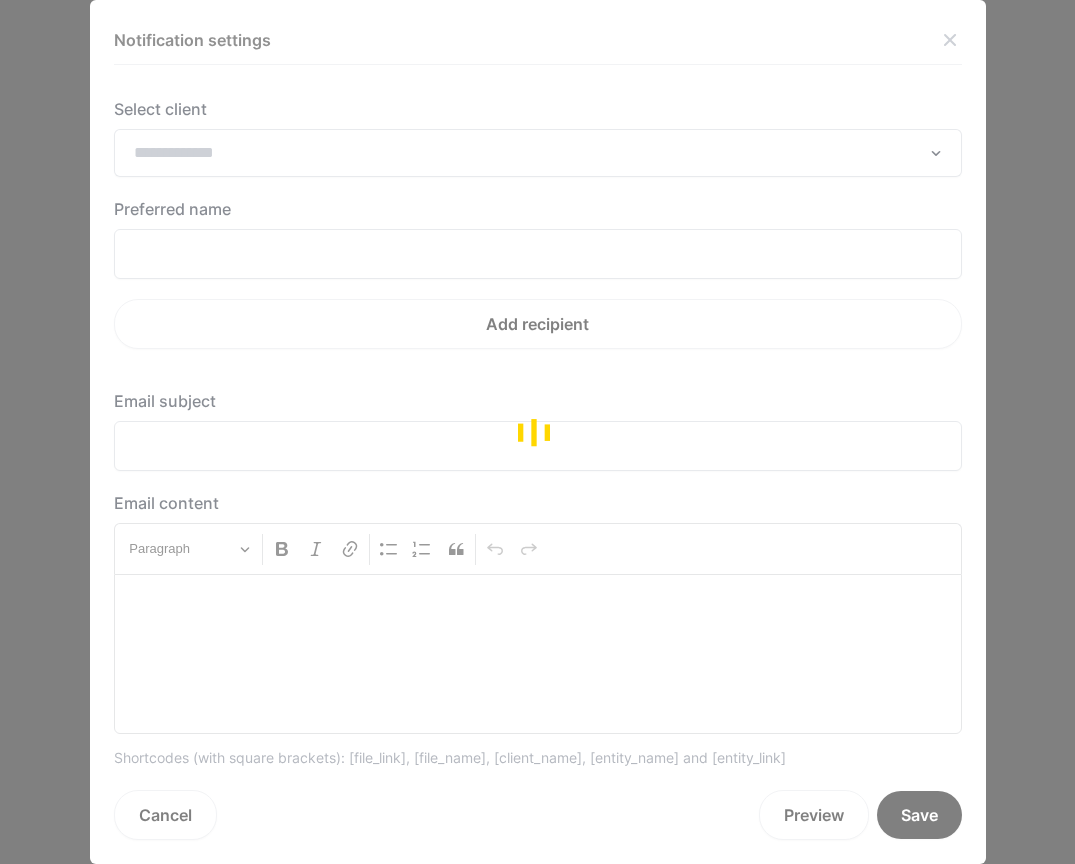 type on "**********" 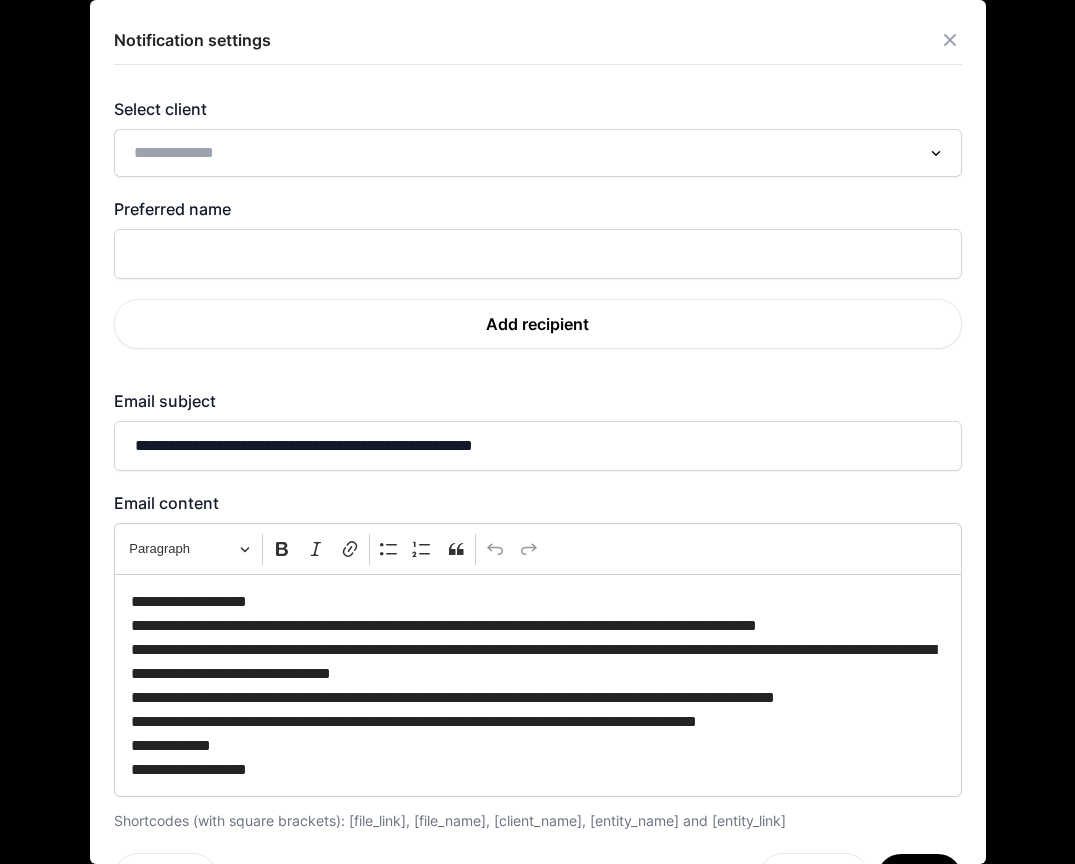 click at bounding box center (950, 40) 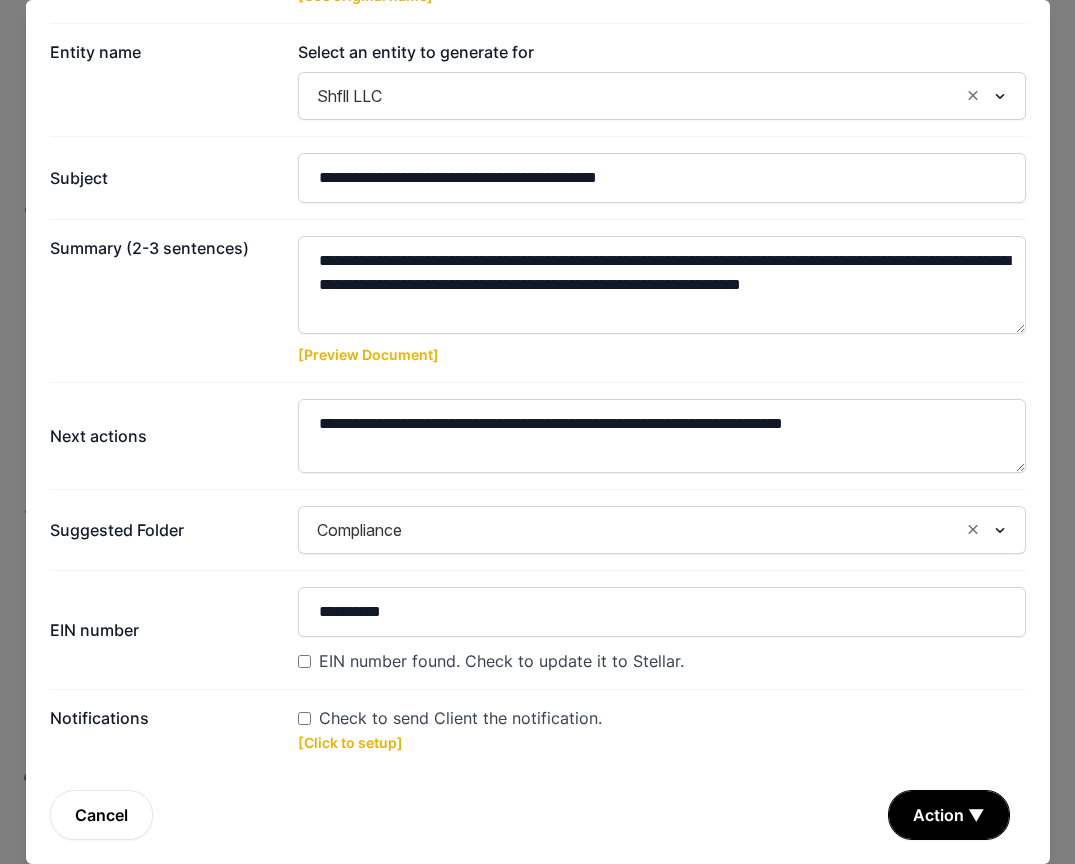 scroll, scrollTop: 151, scrollLeft: 0, axis: vertical 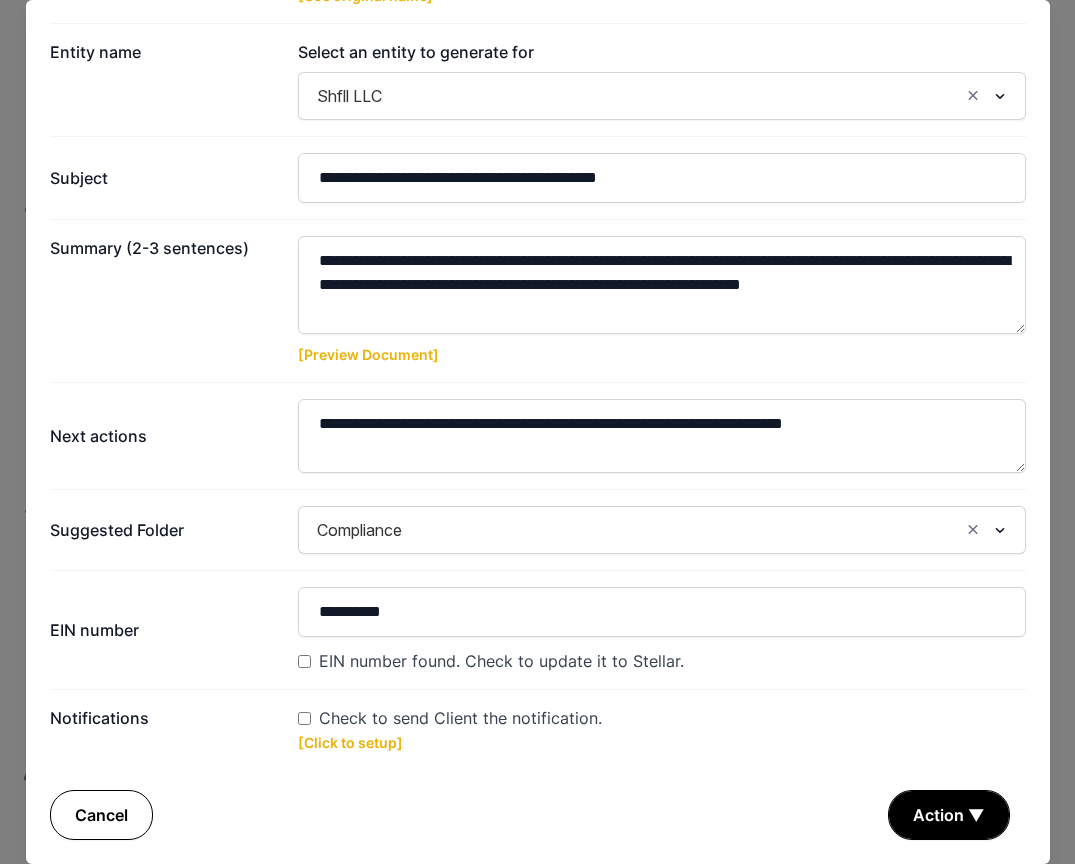 click on "Cancel" at bounding box center [101, 815] 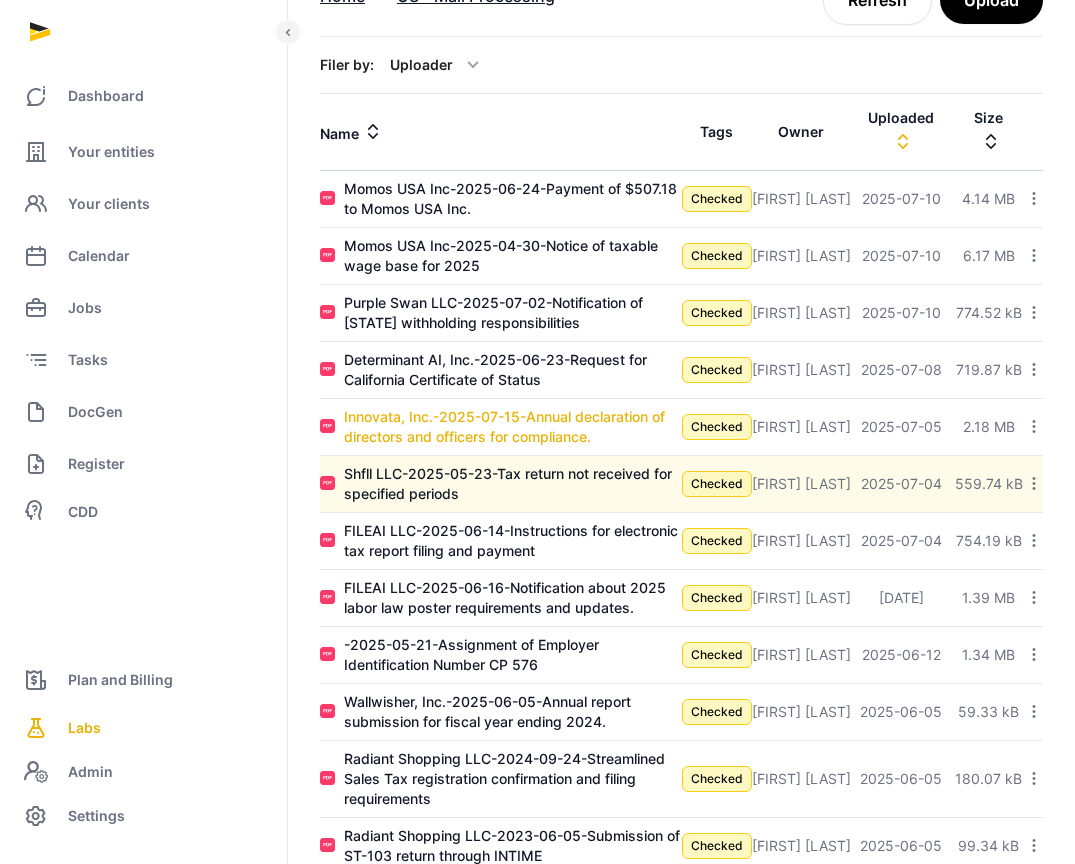 click on "Innovata, Inc.-2025-07-15-Annual declaration of directors and officers for compliance." at bounding box center [513, 427] 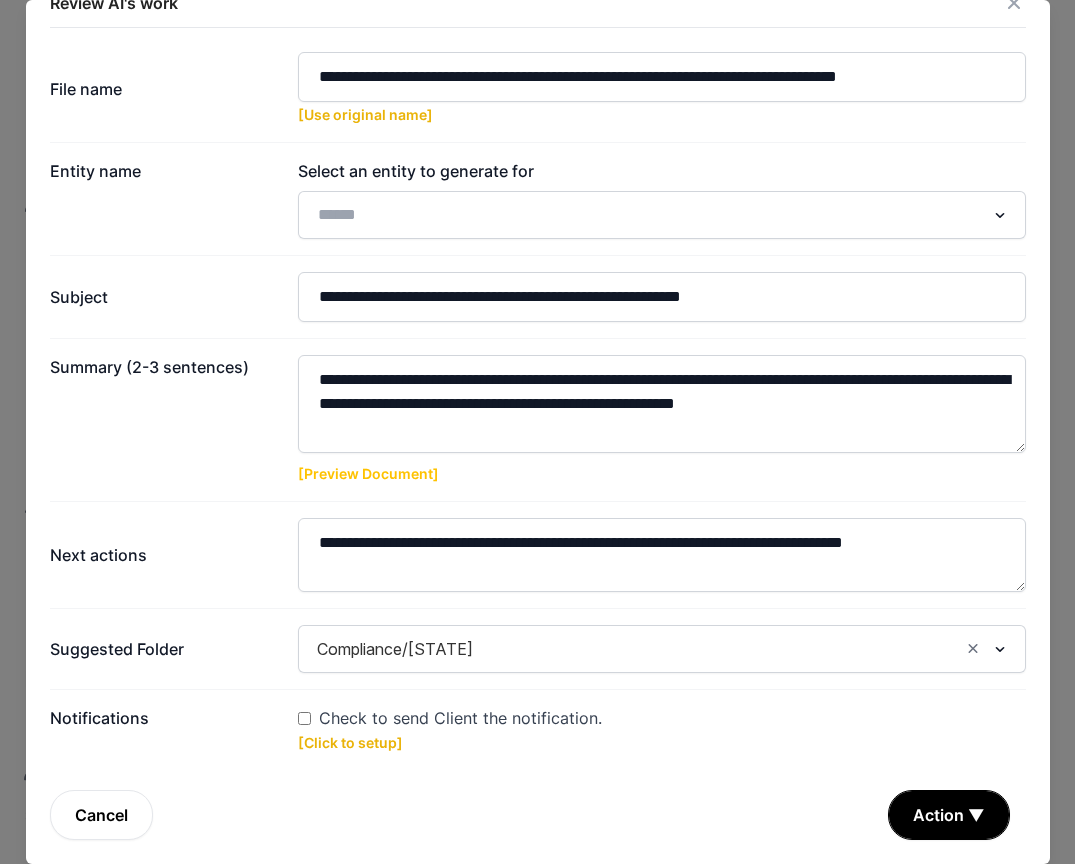 click on "[Preview Document]" at bounding box center (368, 473) 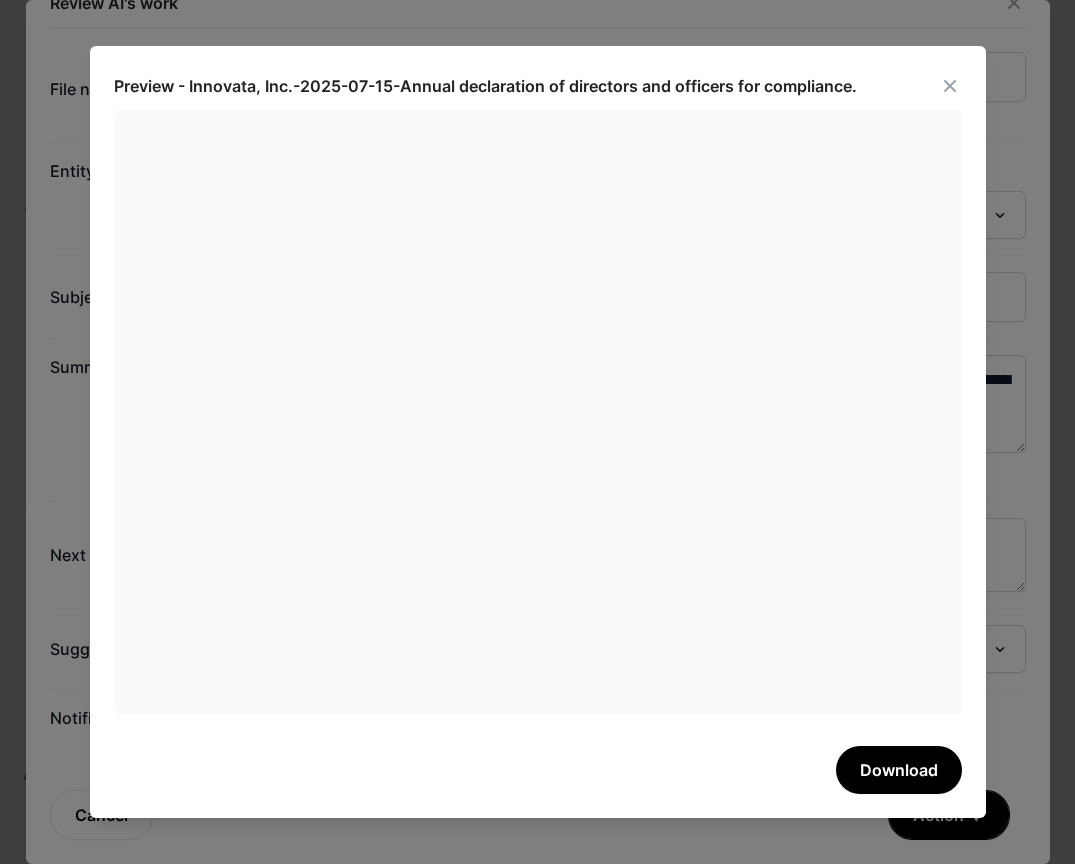 click at bounding box center [950, 86] 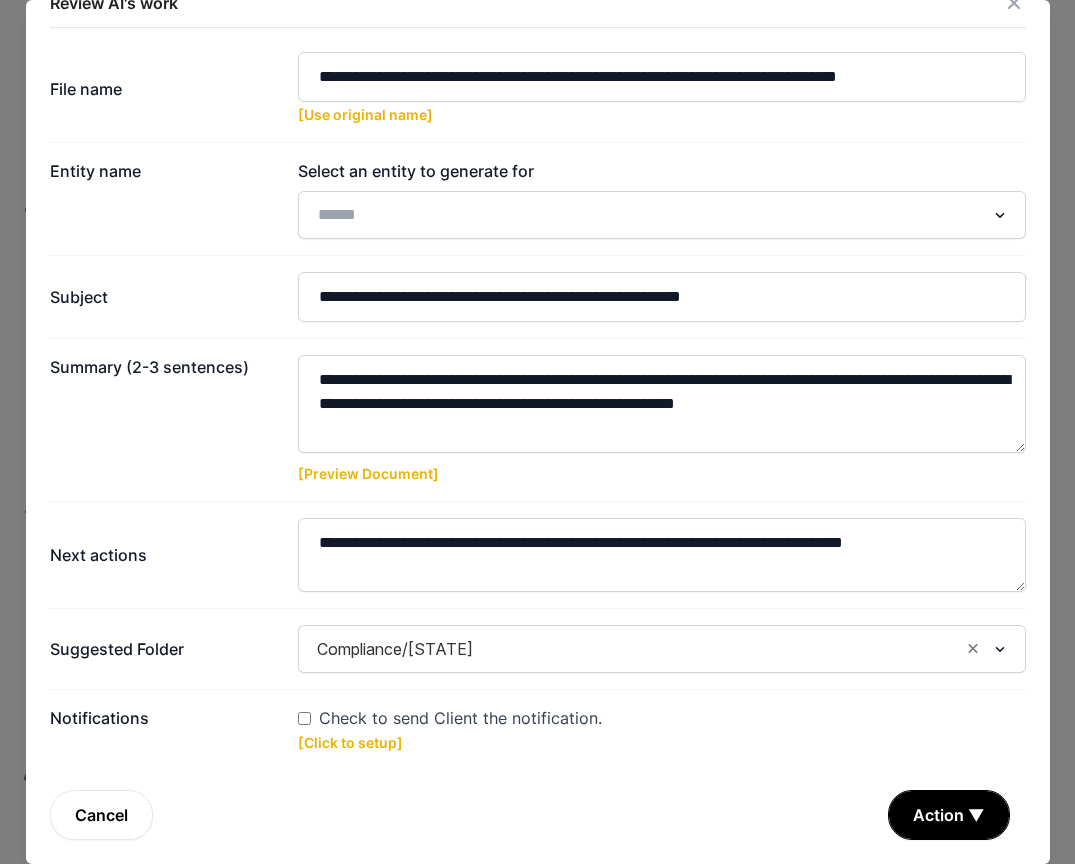 click on "Check to send Client the notification." at bounding box center [460, 718] 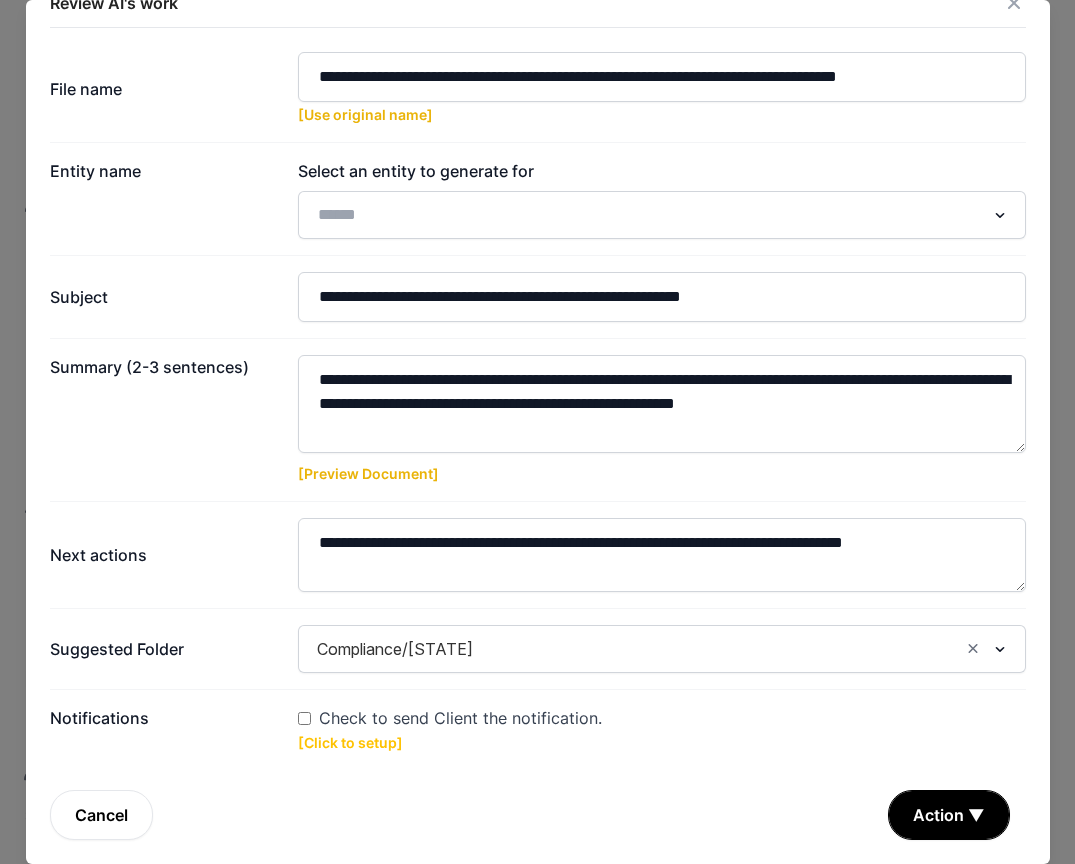 click on "[Click to setup]" at bounding box center [350, 742] 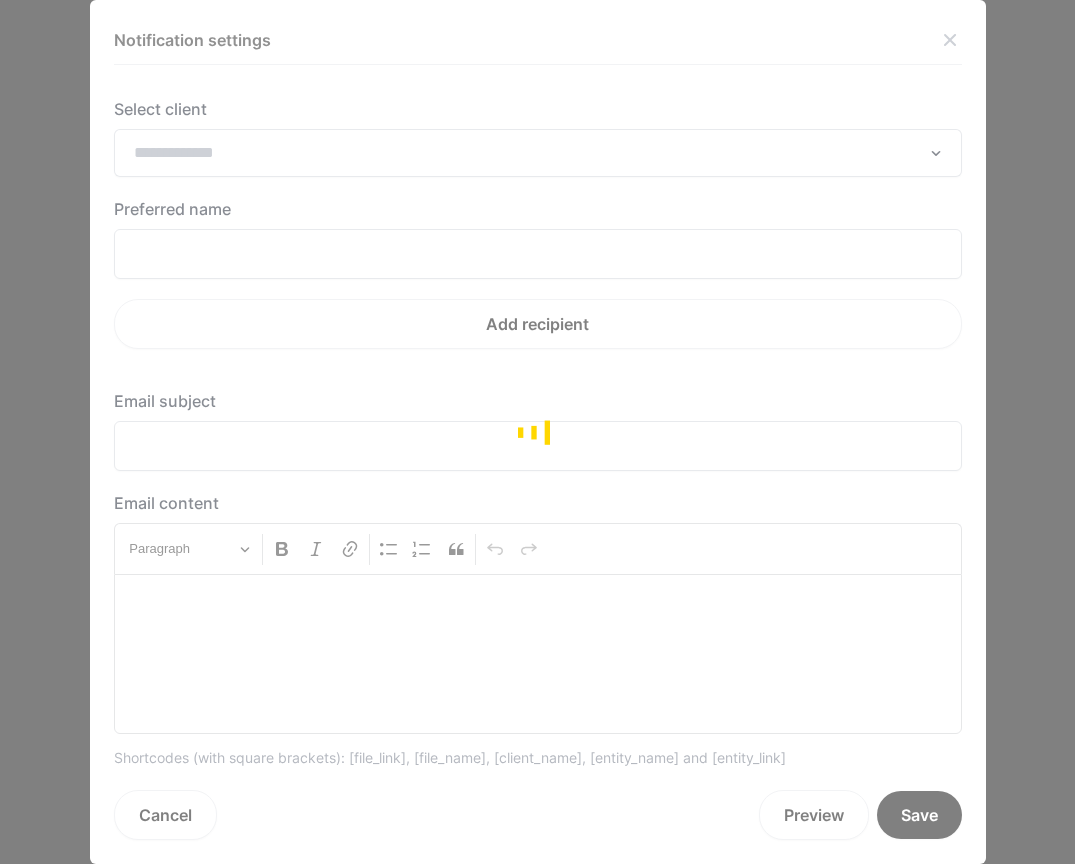 type on "**********" 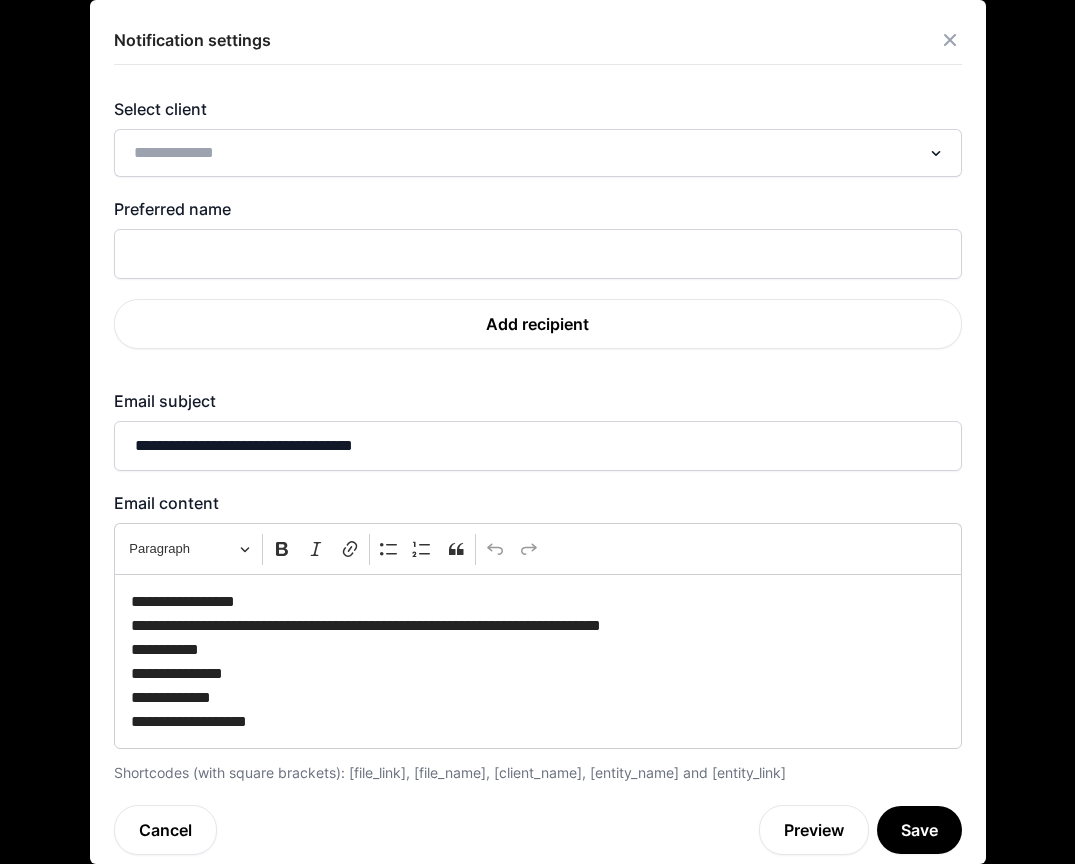 scroll, scrollTop: 0, scrollLeft: 0, axis: both 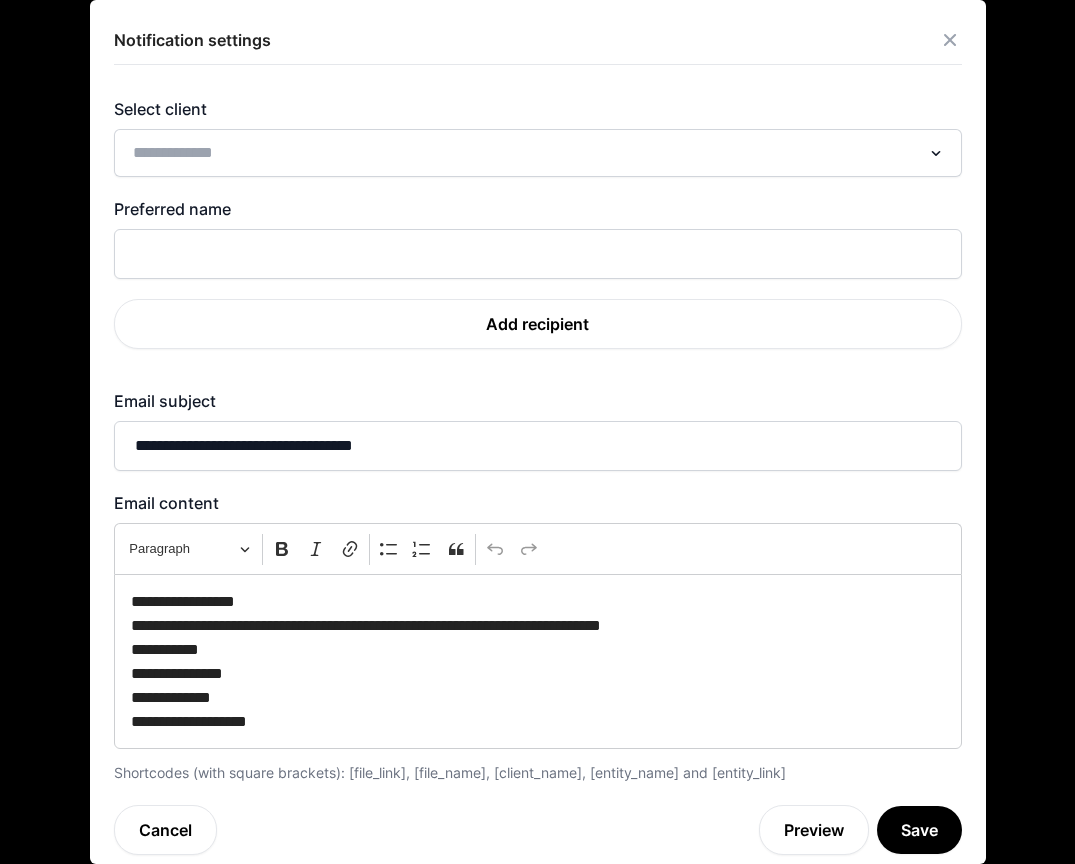 click 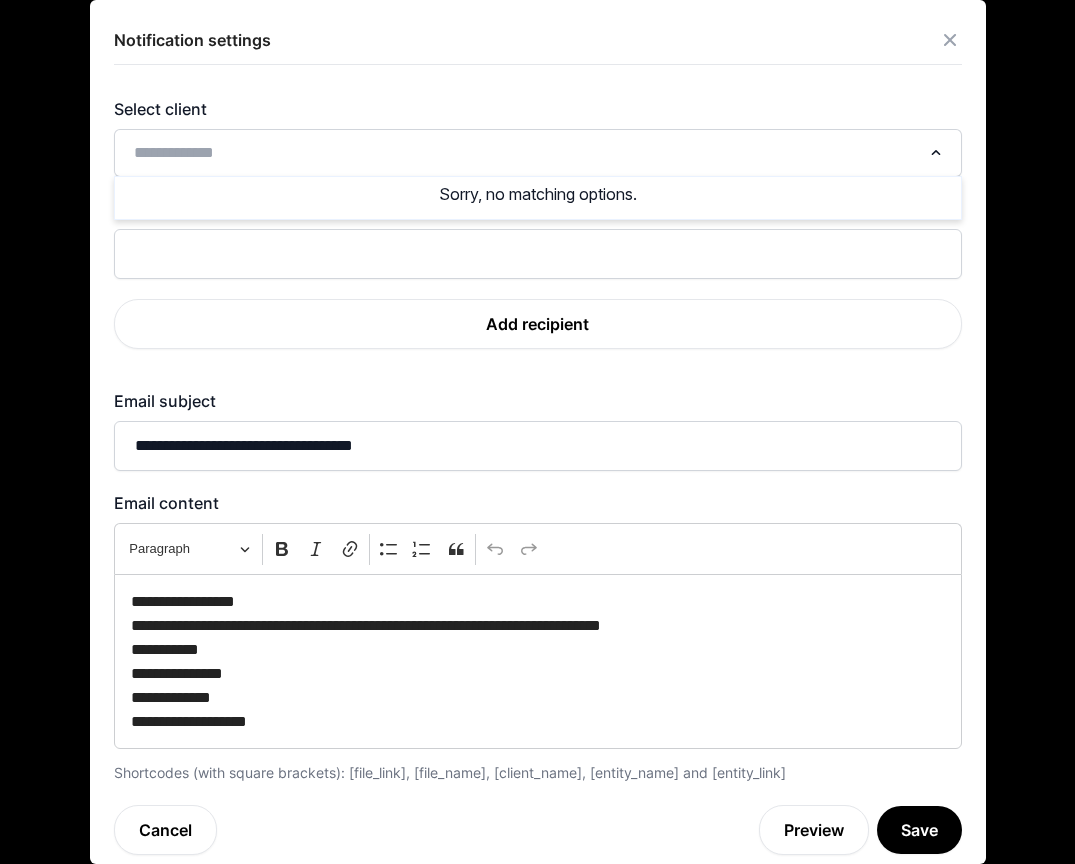 click on "Select client Loading...  Sorry, no matching options." at bounding box center [538, 137] 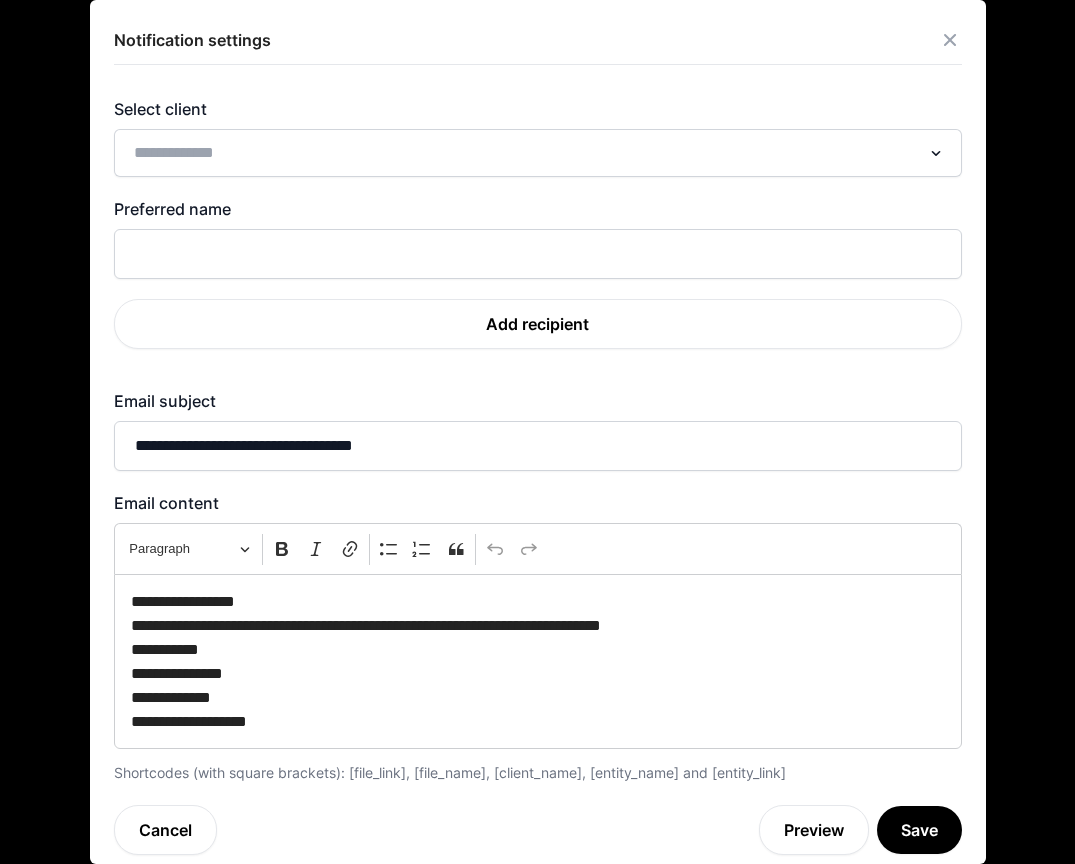 click at bounding box center (950, 40) 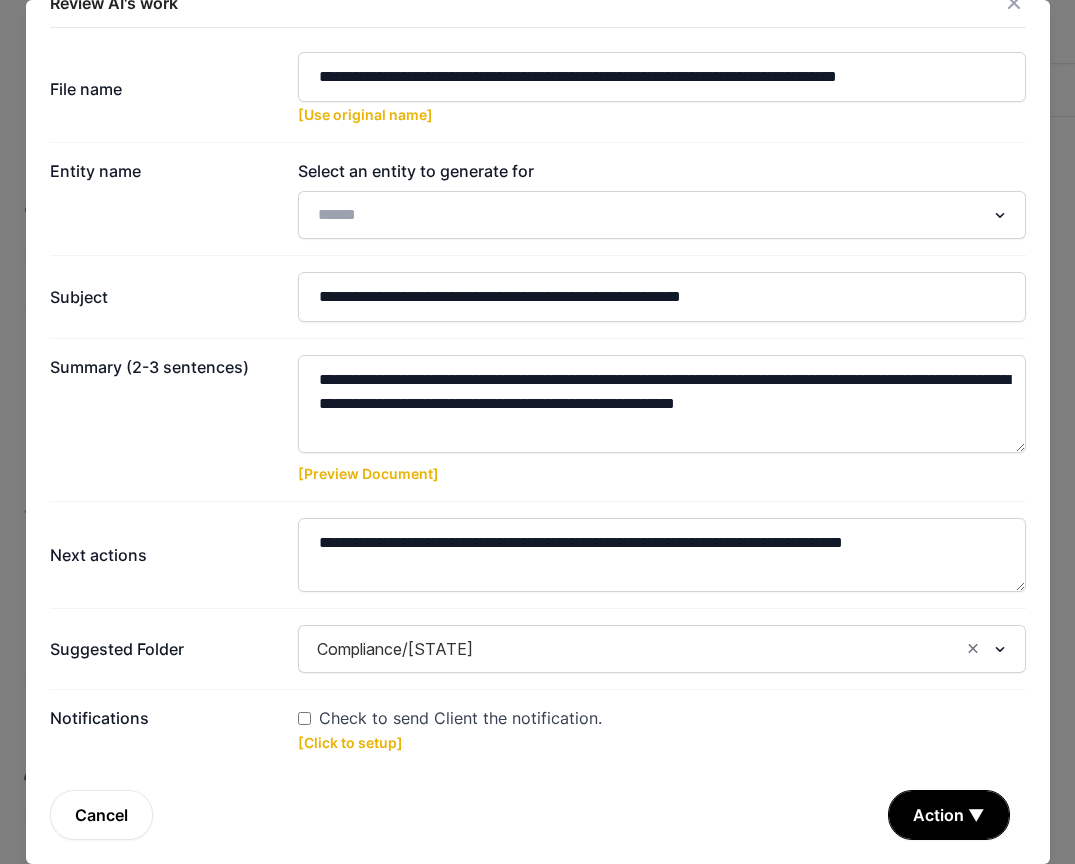 click on "Notifications  Check to send Client the notification. [Click to setup]" at bounding box center (538, 729) 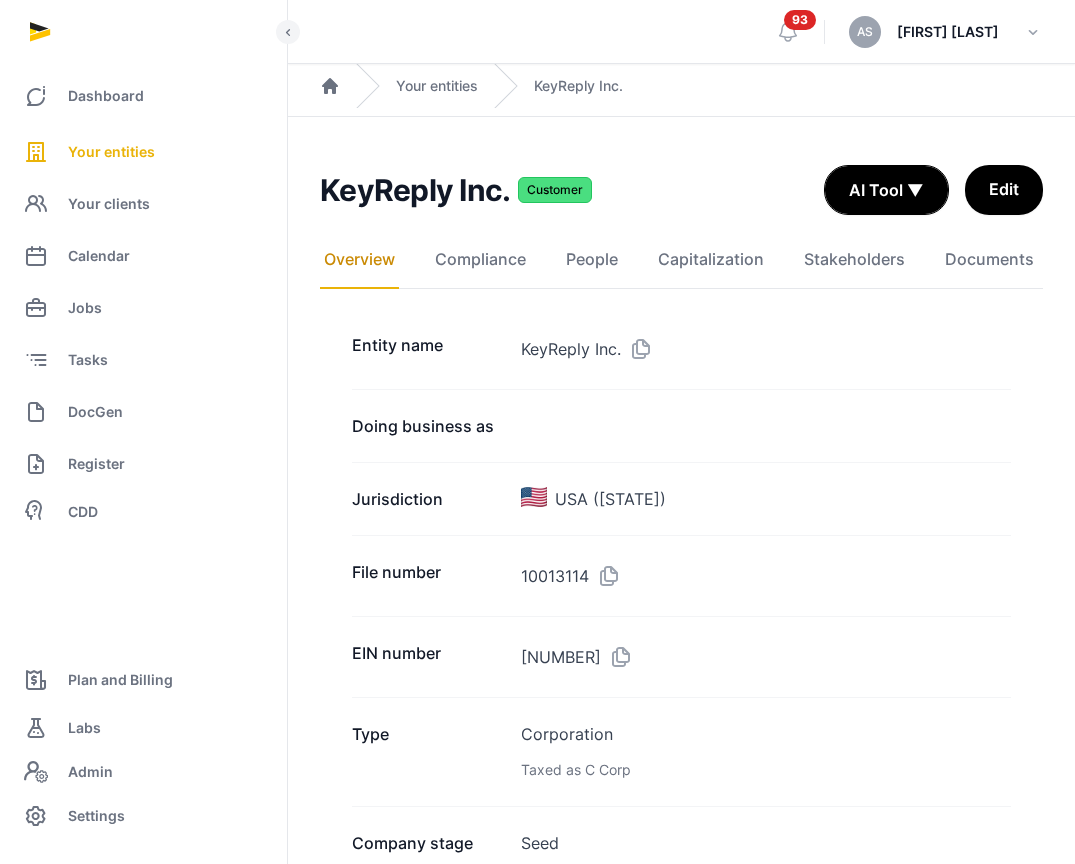 scroll, scrollTop: 0, scrollLeft: 0, axis: both 